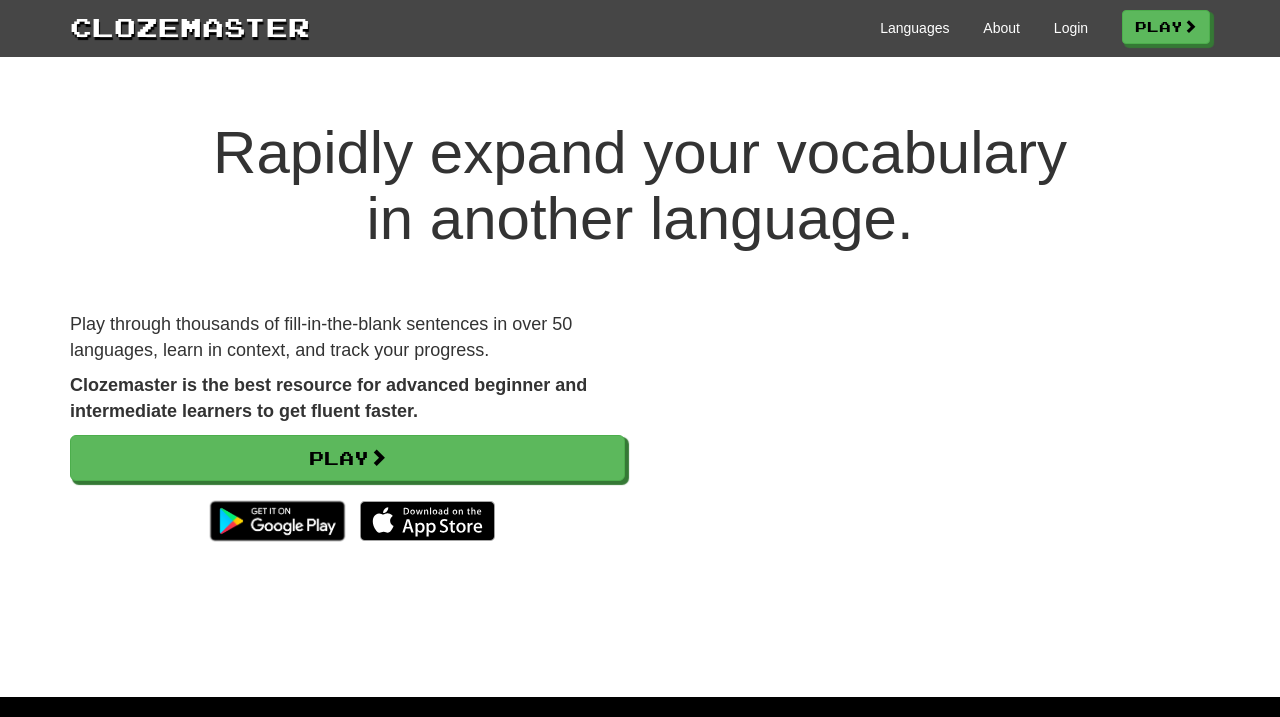 scroll, scrollTop: 0, scrollLeft: 0, axis: both 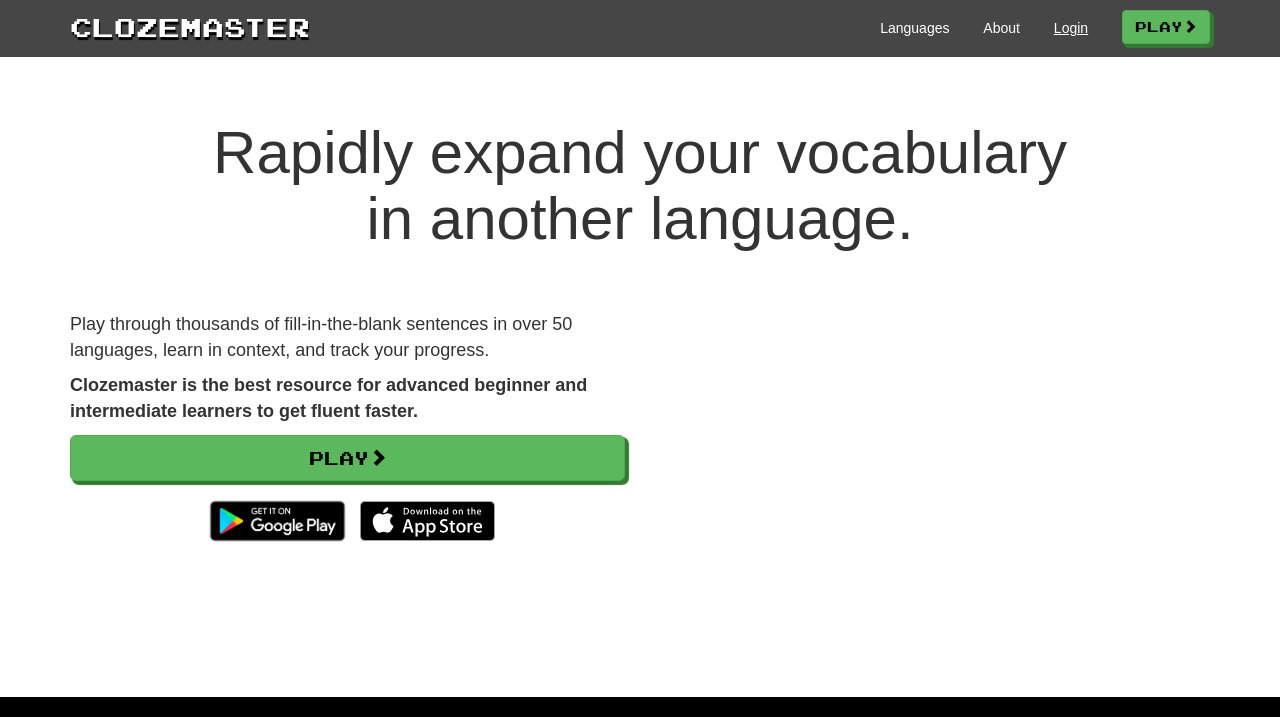click on "Login" at bounding box center [1071, 28] 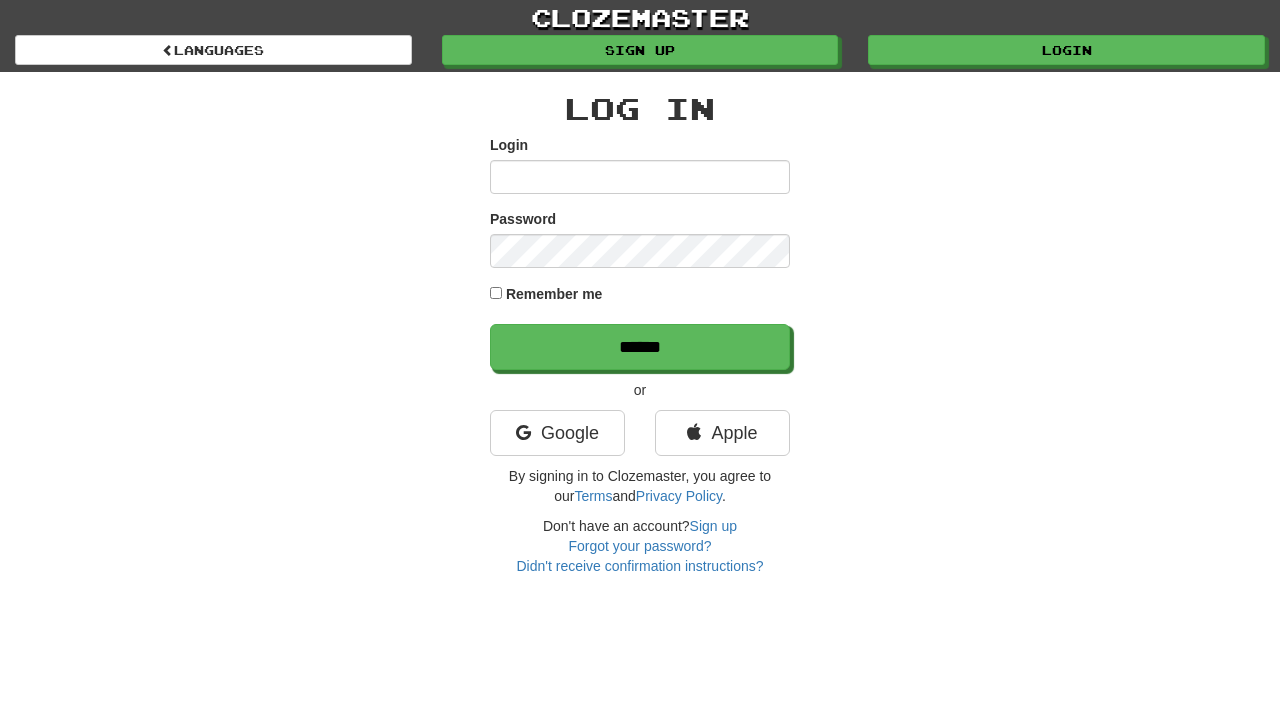 scroll, scrollTop: 0, scrollLeft: 0, axis: both 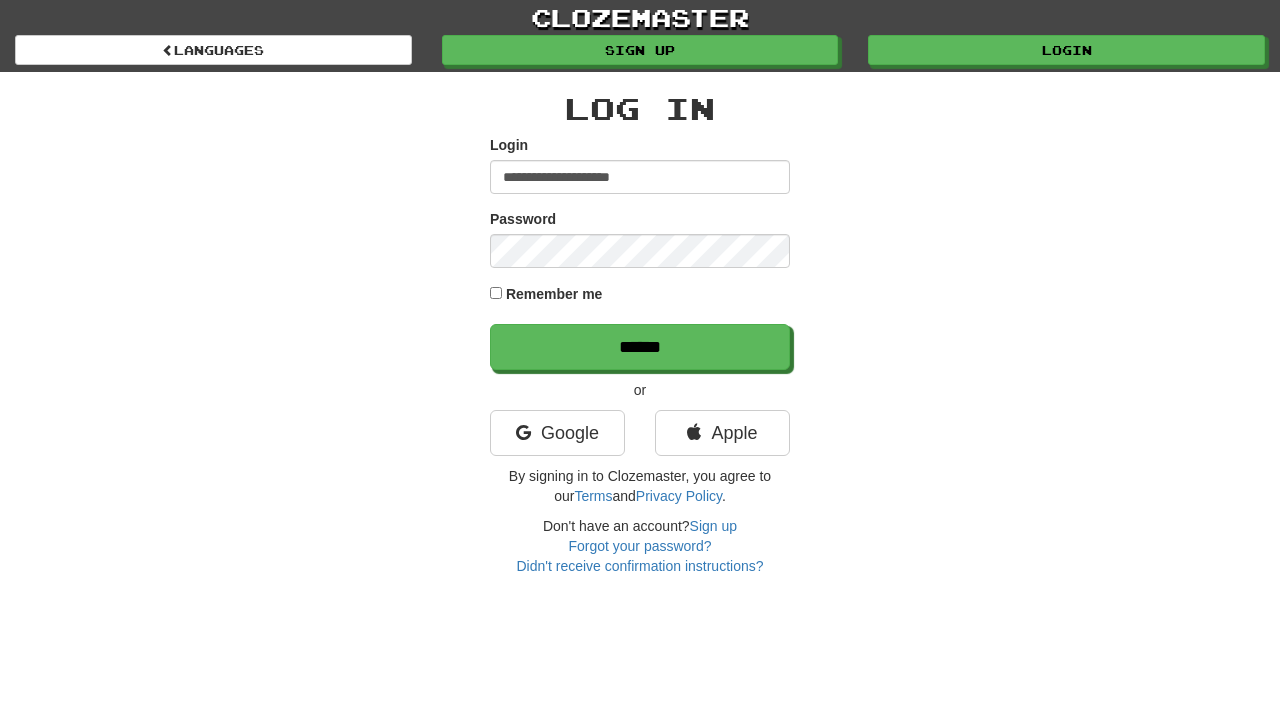 type on "**********" 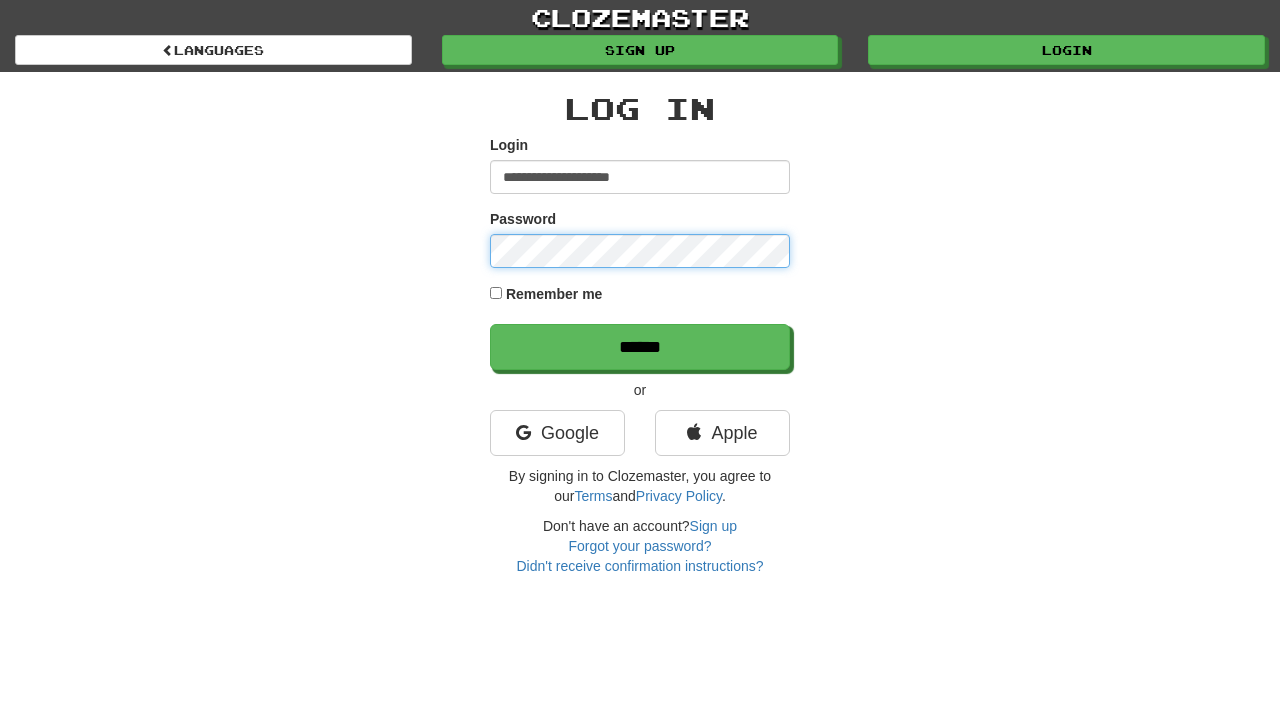 click on "******" at bounding box center [640, 347] 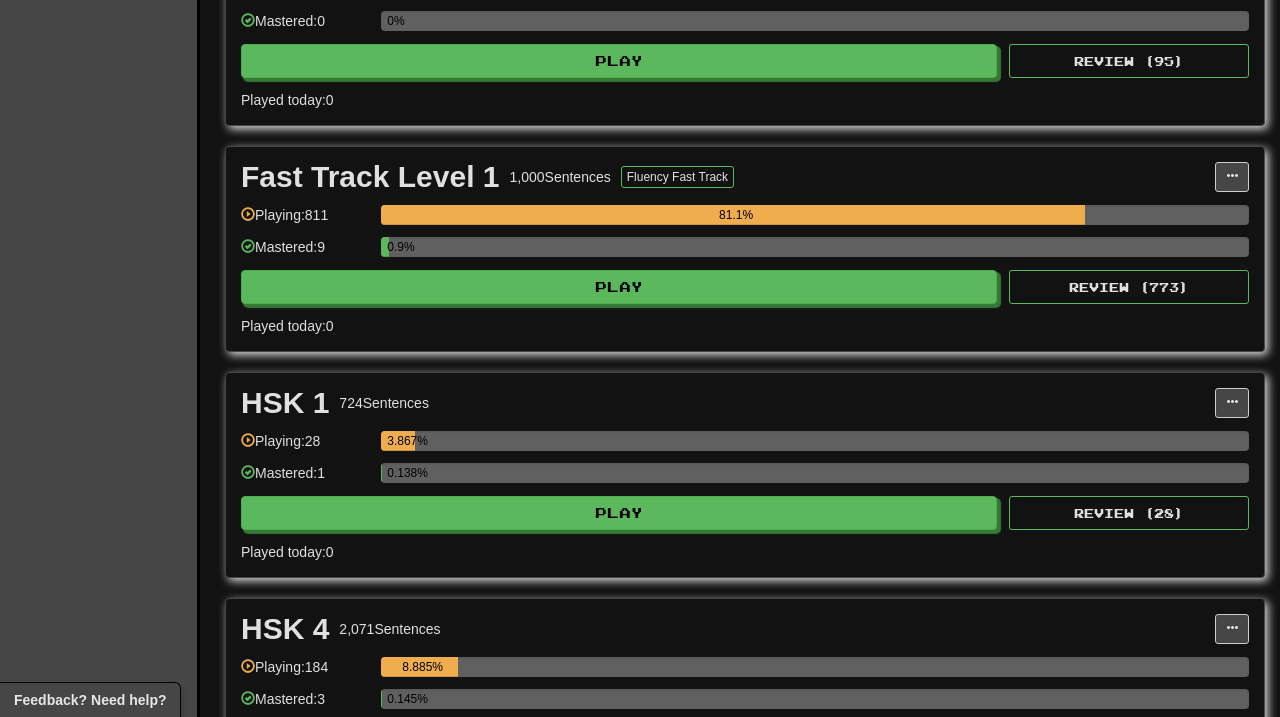 scroll, scrollTop: 2106, scrollLeft: 0, axis: vertical 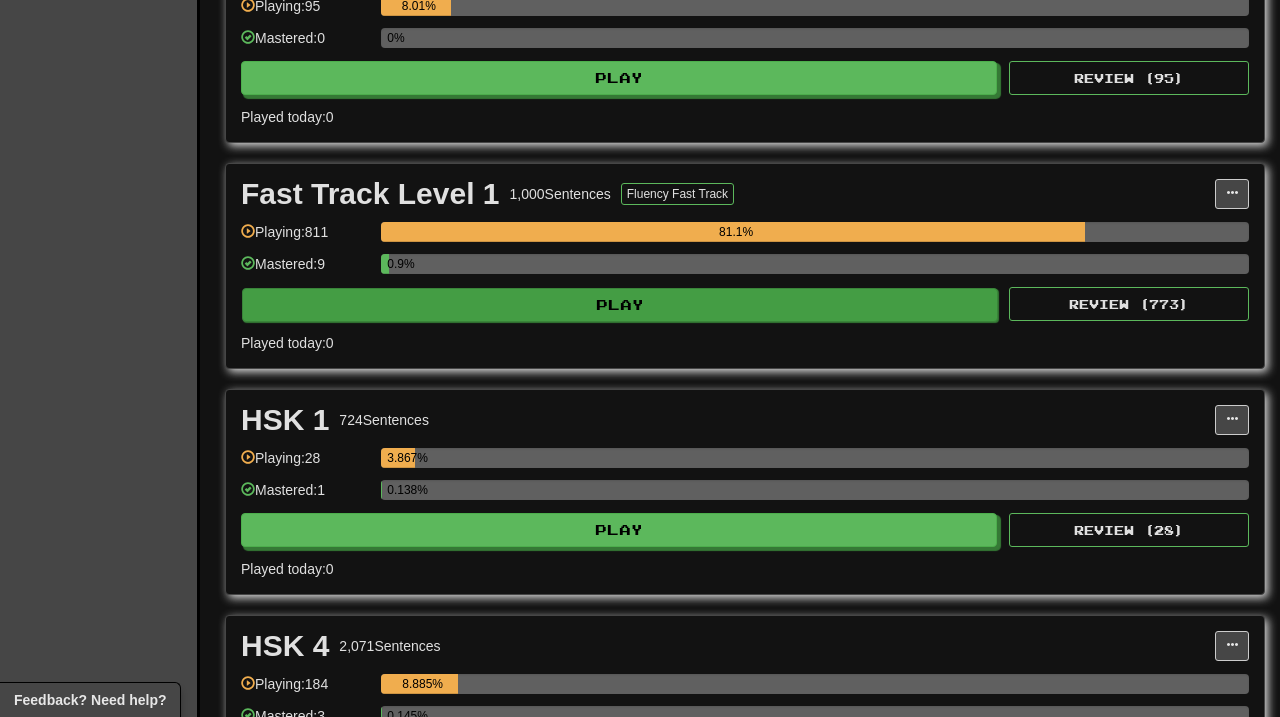 click on "Play" at bounding box center (620, 305) 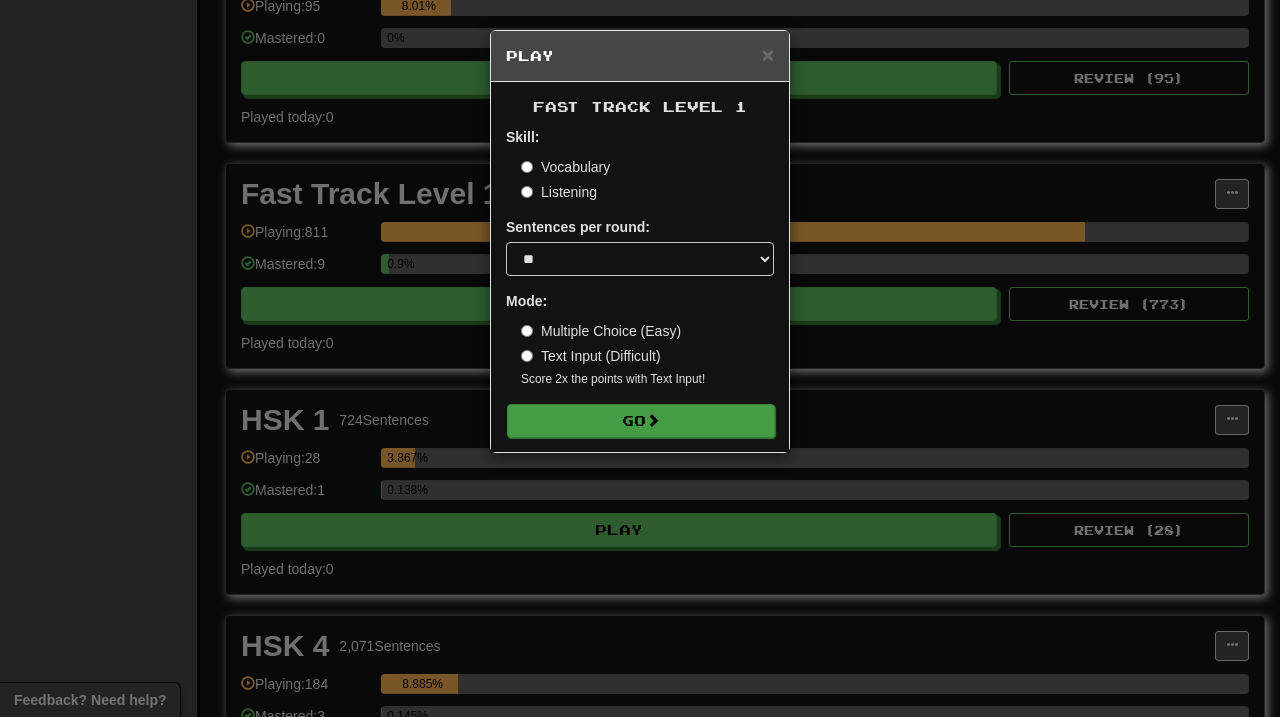 click on "Go" at bounding box center [641, 421] 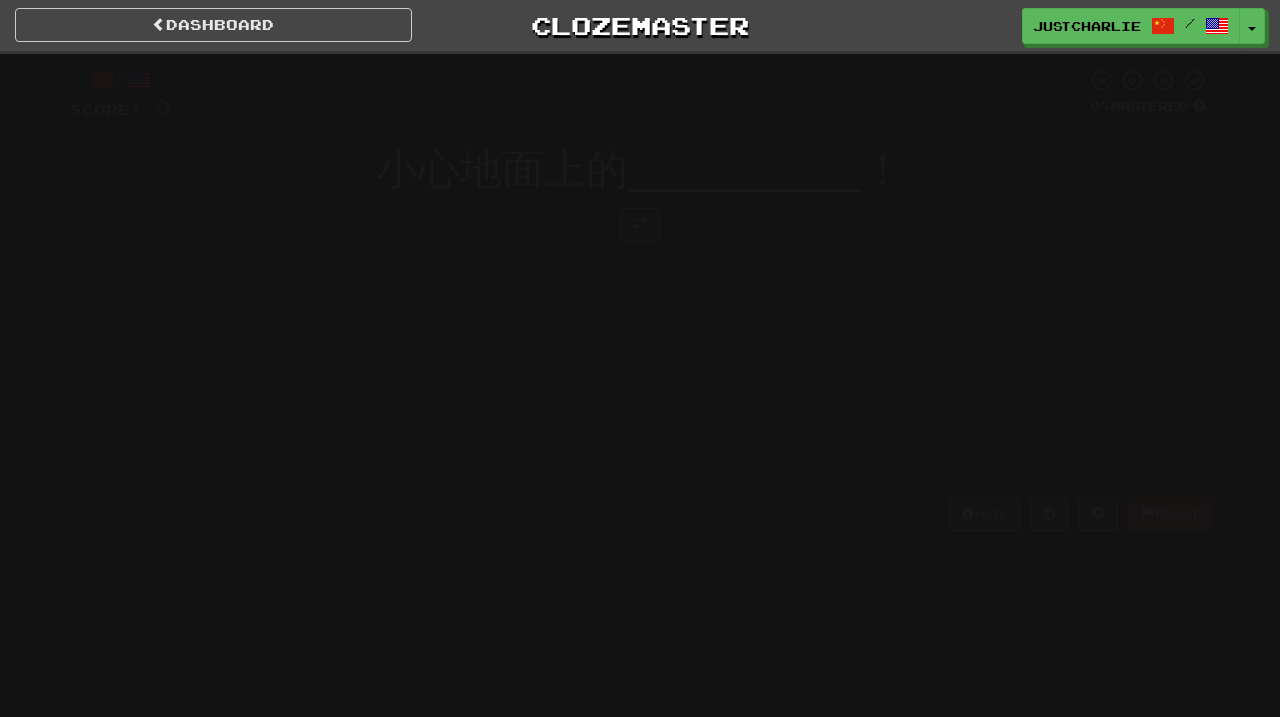 scroll, scrollTop: 0, scrollLeft: 0, axis: both 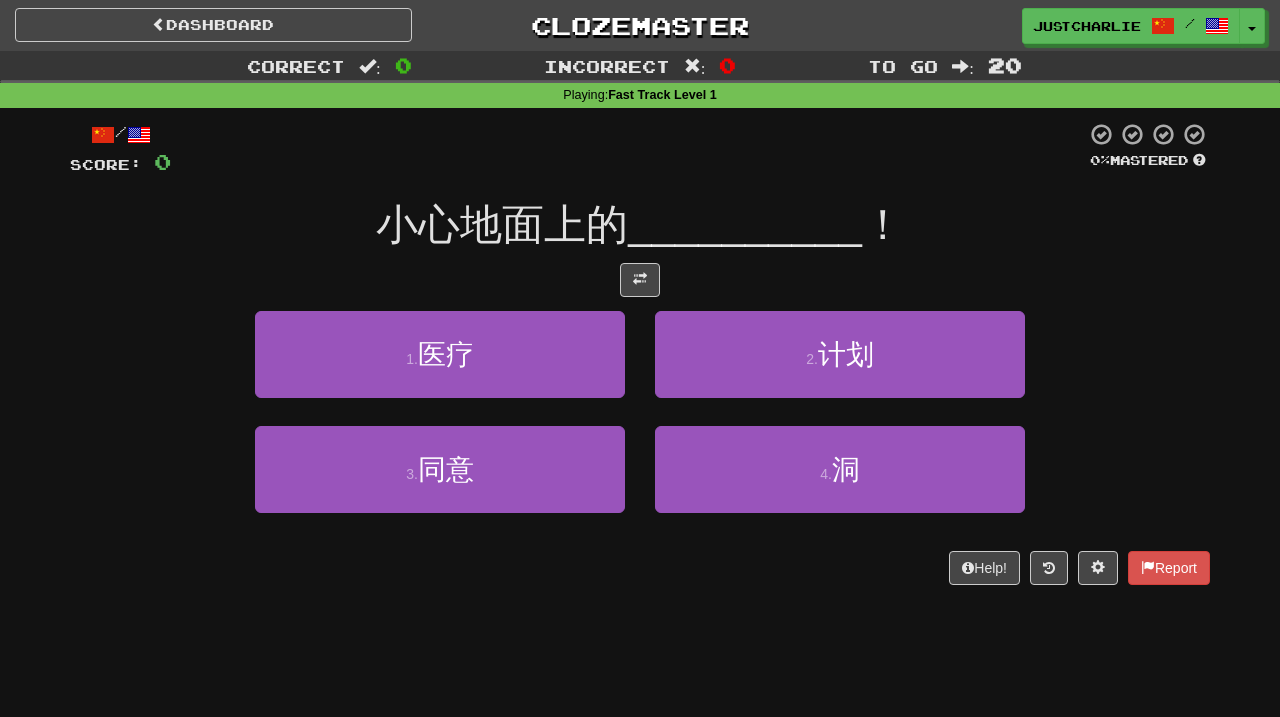 click on "/  Score:   0 0 %  Mastered 小心地面上的 __________ ！ 1 .  医疗 2 .  计划 3 .  同意 4 .  洞  Help!  Report" at bounding box center [640, 353] 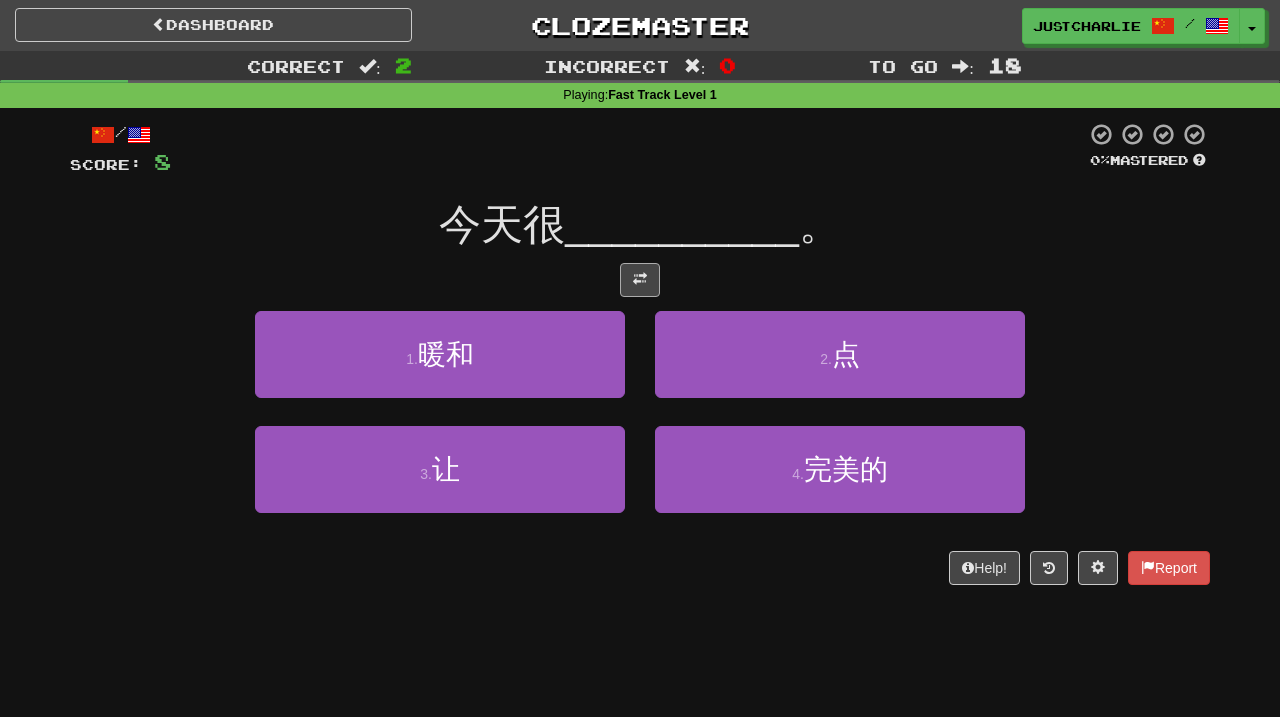 click at bounding box center [640, 280] 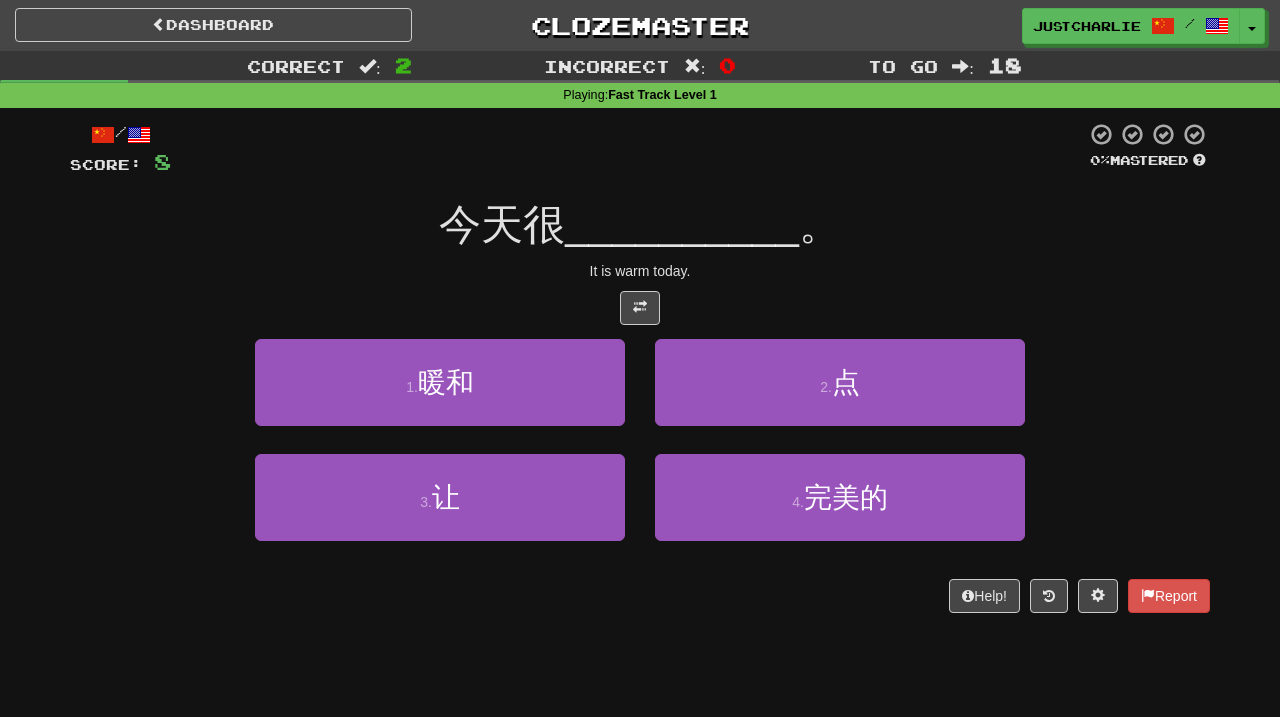 click on "/  Score:   8 0 %  Mastered 今天很 __________ 。 It is warm today. 1 .  暖和 2 .  点 3 .  让 4 .  完美的  Help!  Report" at bounding box center [640, 367] 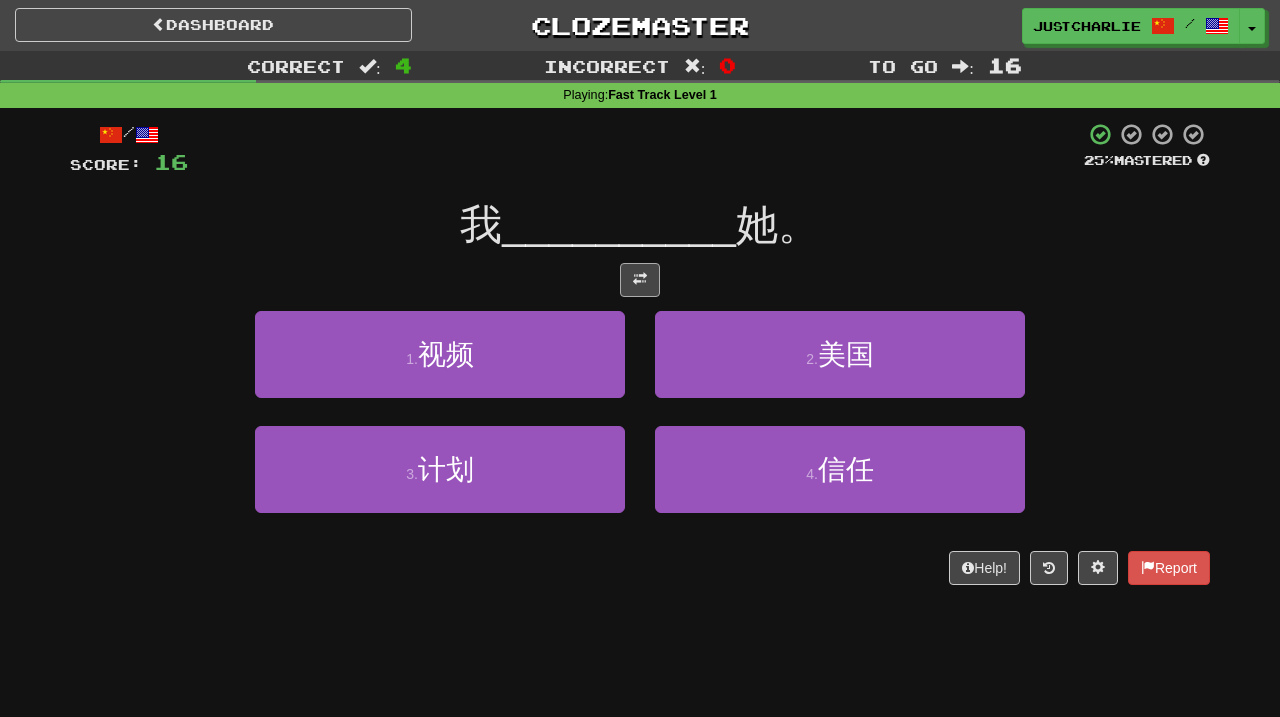 click at bounding box center (640, 279) 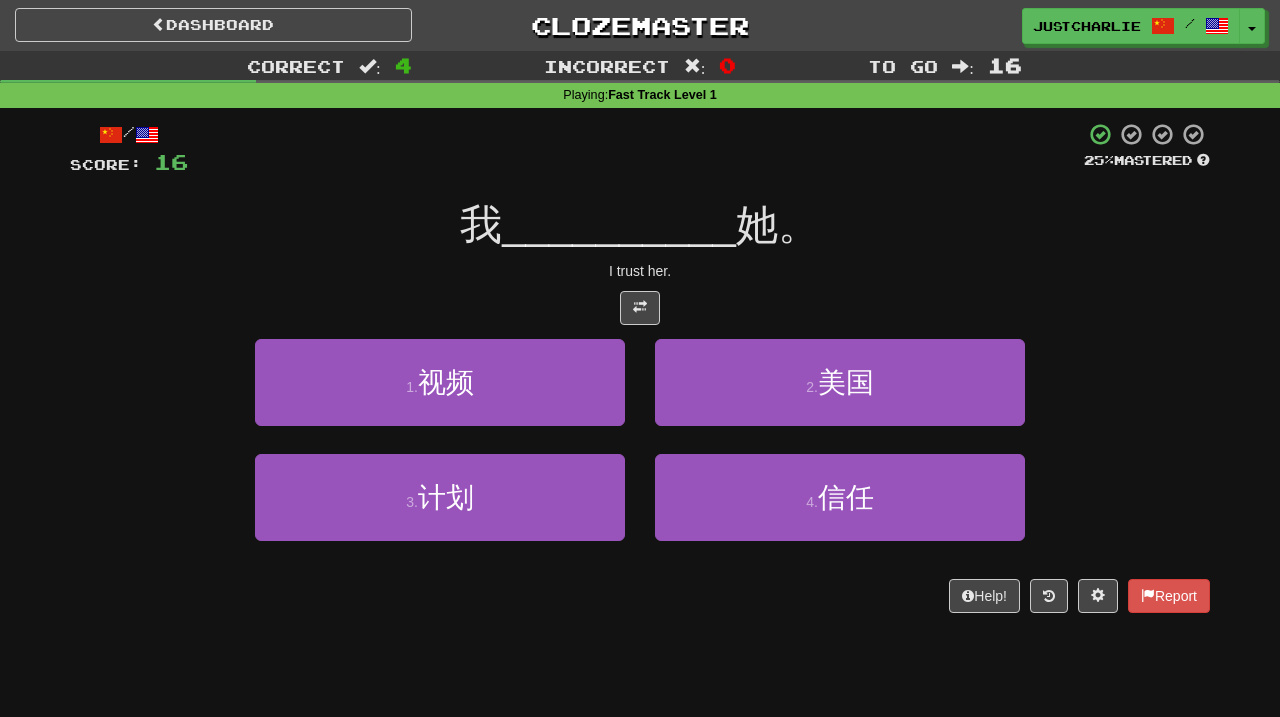click on "/  Score:   16 25 %  Mastered 我 __________ 她。 I trust her. 1 .  视频 2 .  美国 3 .  计划 4 .  信任  Help!  Report" at bounding box center (640, 367) 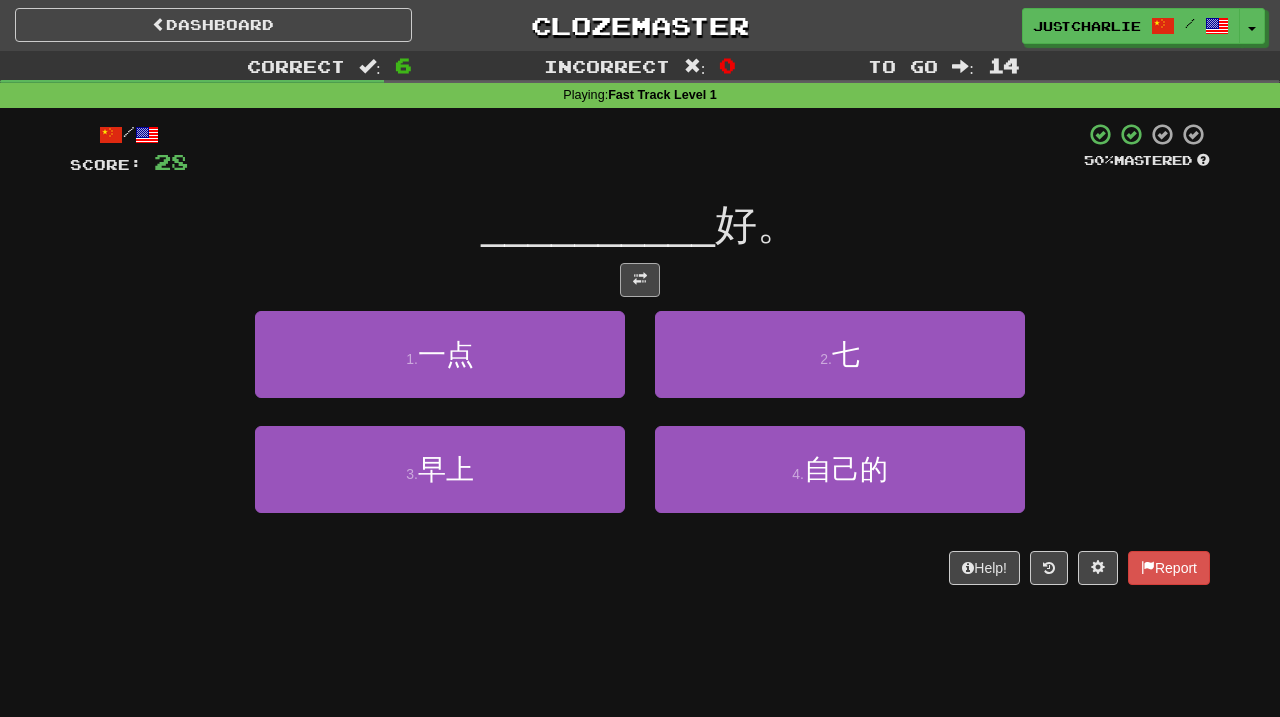 click at bounding box center (640, 280) 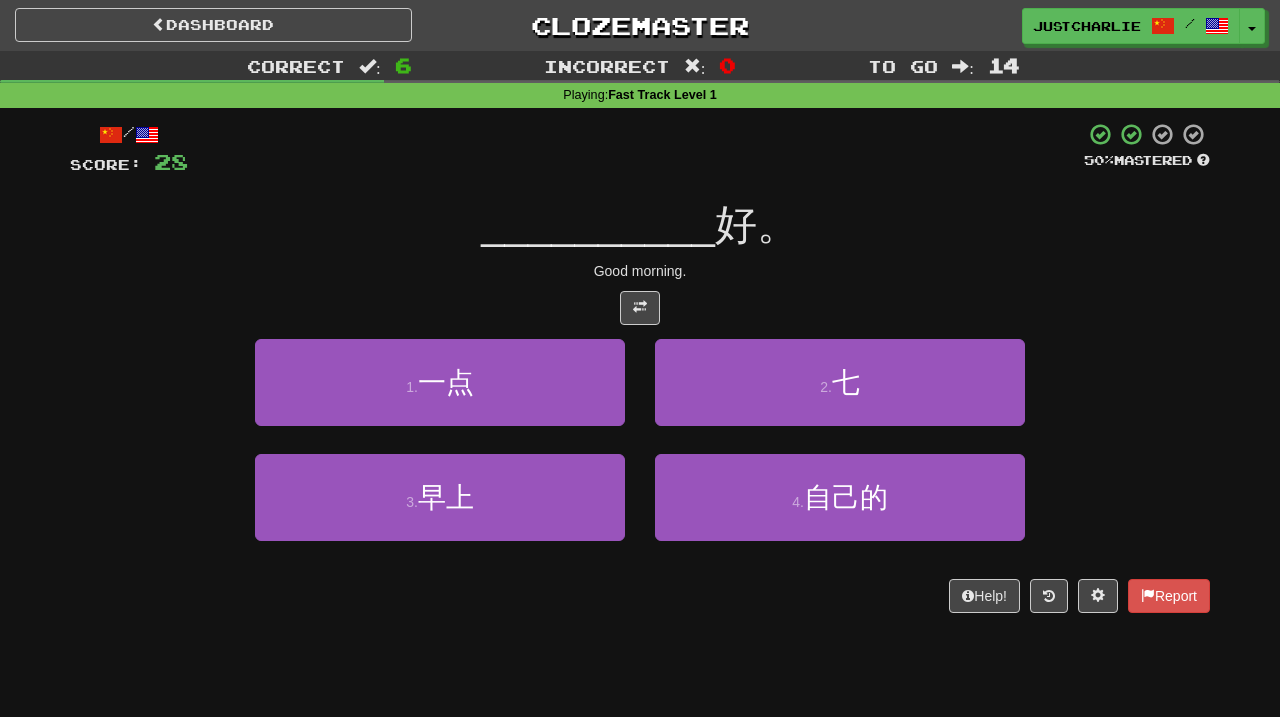 click on "Good morning." at bounding box center [640, 271] 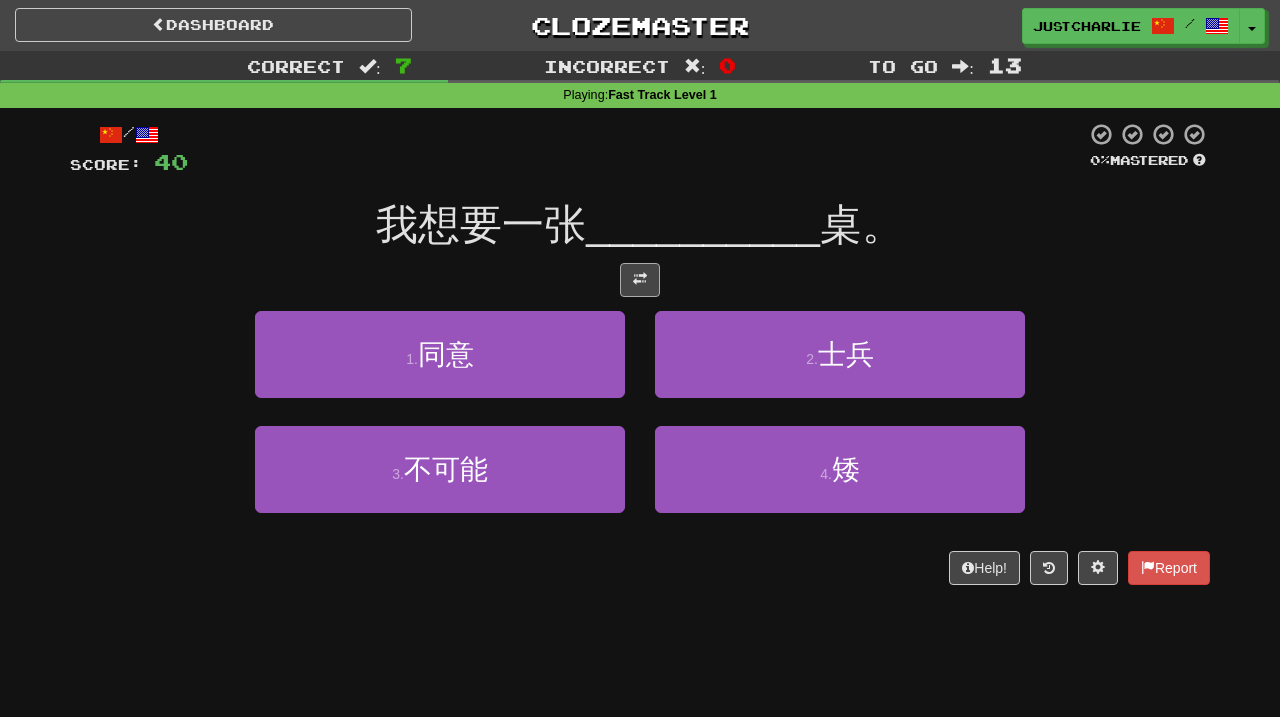 click at bounding box center [640, 280] 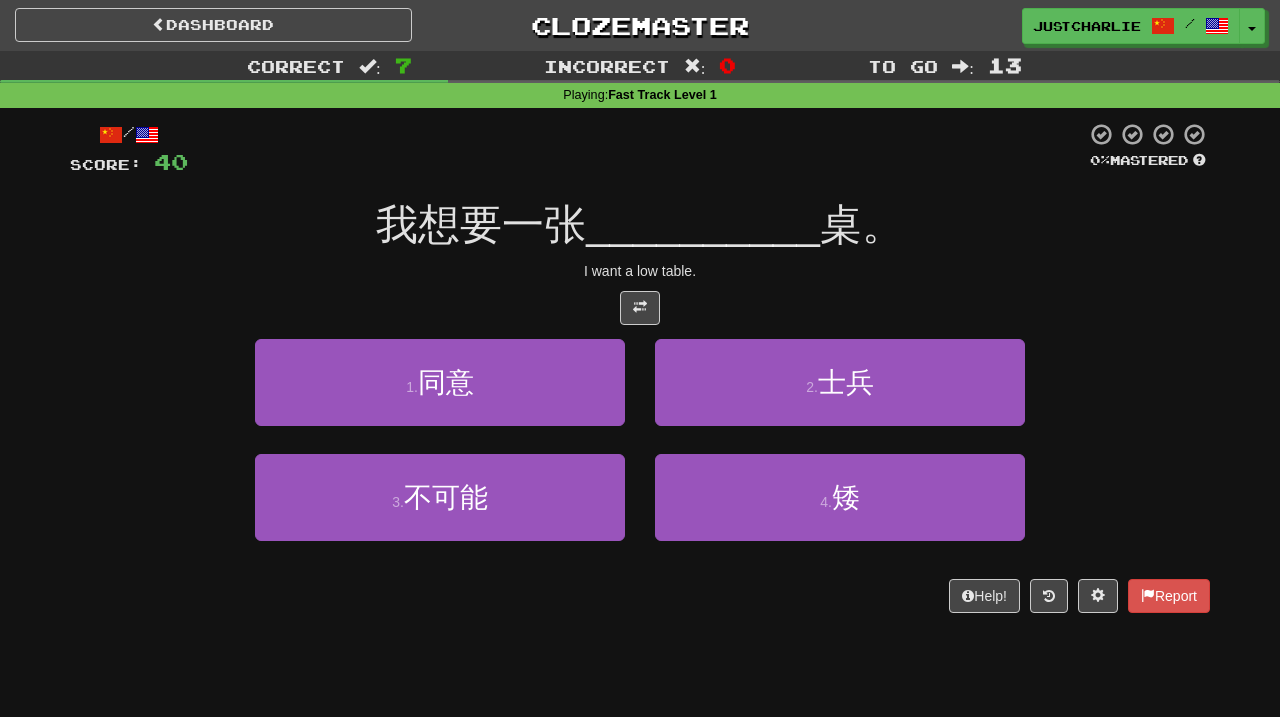 click at bounding box center (640, 308) 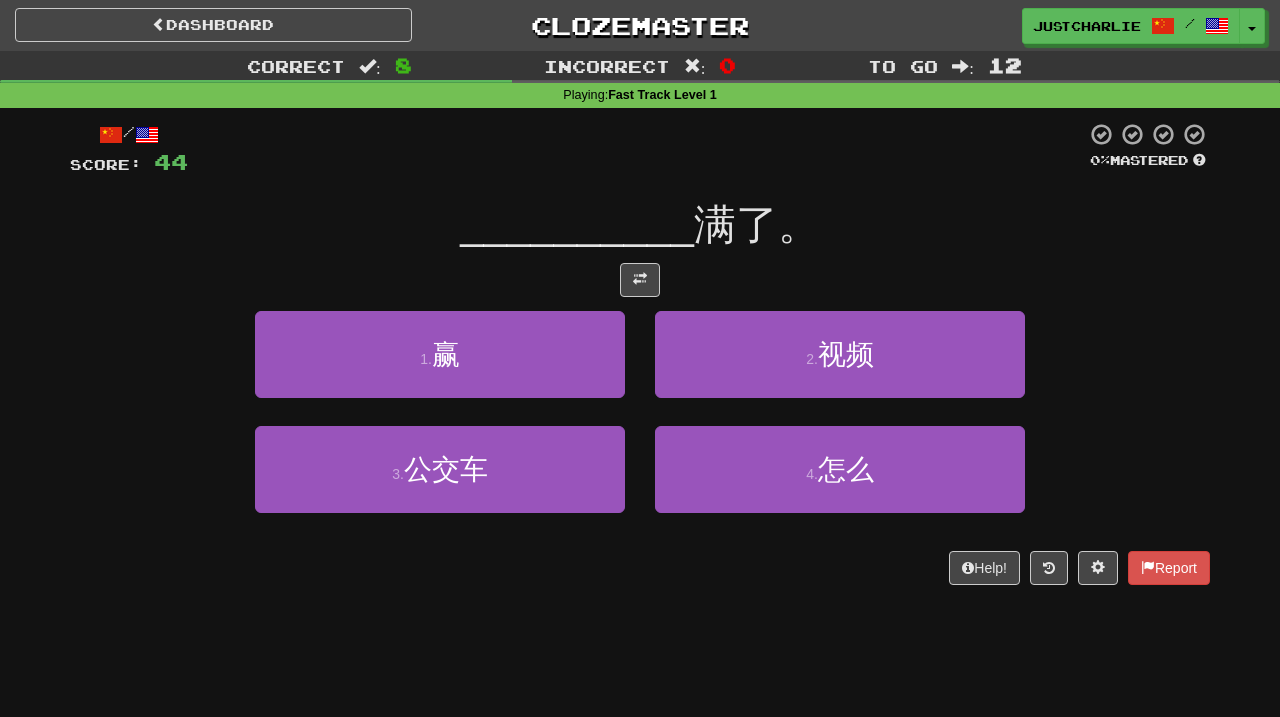 click at bounding box center (640, 280) 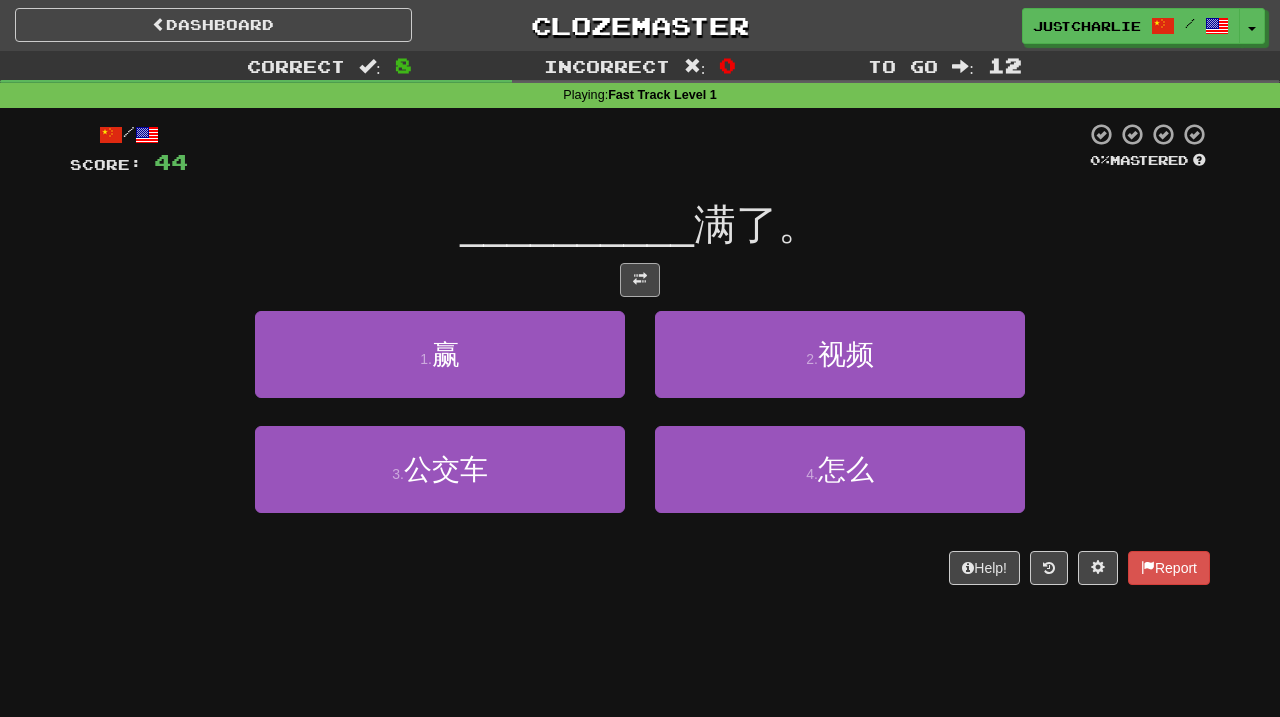 click at bounding box center (640, 280) 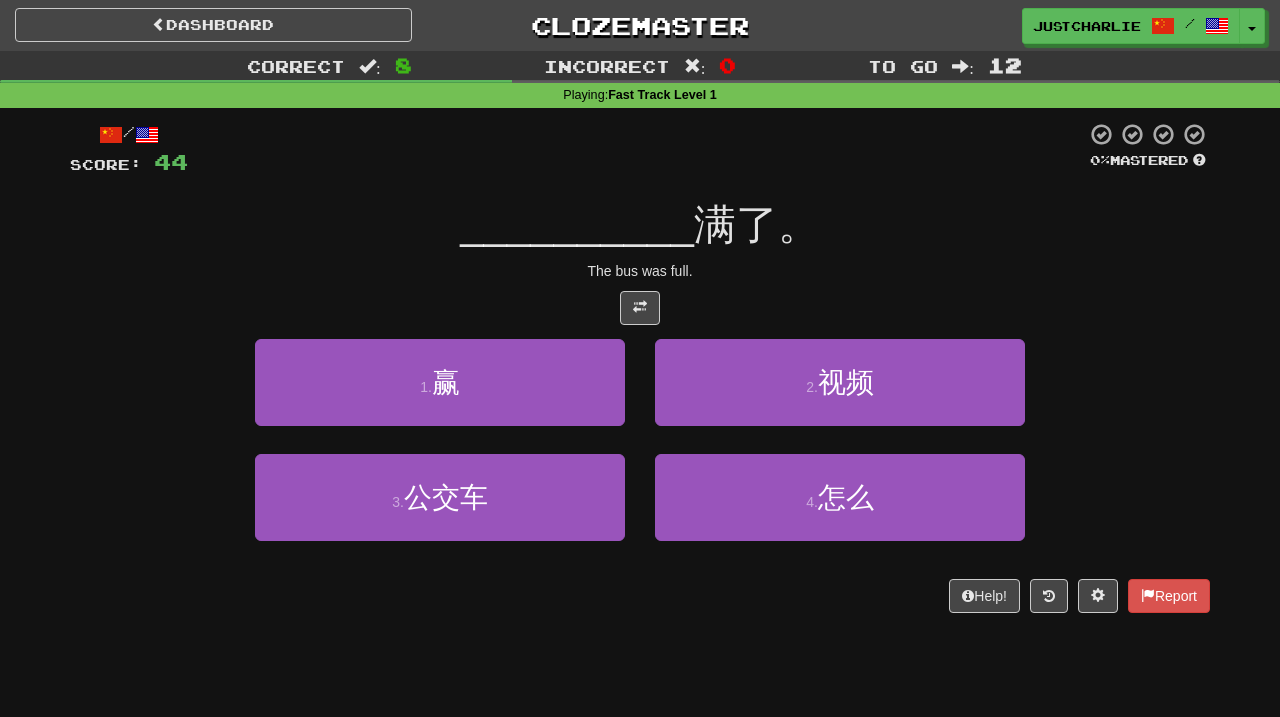 click at bounding box center (640, 308) 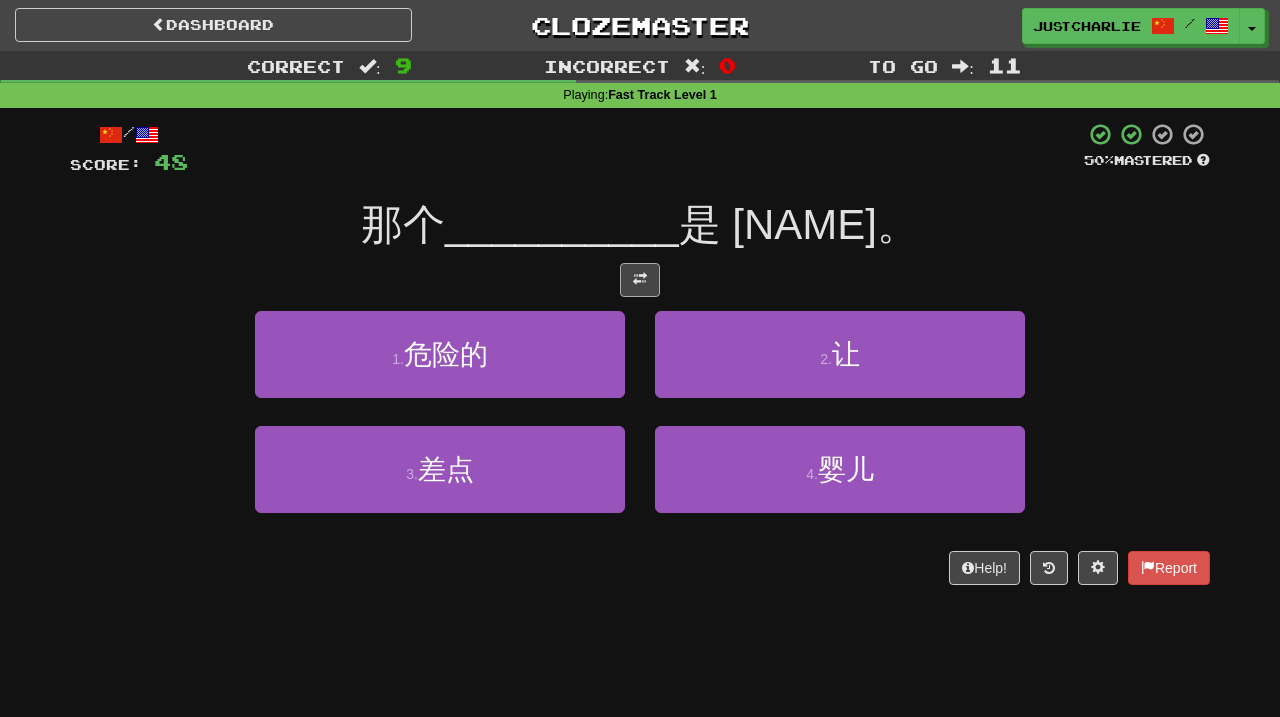 click at bounding box center [640, 279] 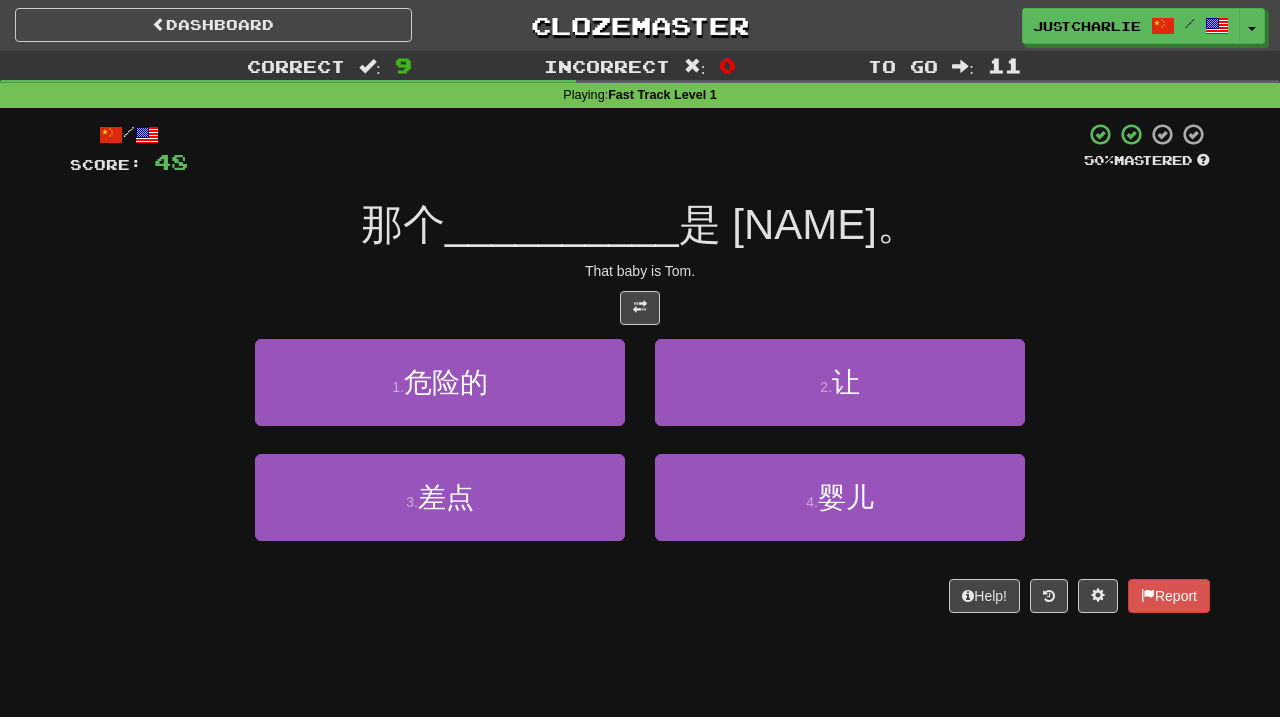 click at bounding box center (640, 308) 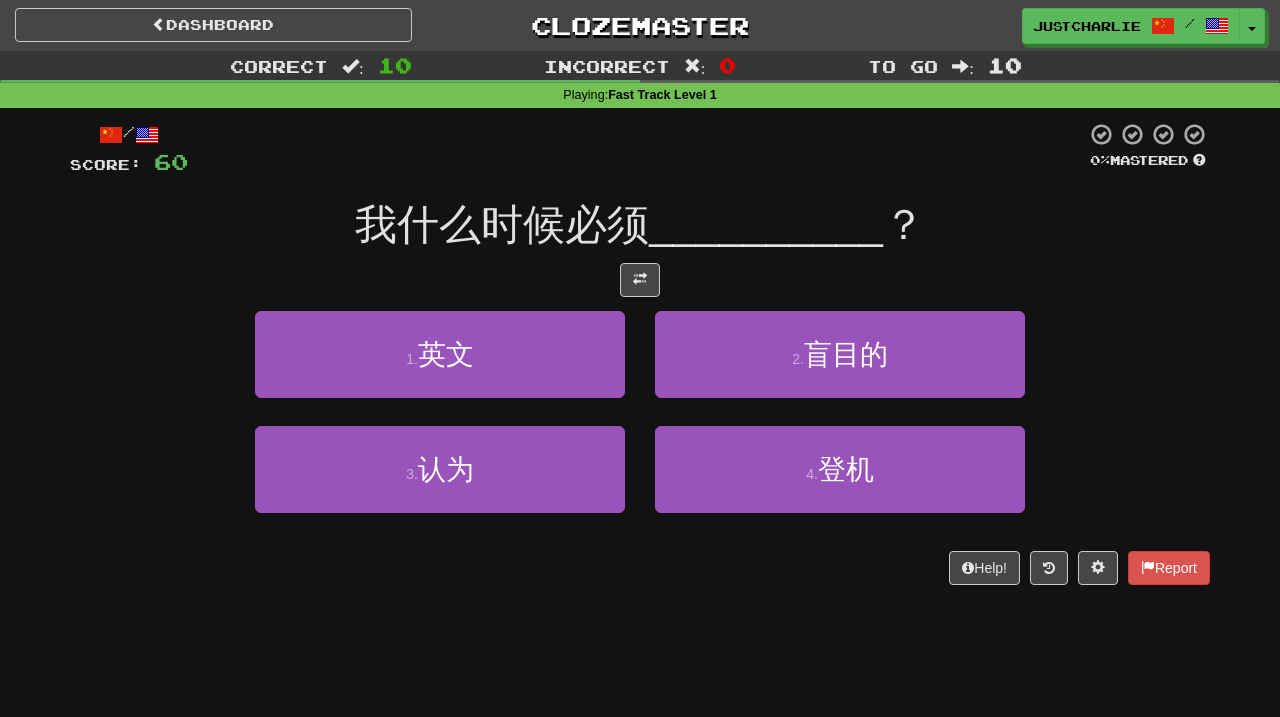 click at bounding box center (640, 280) 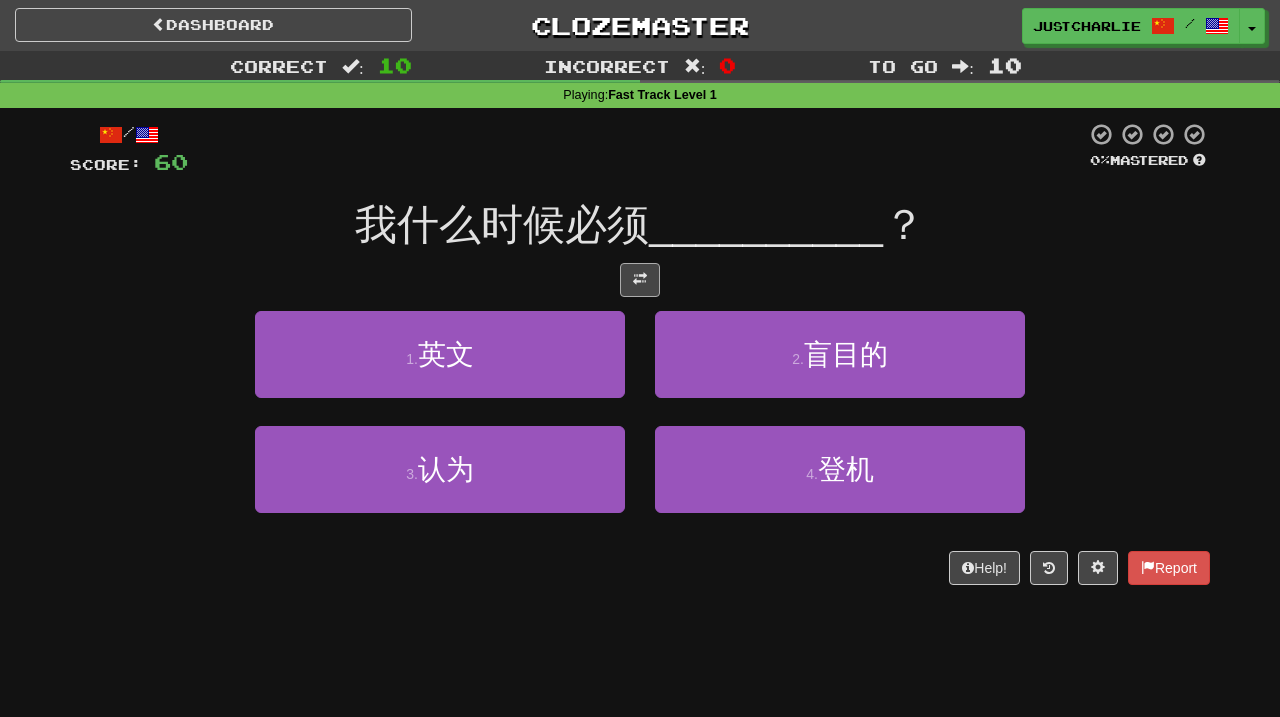 click at bounding box center (640, 280) 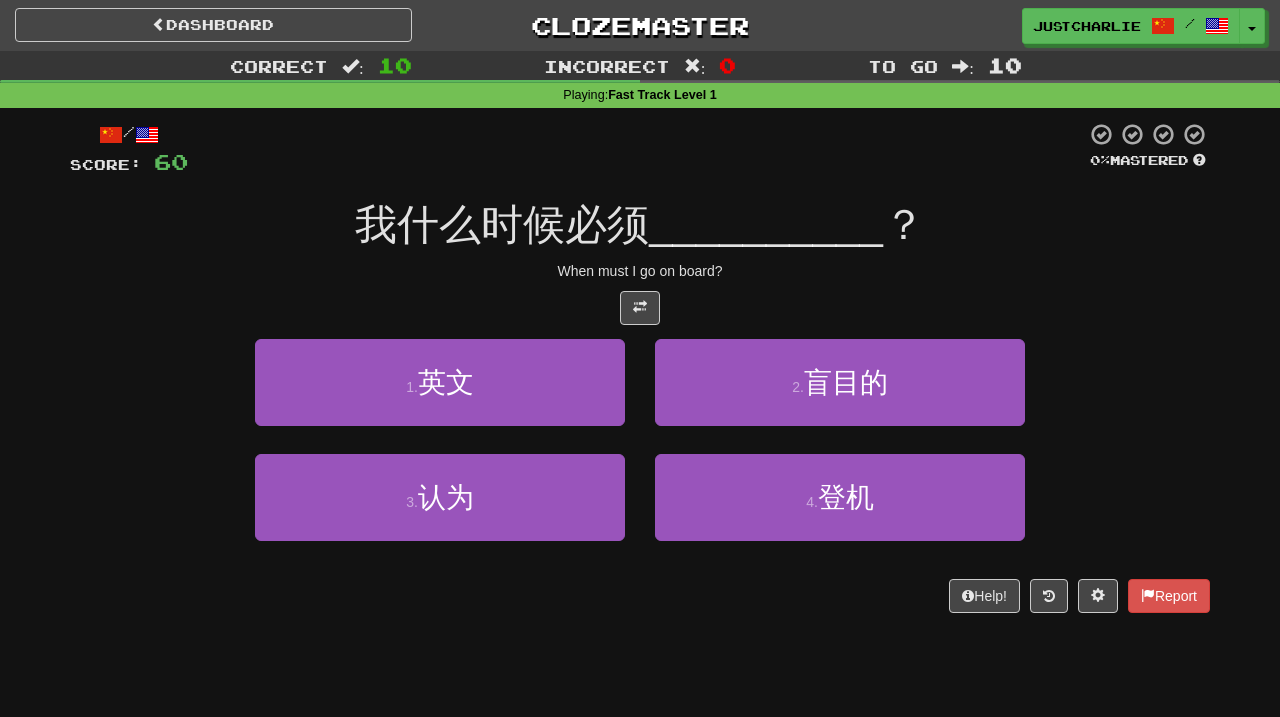 click at bounding box center [640, 308] 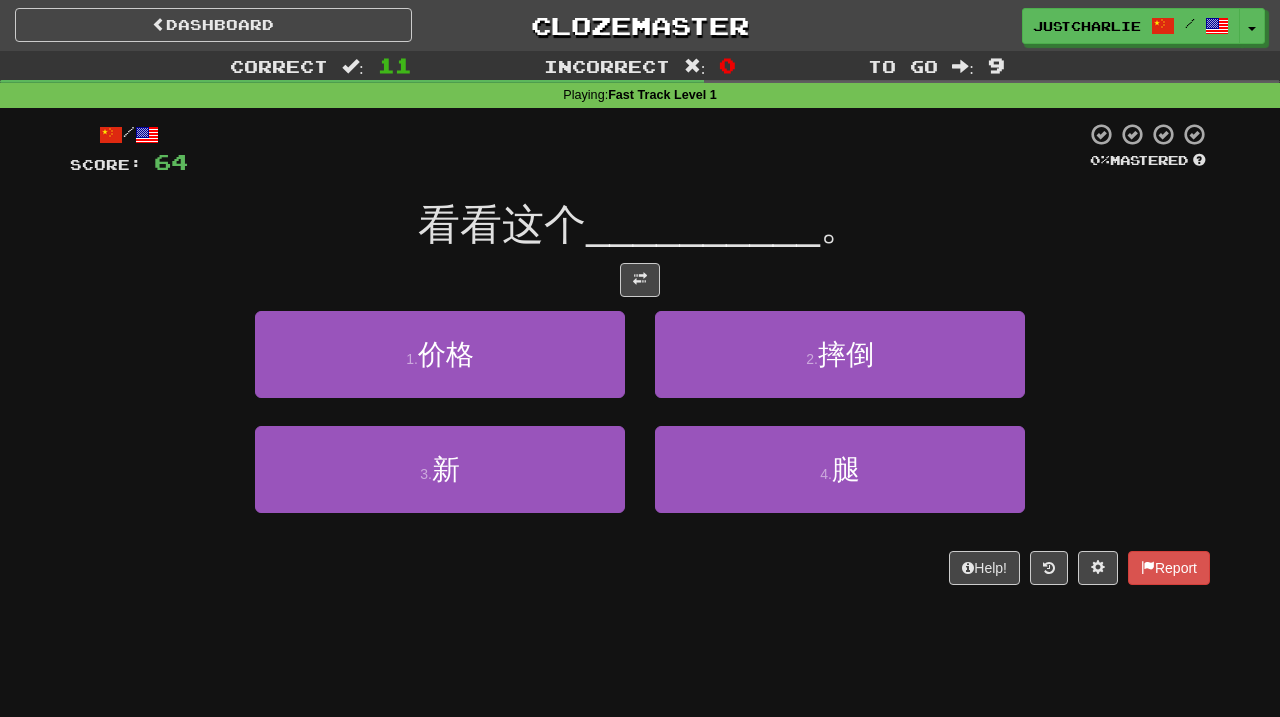 click at bounding box center [640, 280] 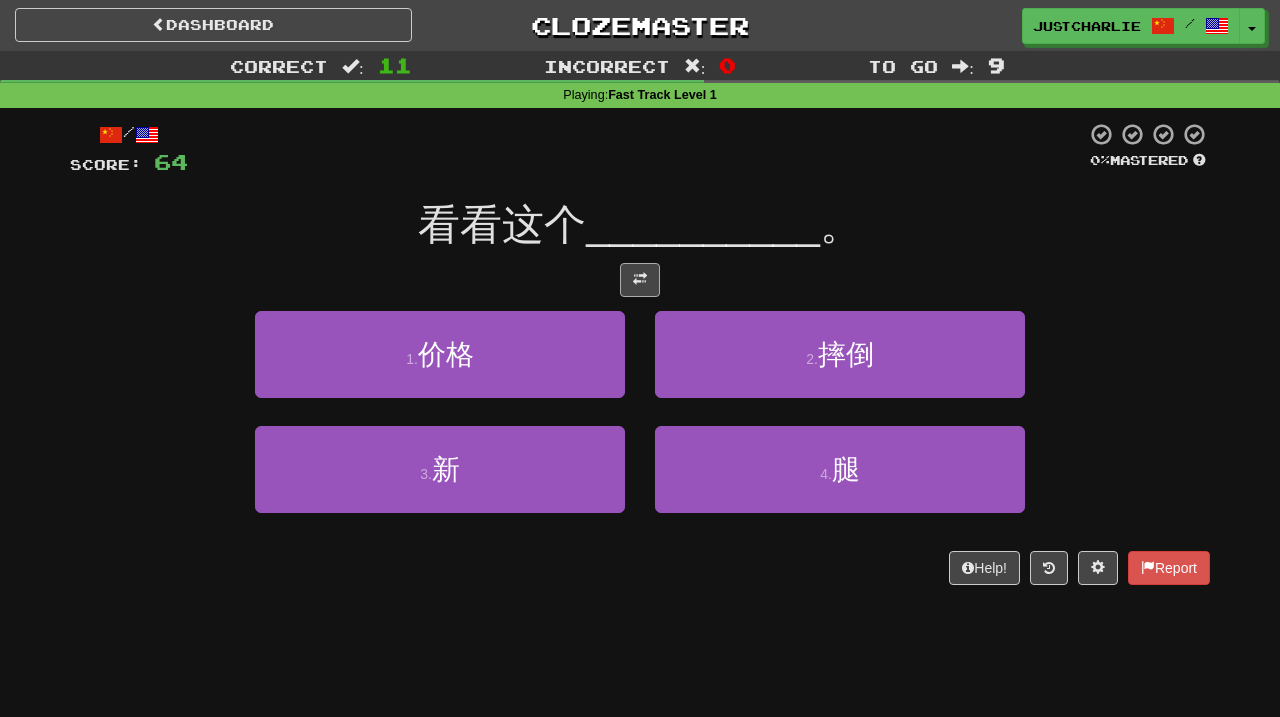 click at bounding box center [640, 280] 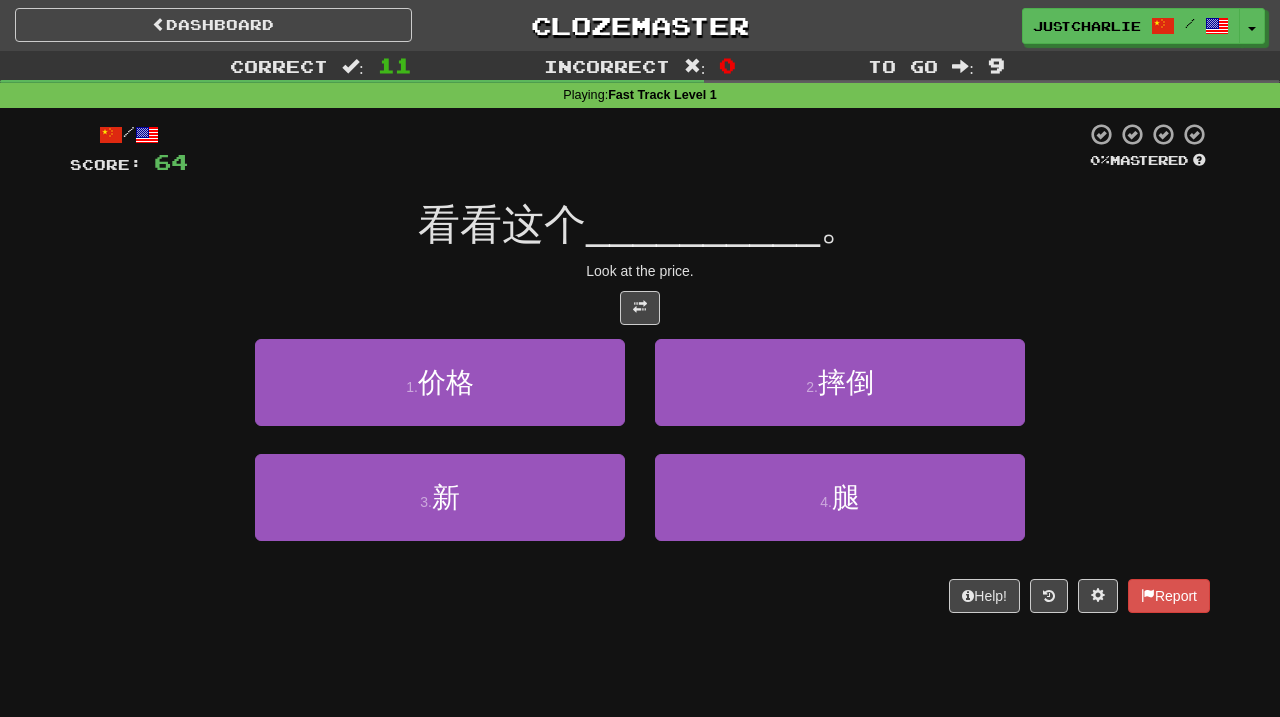 click at bounding box center (640, 308) 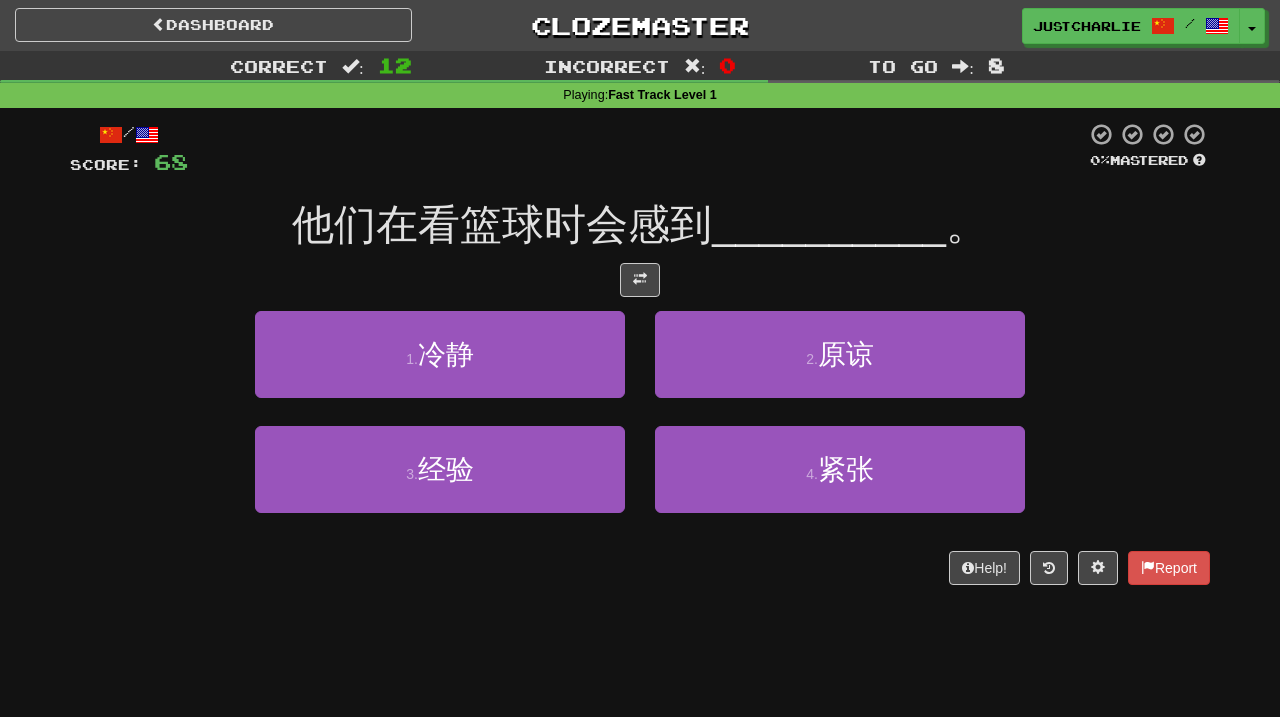 click at bounding box center (640, 280) 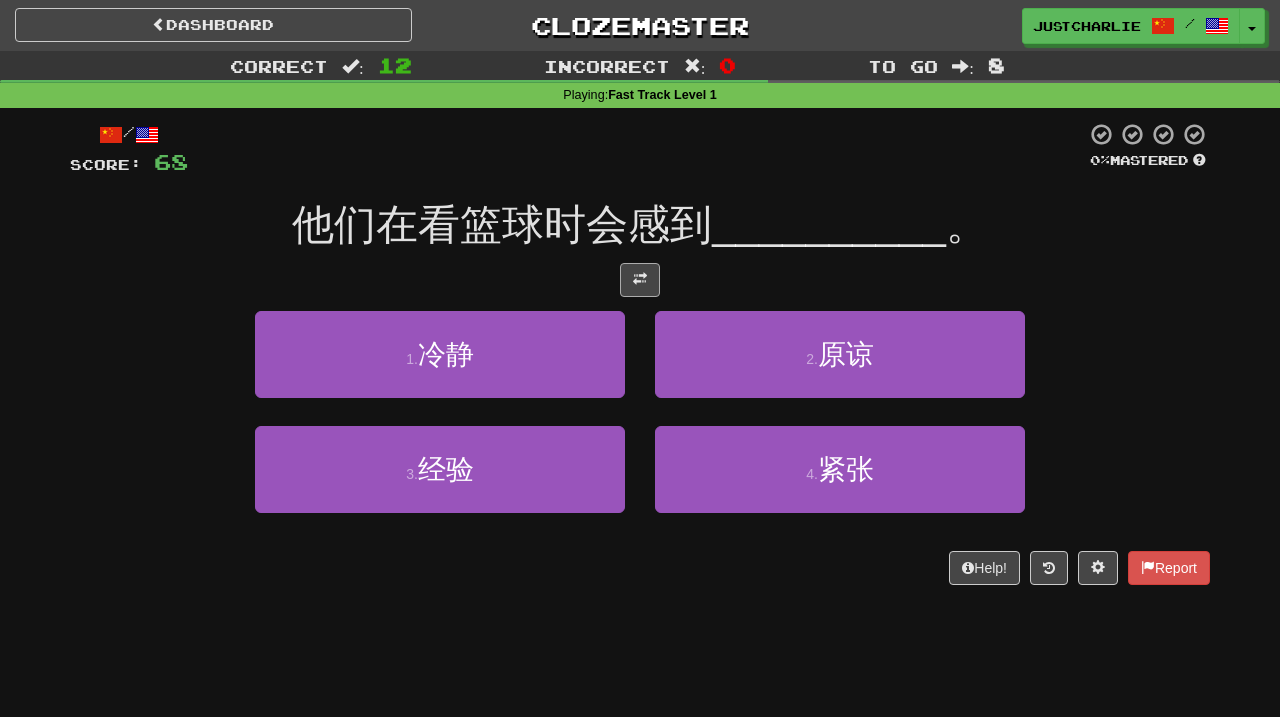 click at bounding box center (640, 279) 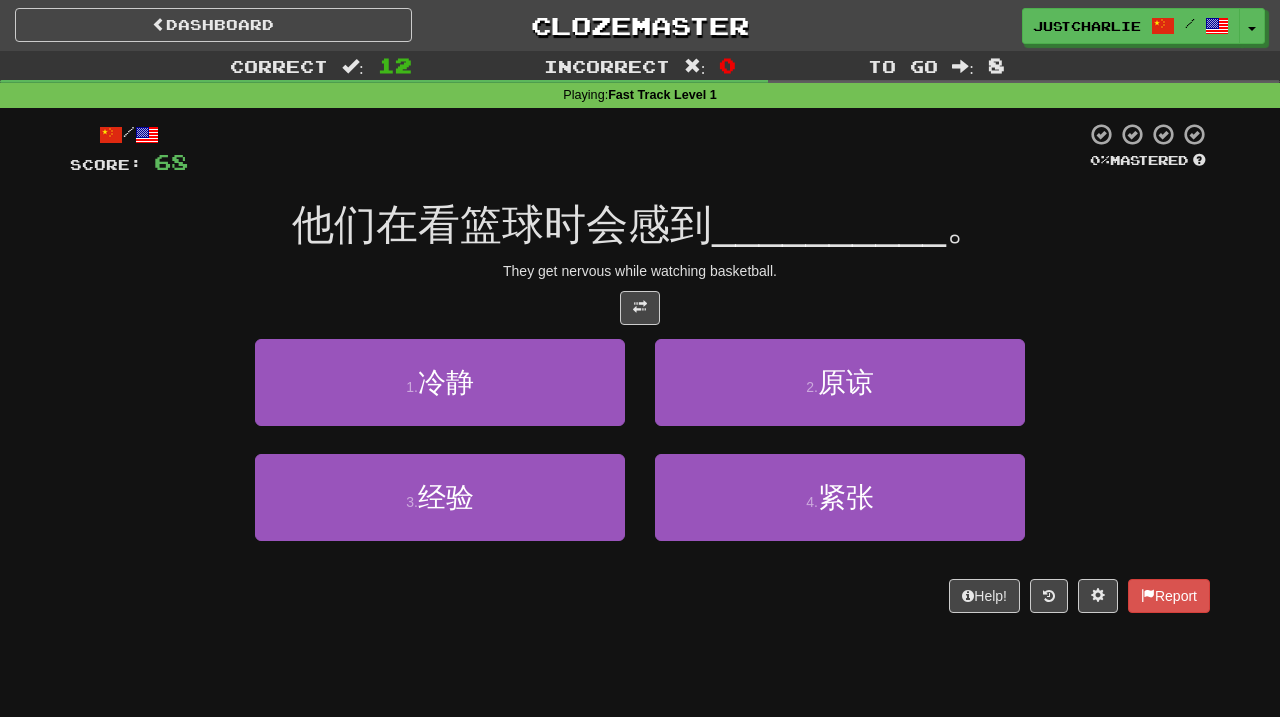 click at bounding box center (640, 308) 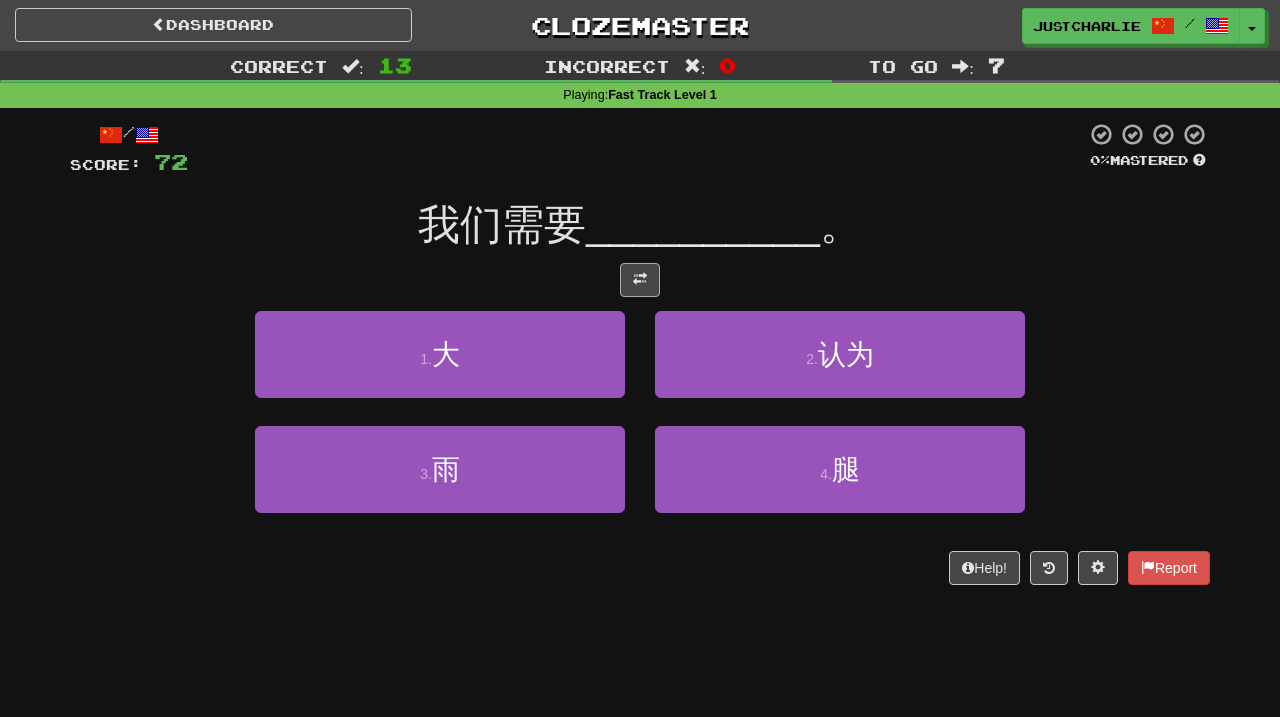 click at bounding box center (640, 280) 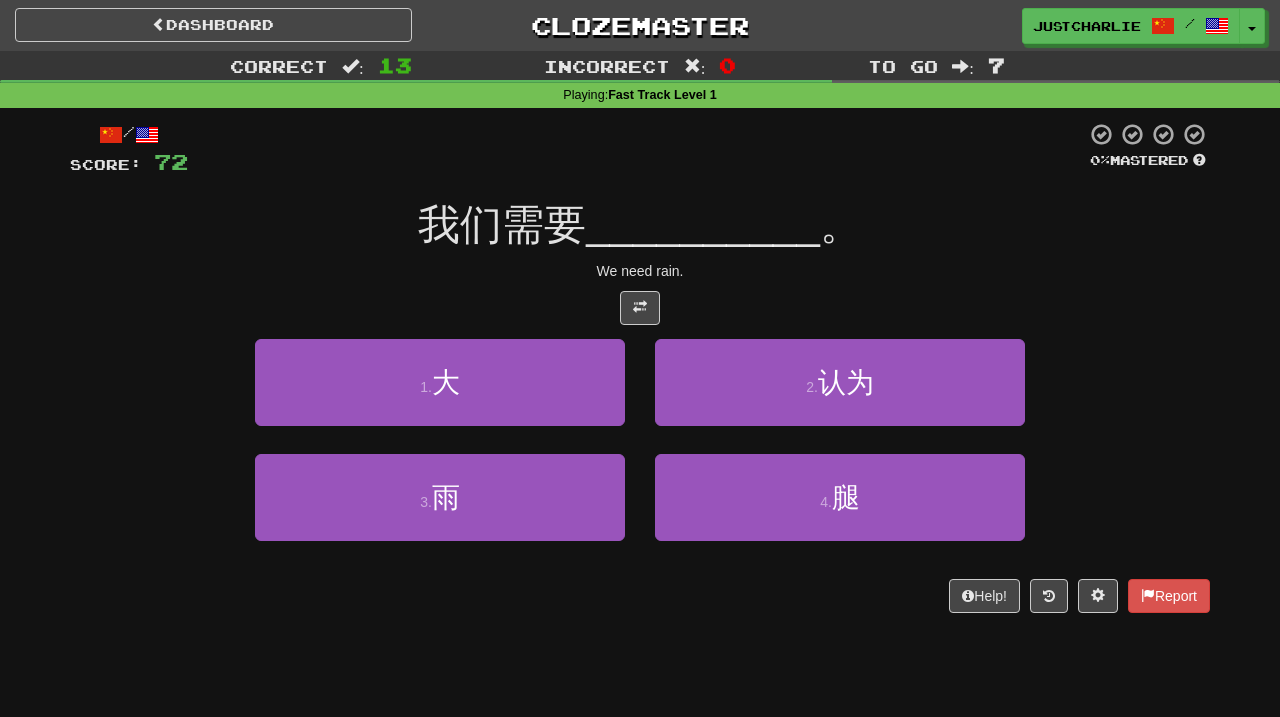 click at bounding box center [640, 308] 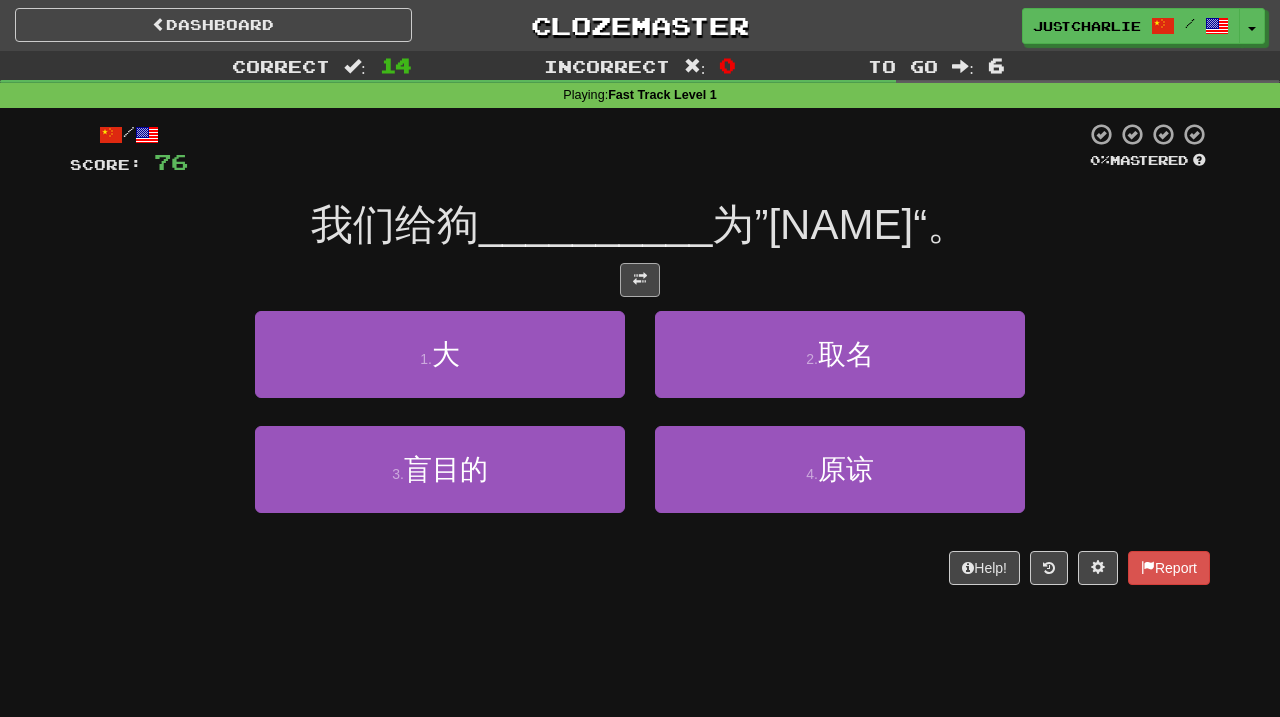 click at bounding box center (640, 280) 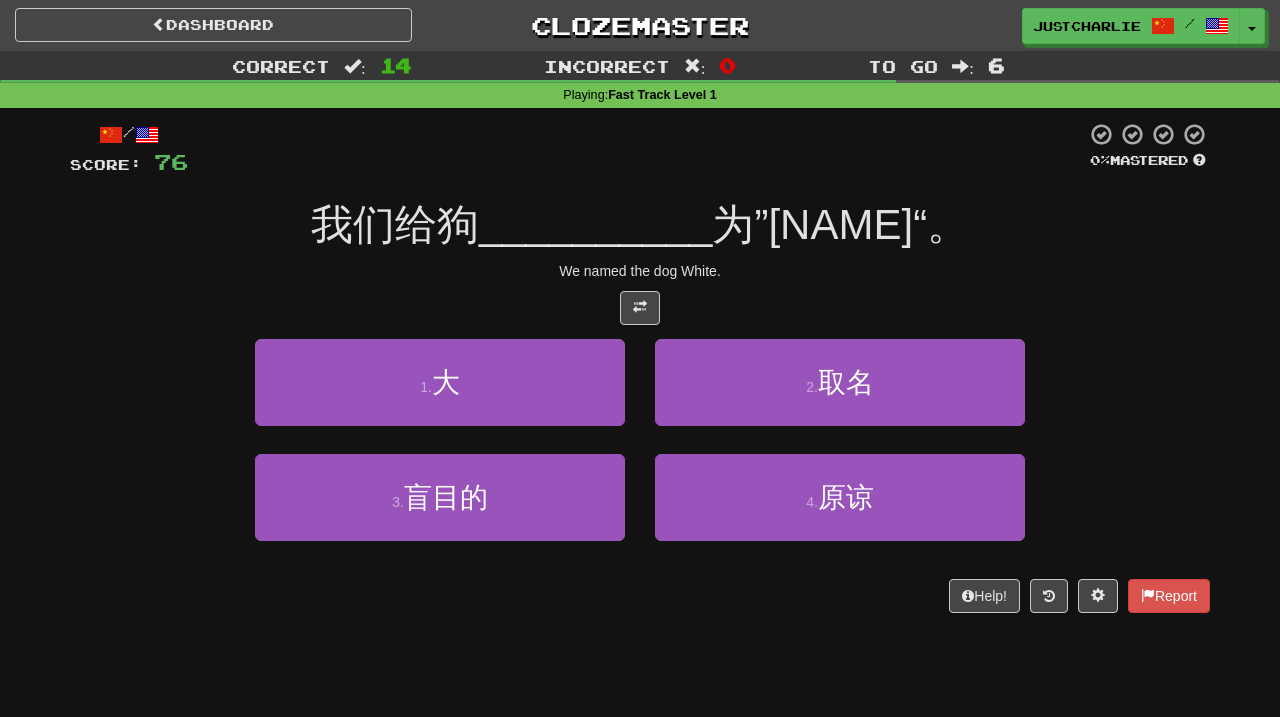 click at bounding box center (640, 308) 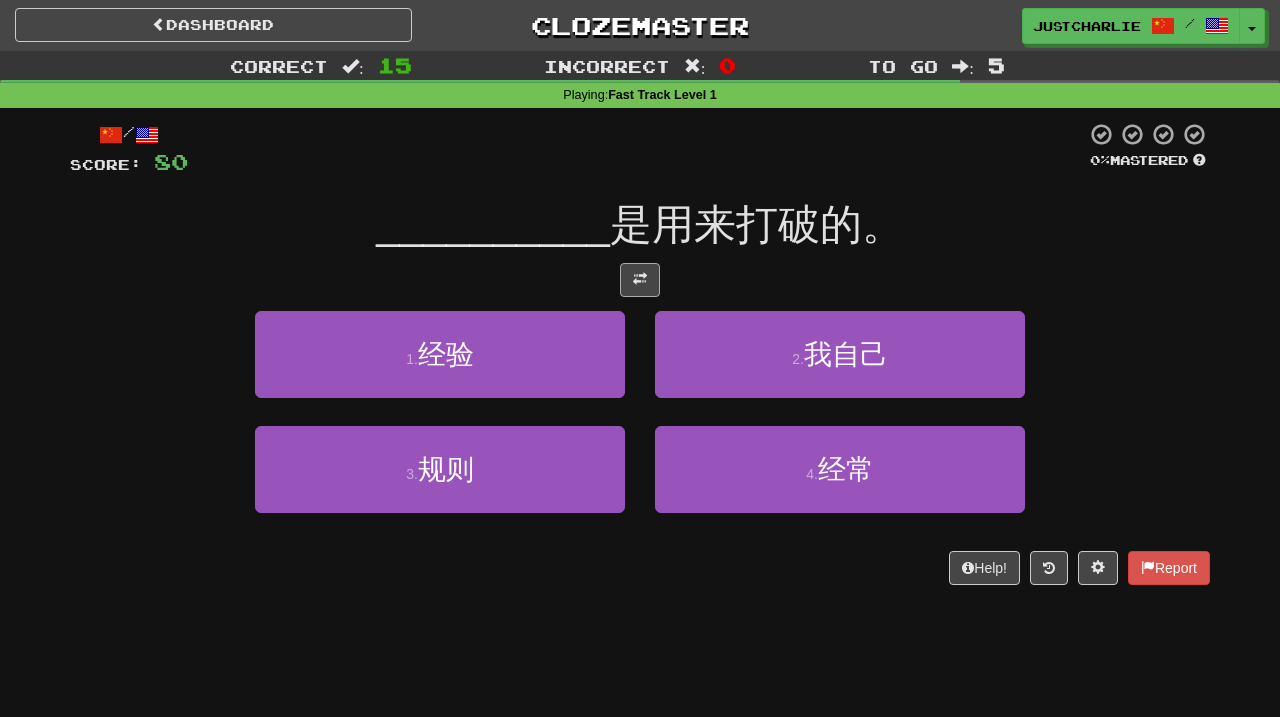 click at bounding box center (640, 280) 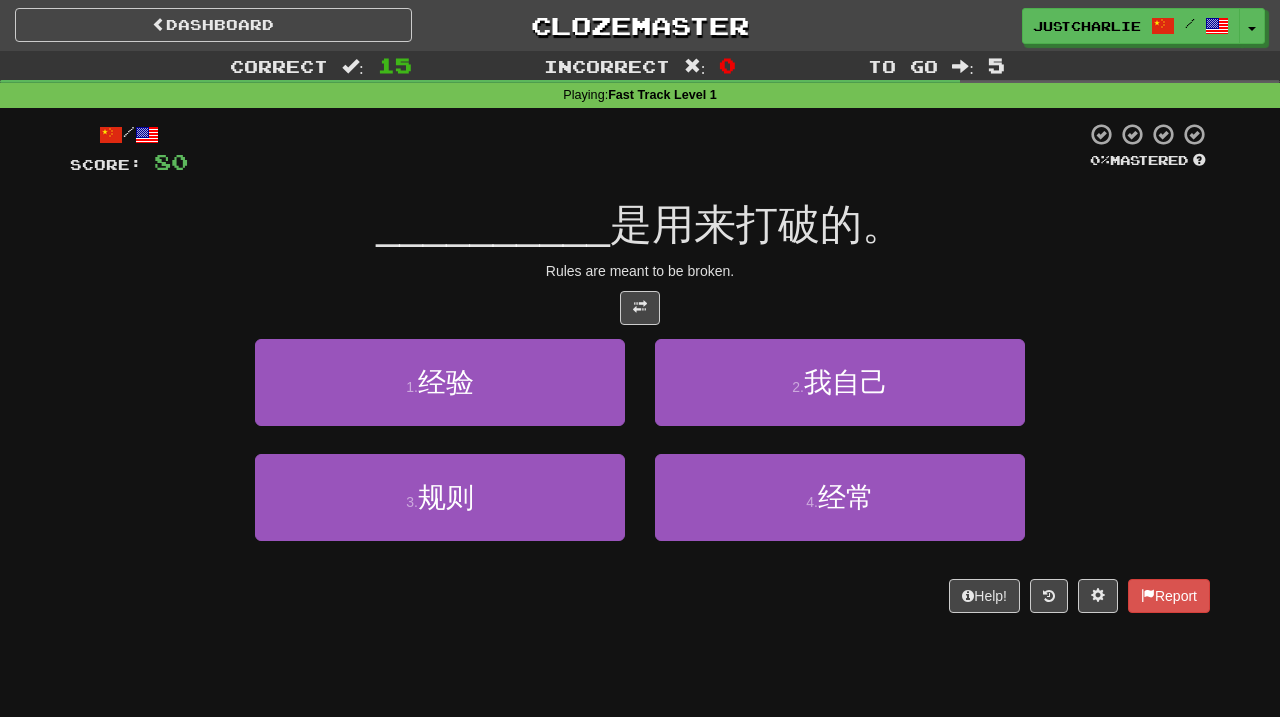 click at bounding box center [640, 308] 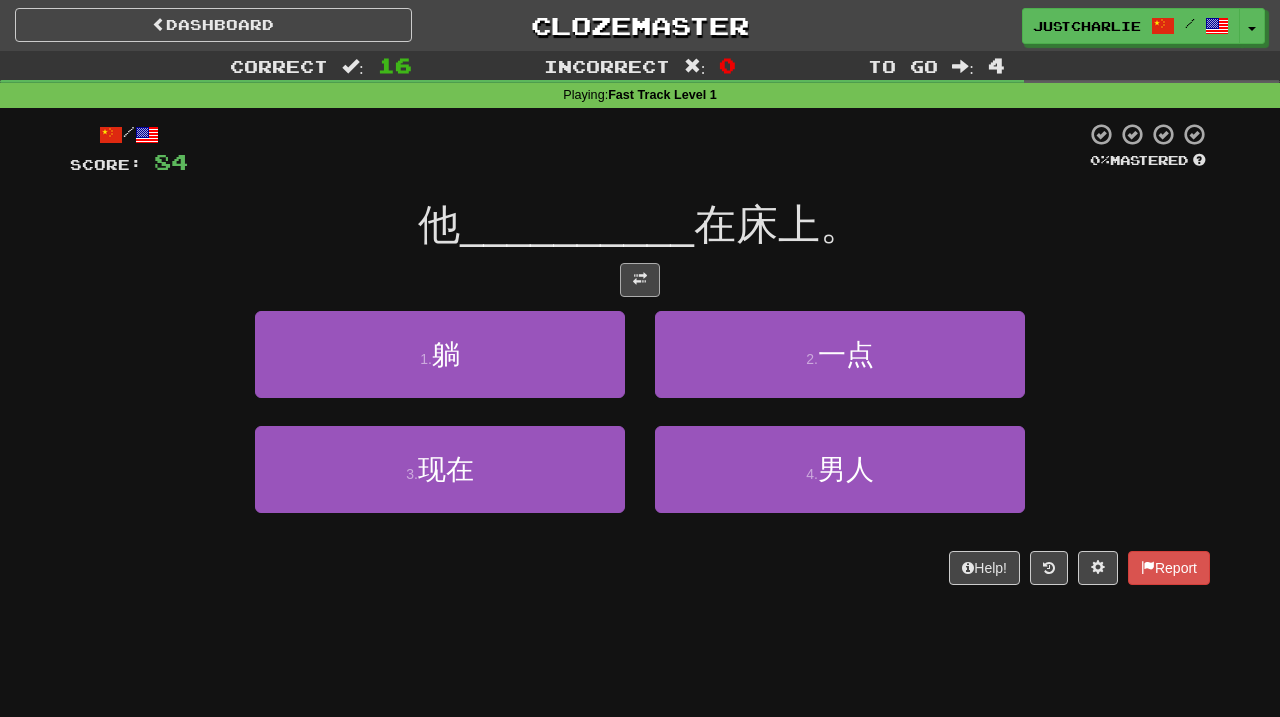 click at bounding box center [640, 280] 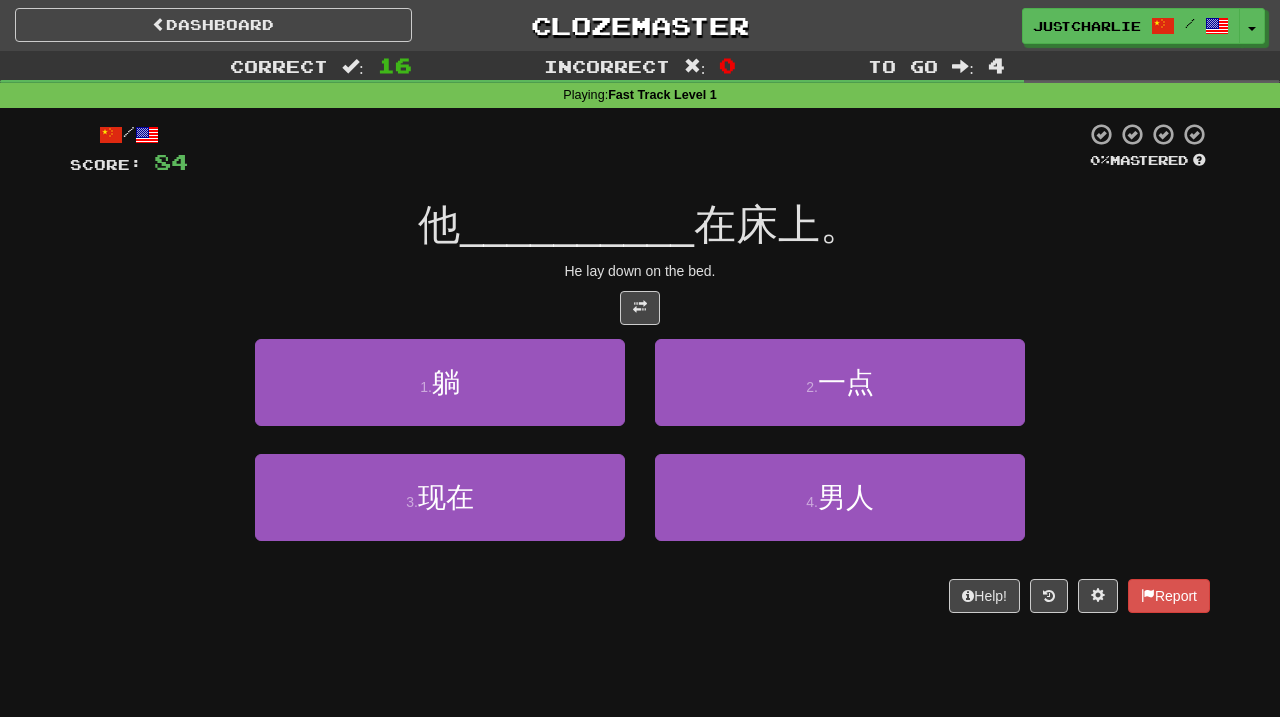 click at bounding box center [640, 308] 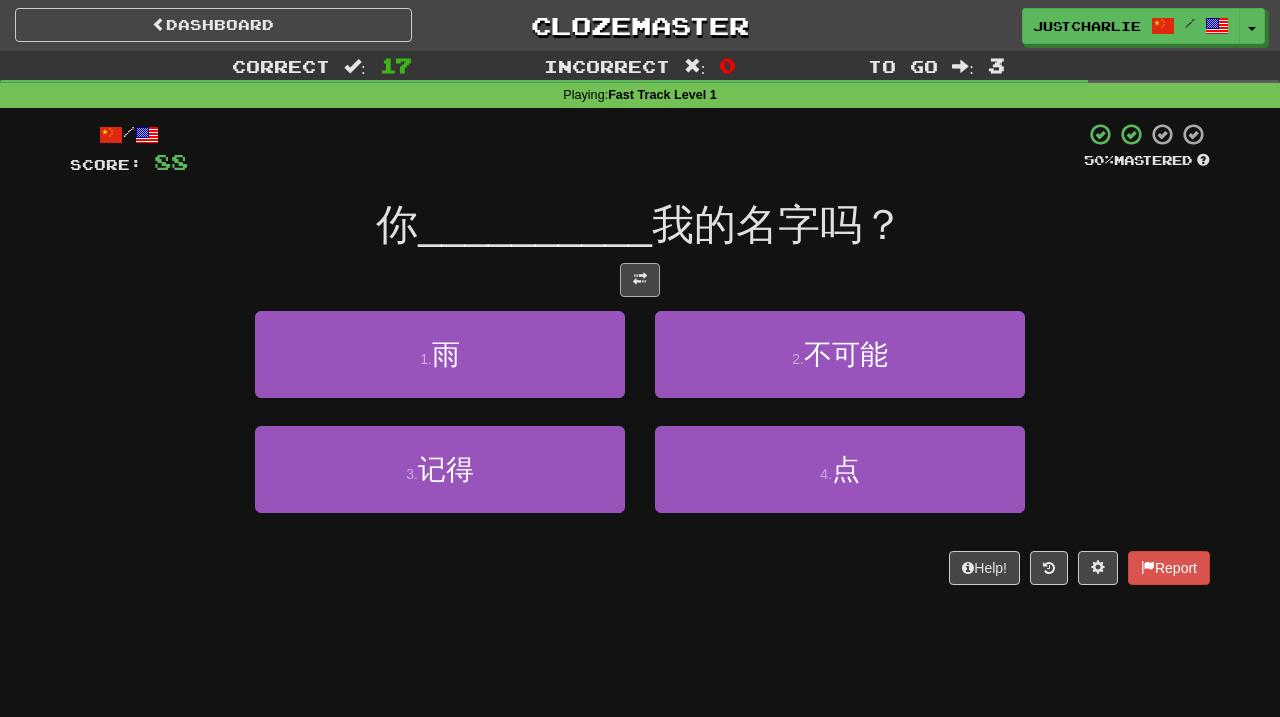click at bounding box center [640, 280] 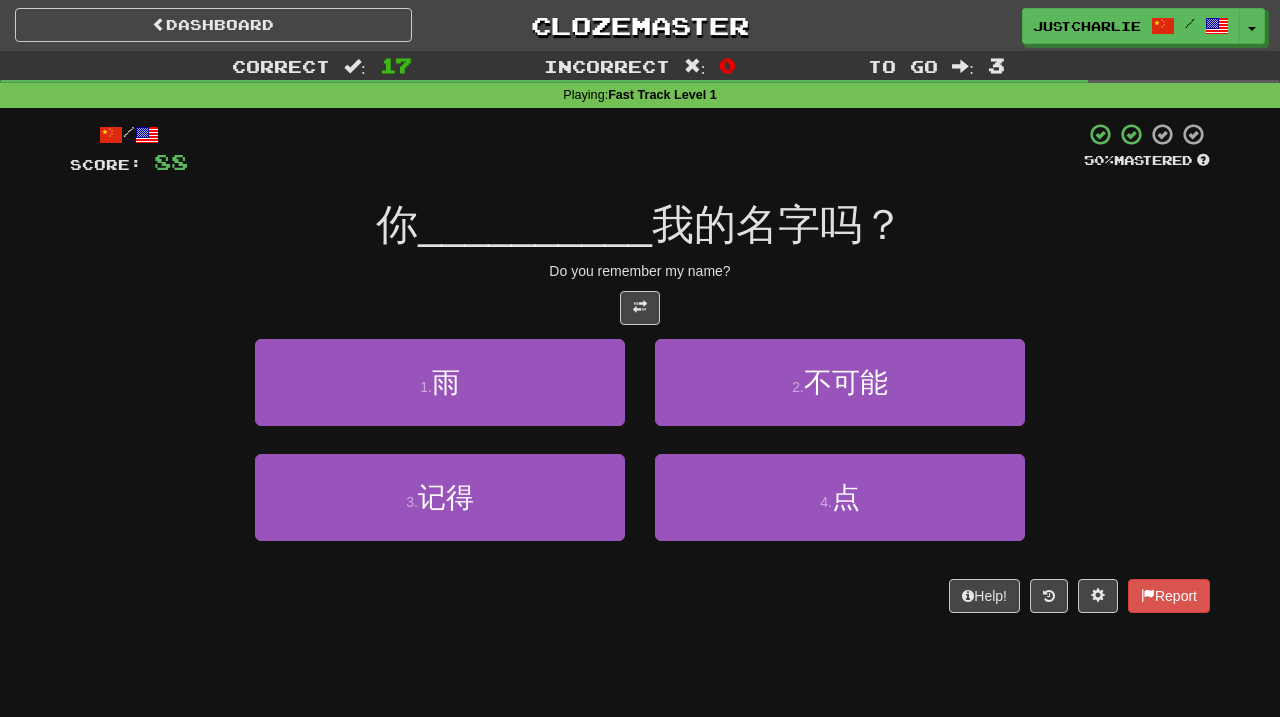 click at bounding box center [640, 308] 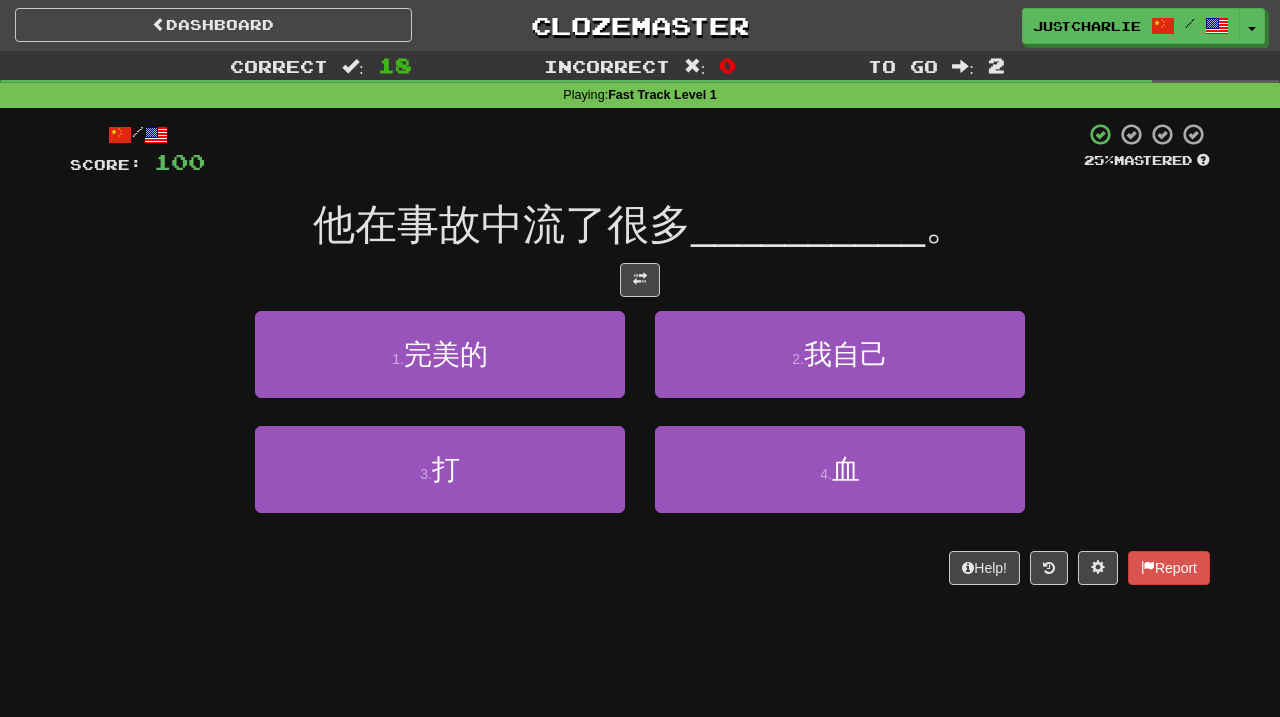 click at bounding box center (640, 280) 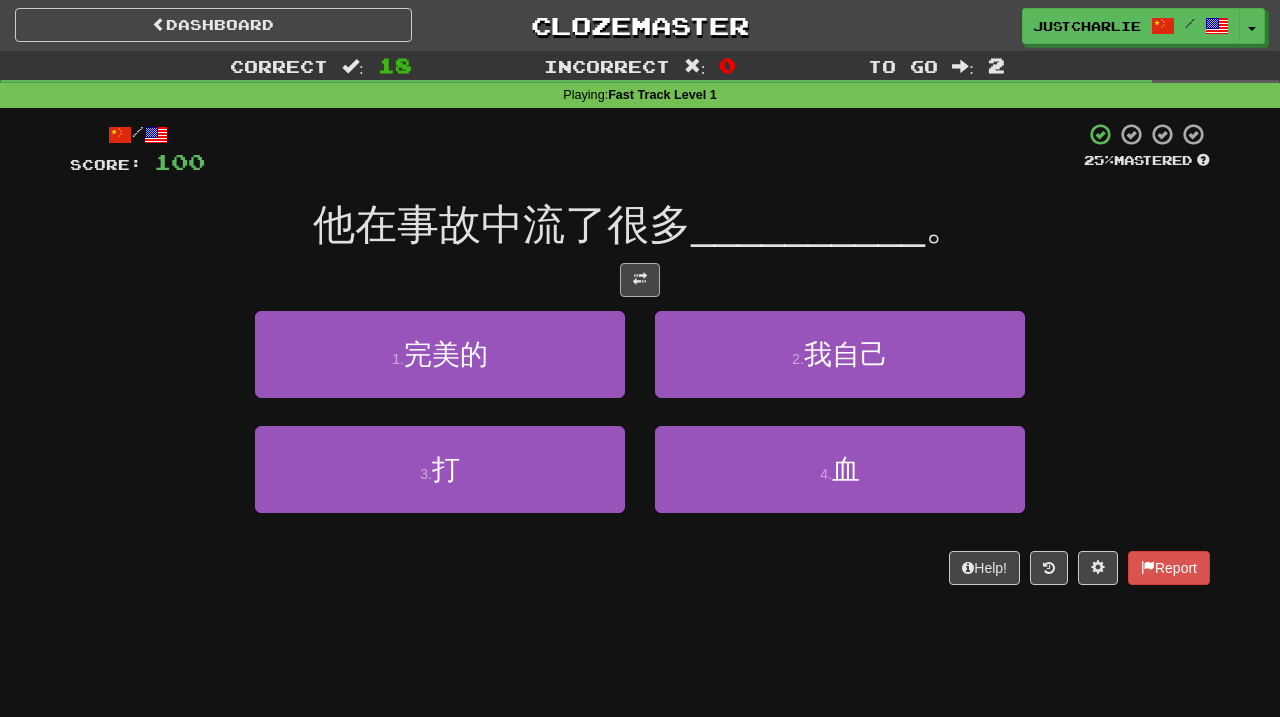 click at bounding box center (640, 280) 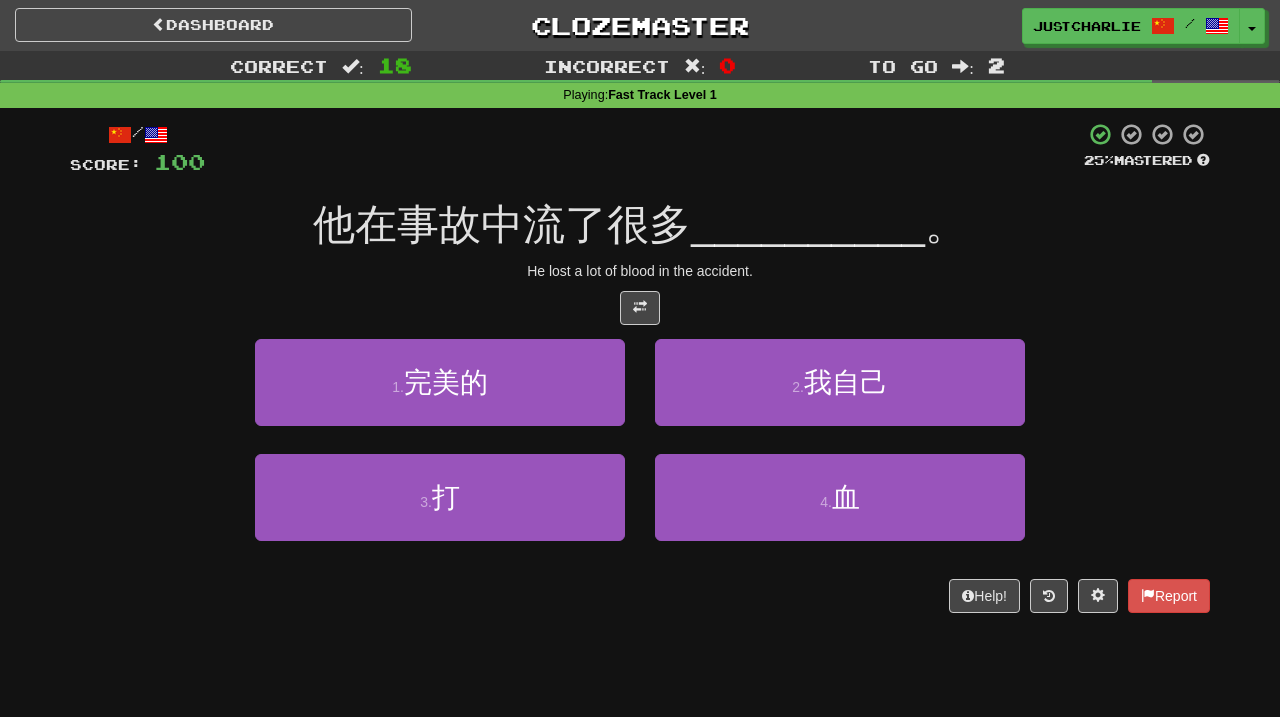click at bounding box center (640, 308) 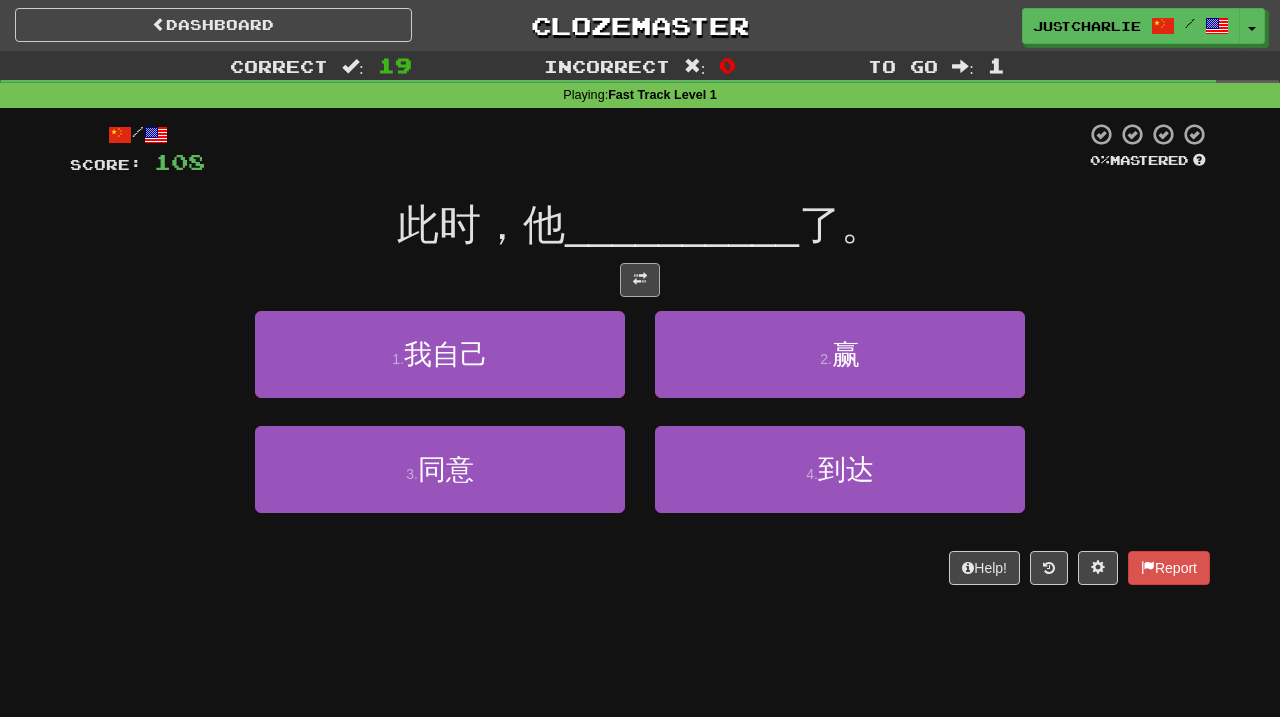 click at bounding box center (640, 280) 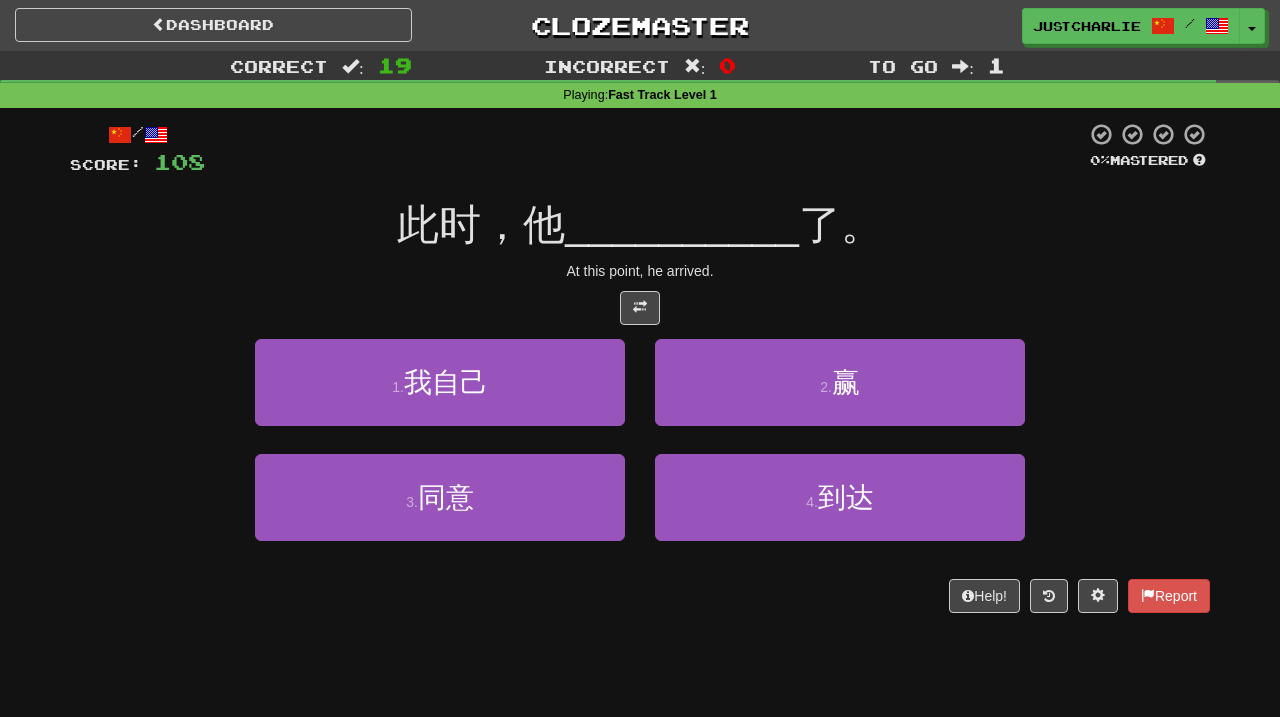 click at bounding box center [640, 308] 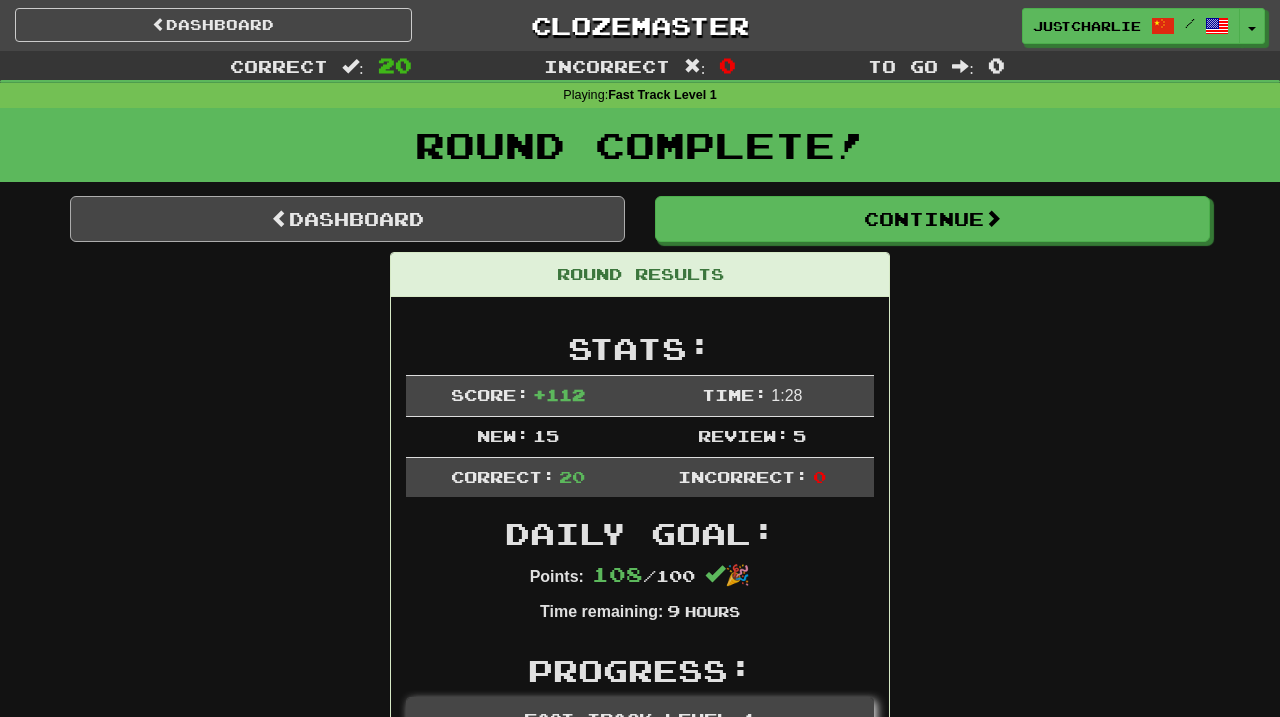 click on "Dashboard" at bounding box center [347, 219] 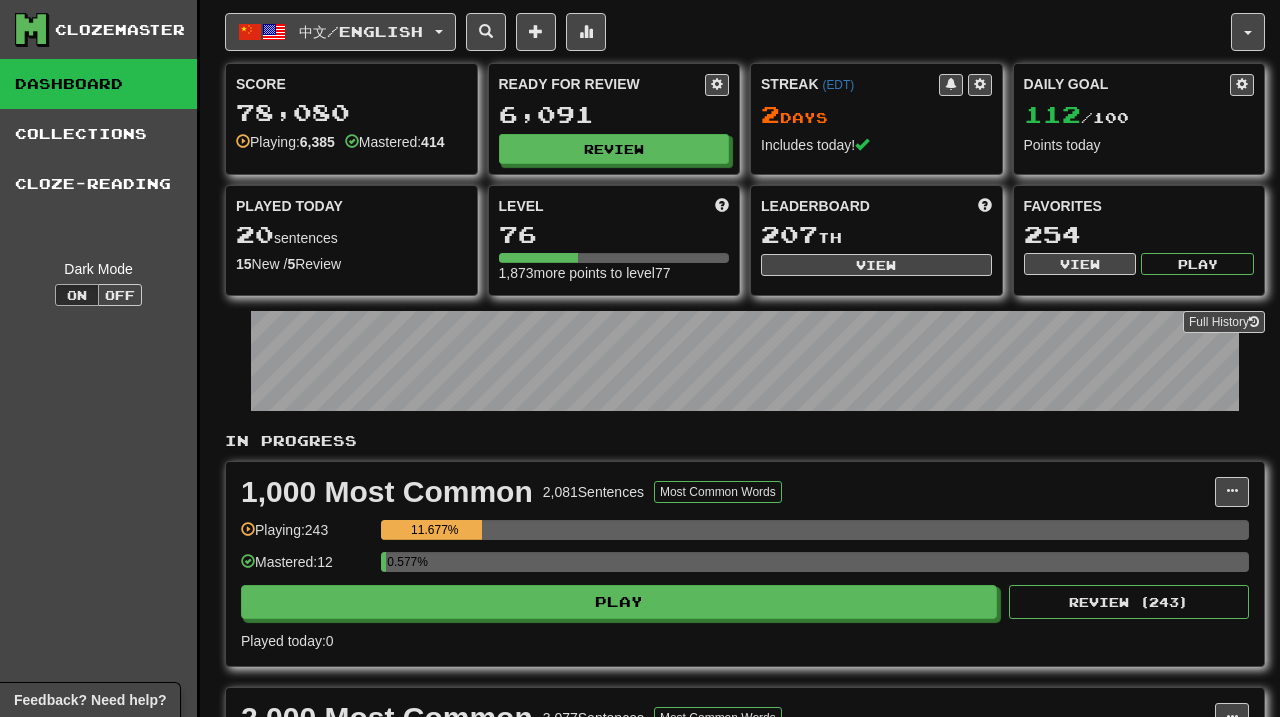 scroll, scrollTop: 0, scrollLeft: 0, axis: both 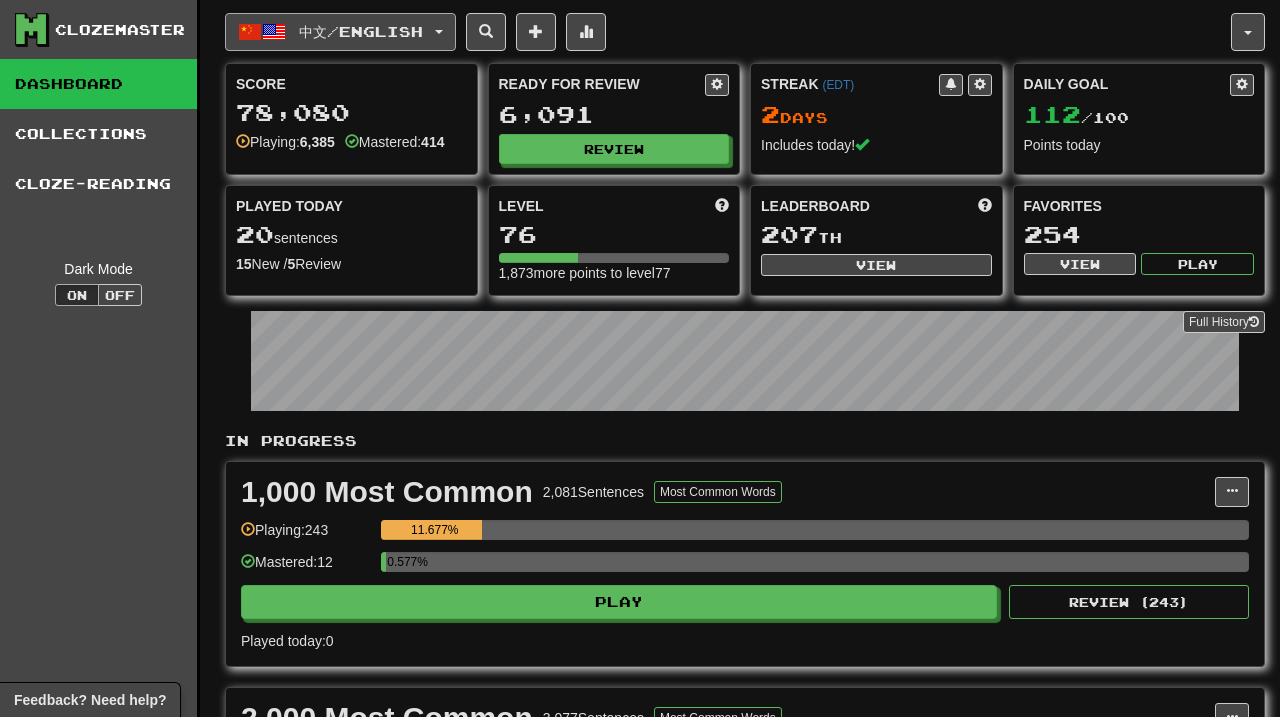 click at bounding box center (439, 32) 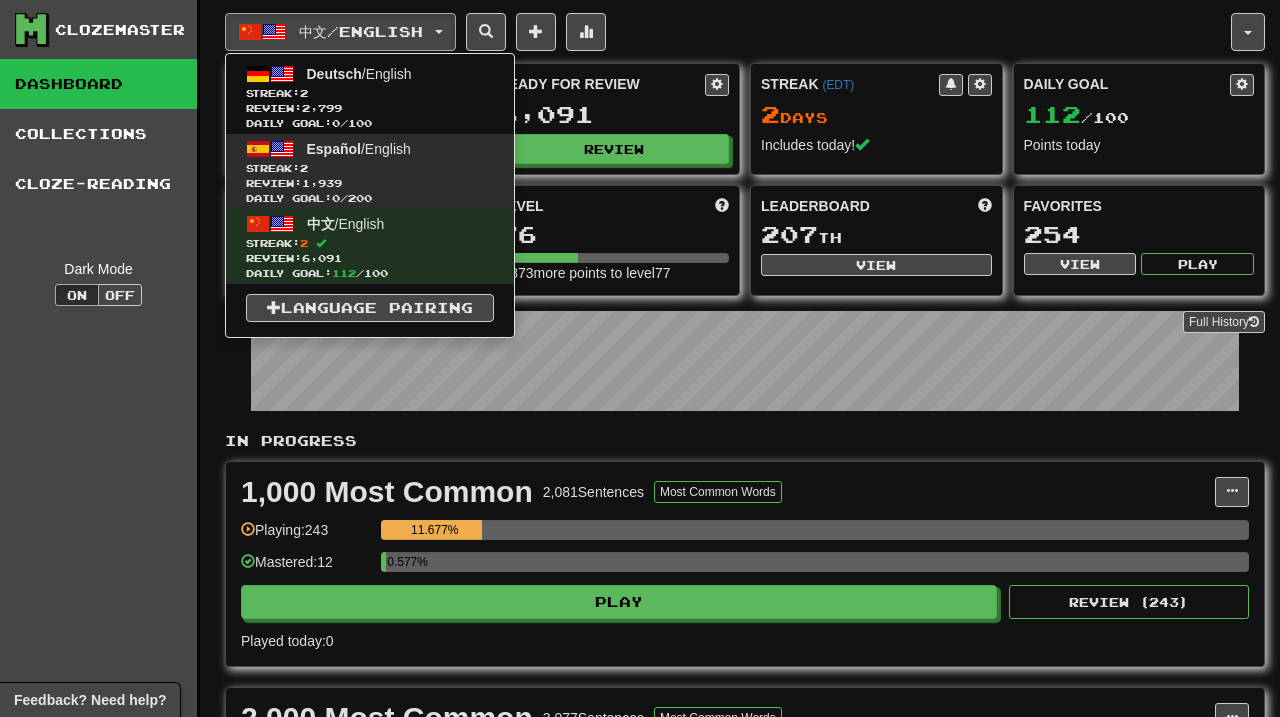 click on "Español  /  English Streak:  2   Review:  1,939 Daily Goal:  0  /  200" at bounding box center (370, 171) 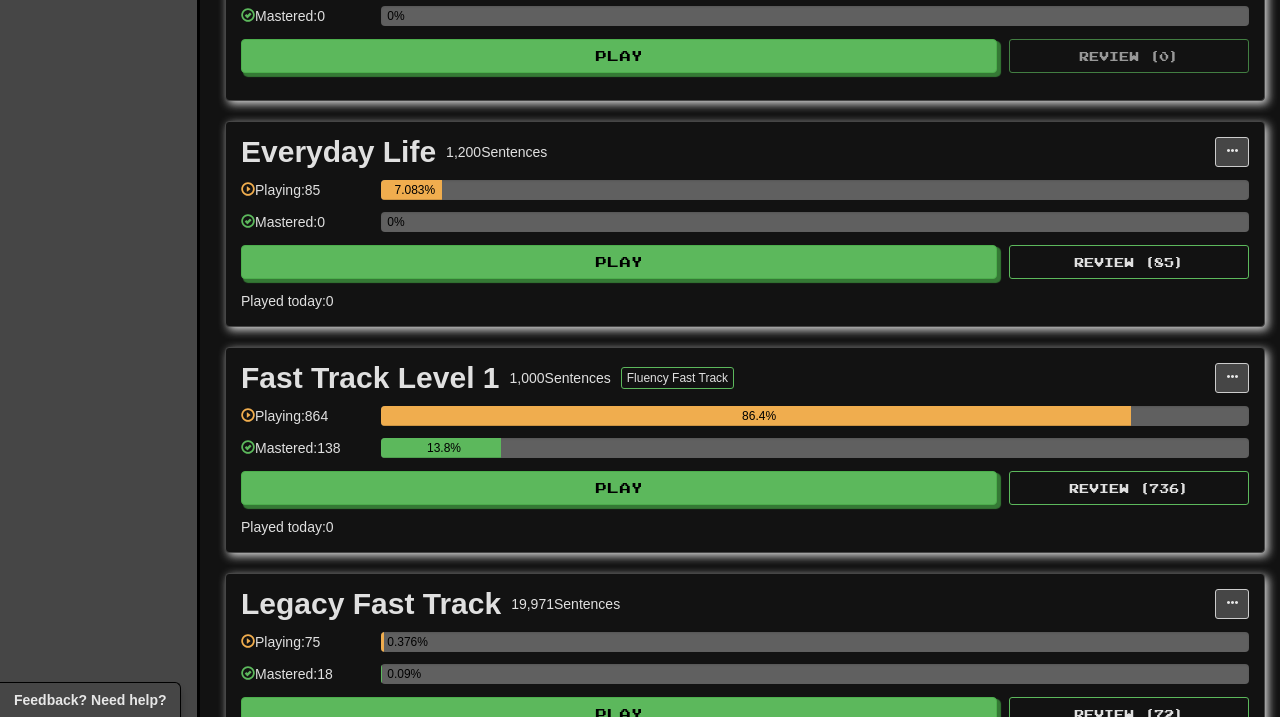 scroll, scrollTop: 1005, scrollLeft: 0, axis: vertical 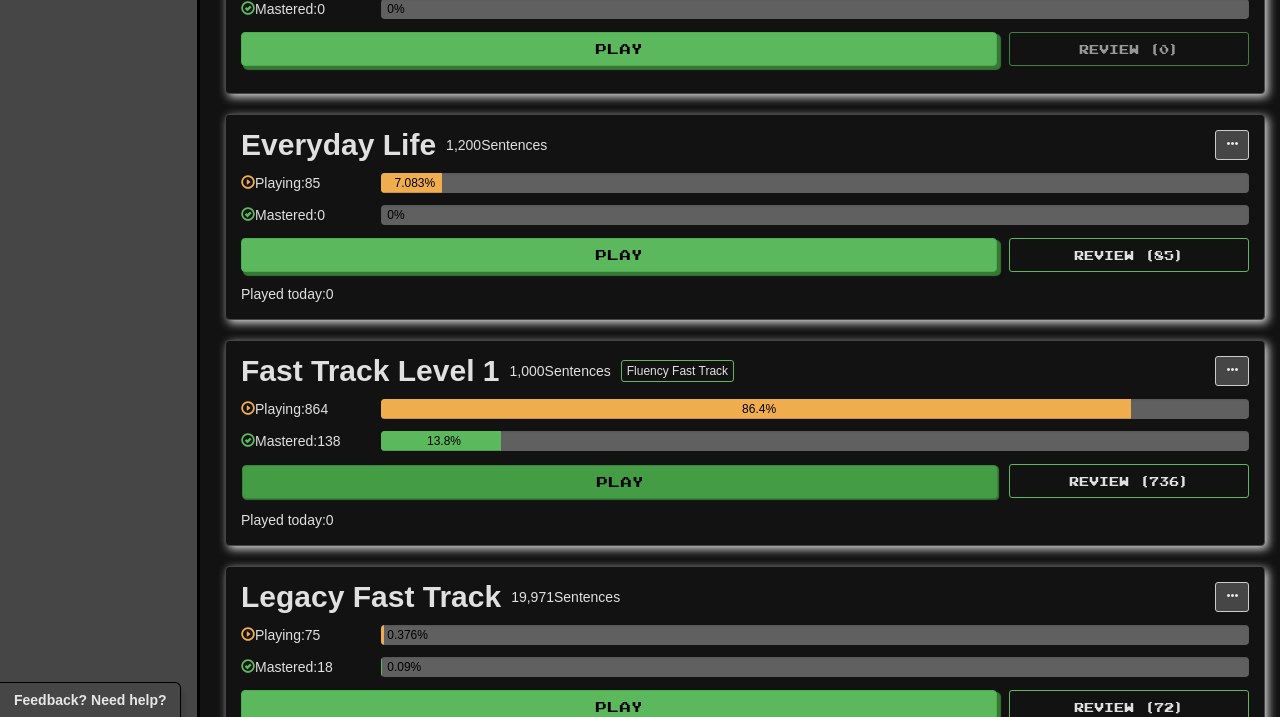click on "Play" at bounding box center [620, 482] 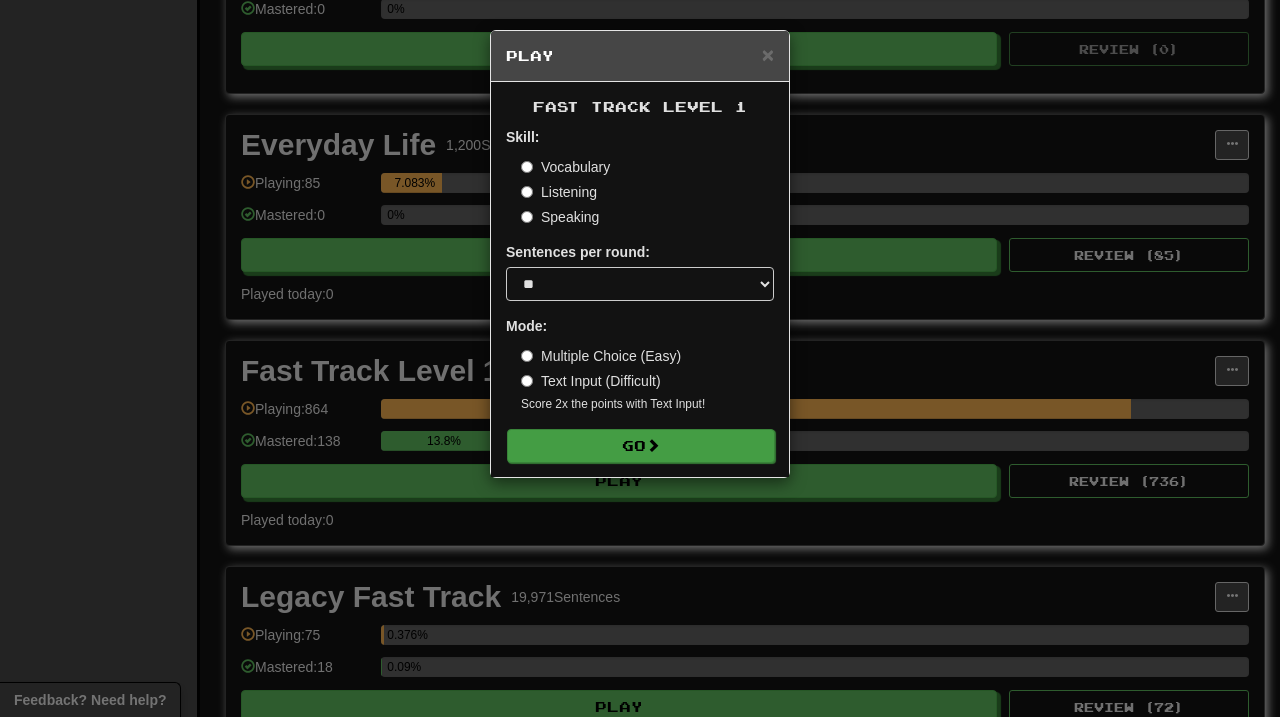 click on "Go" at bounding box center [641, 446] 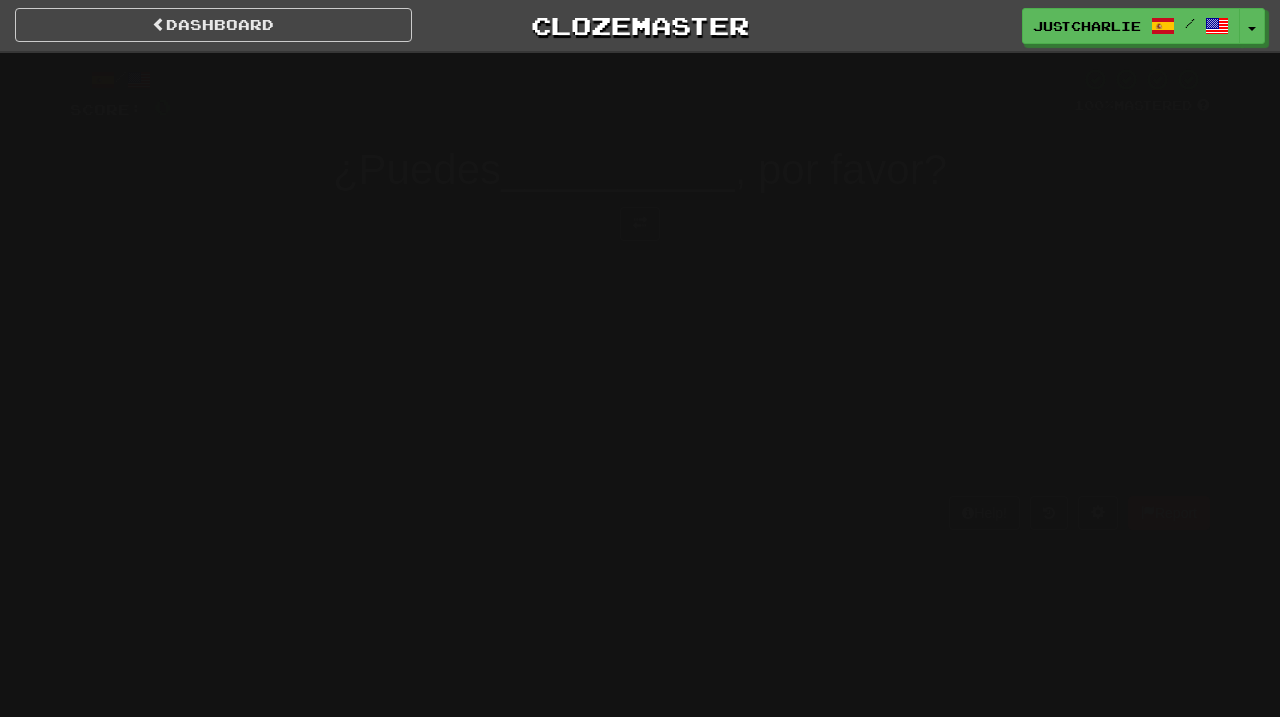scroll, scrollTop: 0, scrollLeft: 0, axis: both 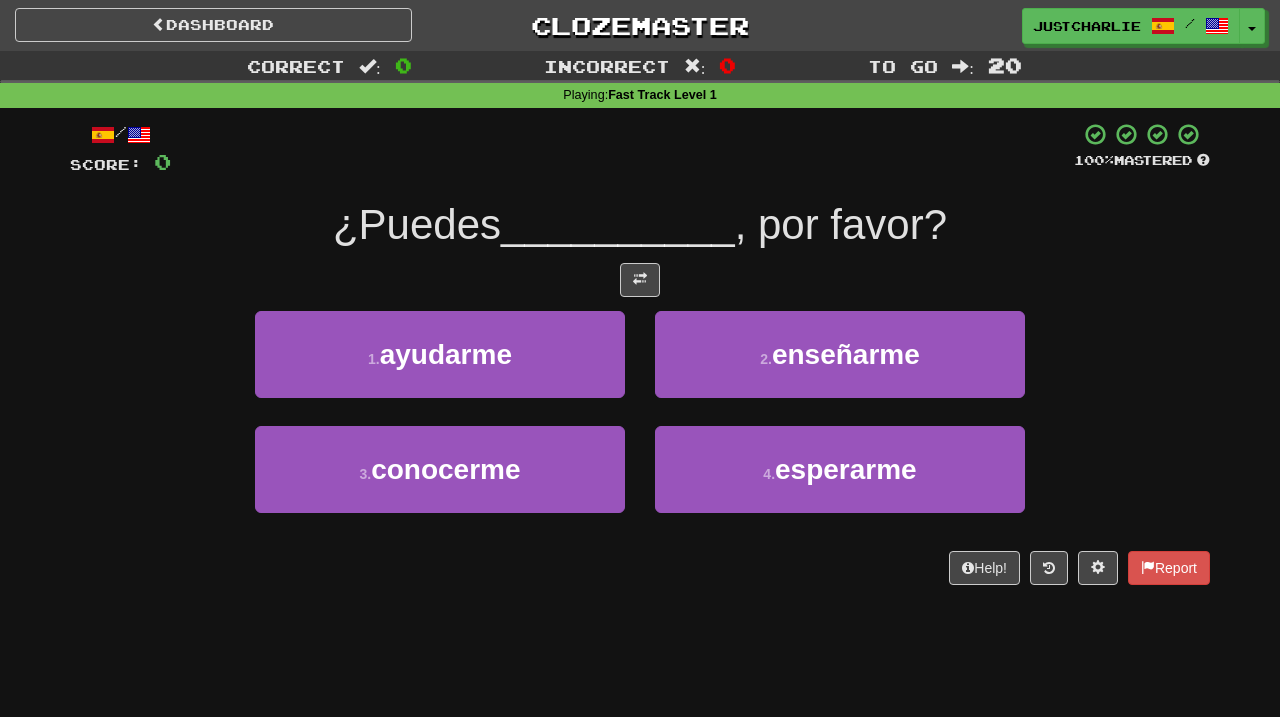 click at bounding box center (640, 280) 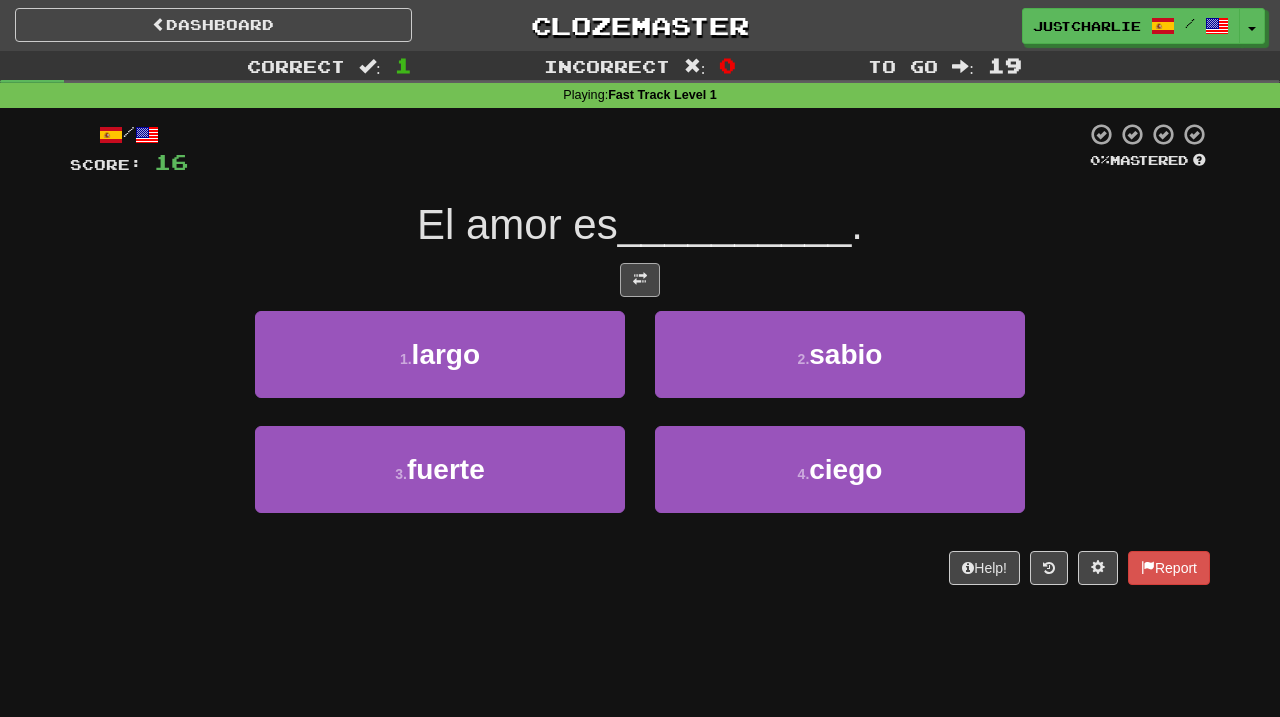 click at bounding box center [640, 280] 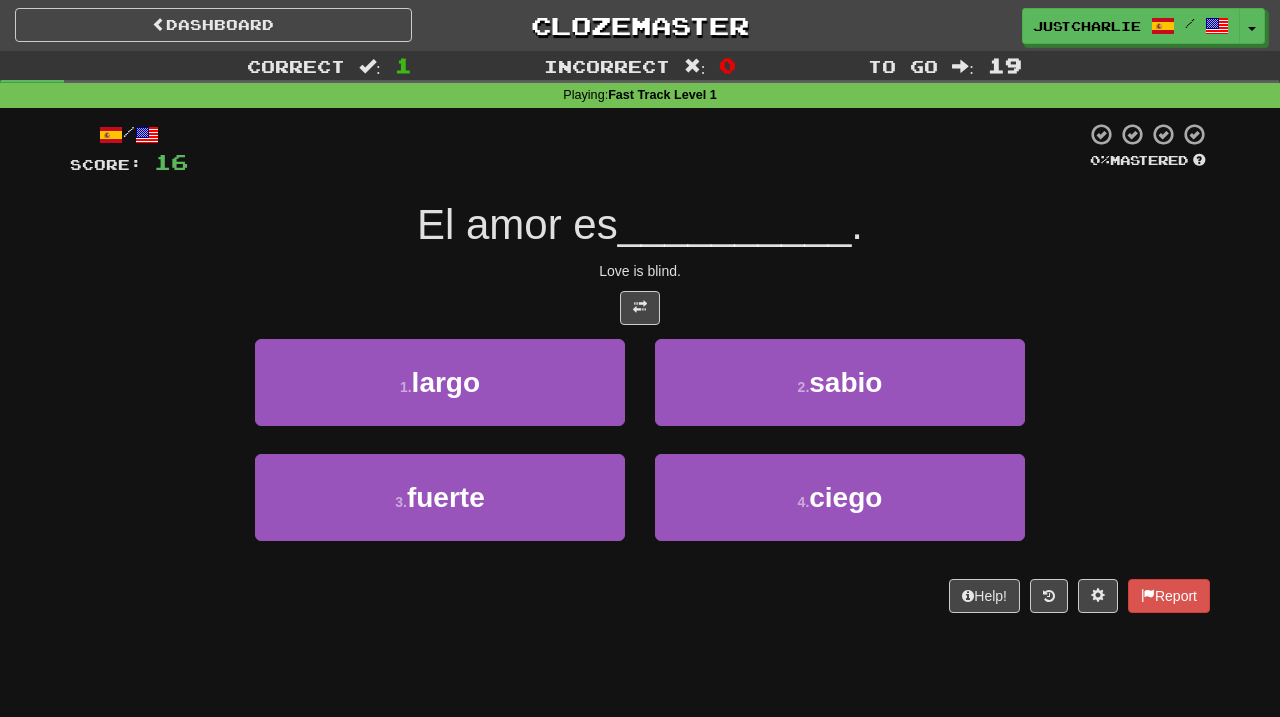 click at bounding box center (640, 308) 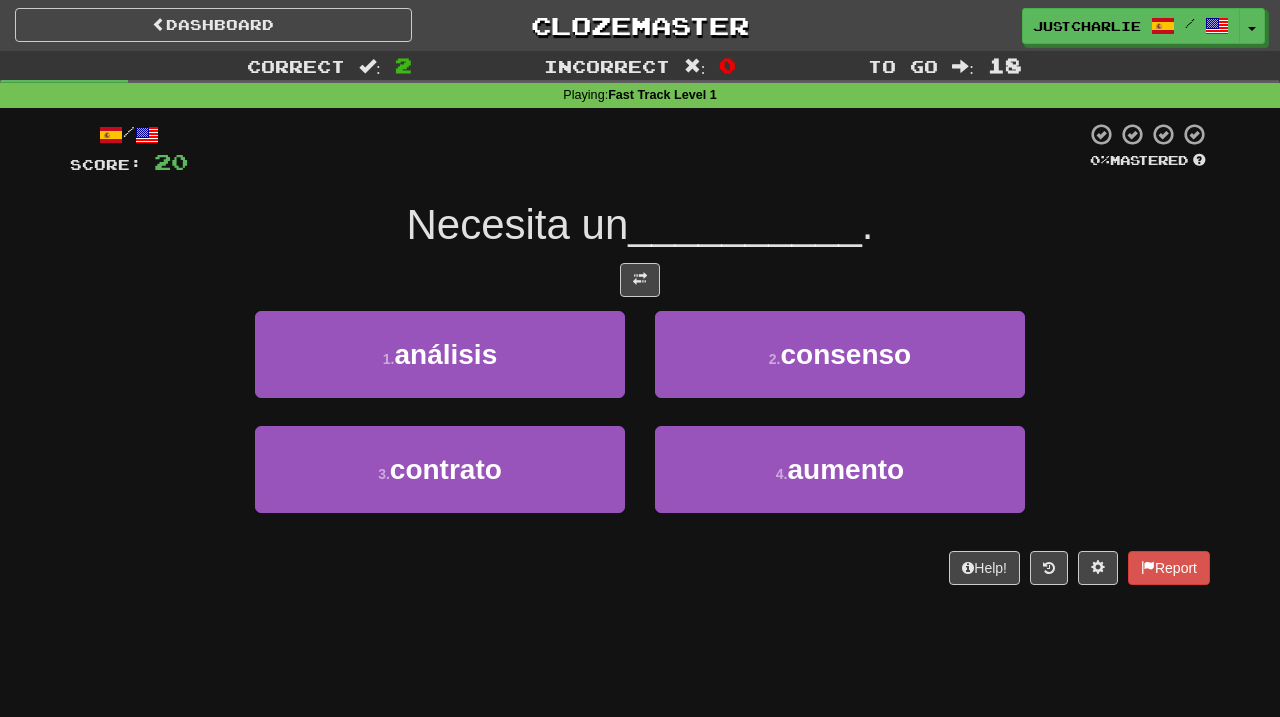 click at bounding box center (640, 280) 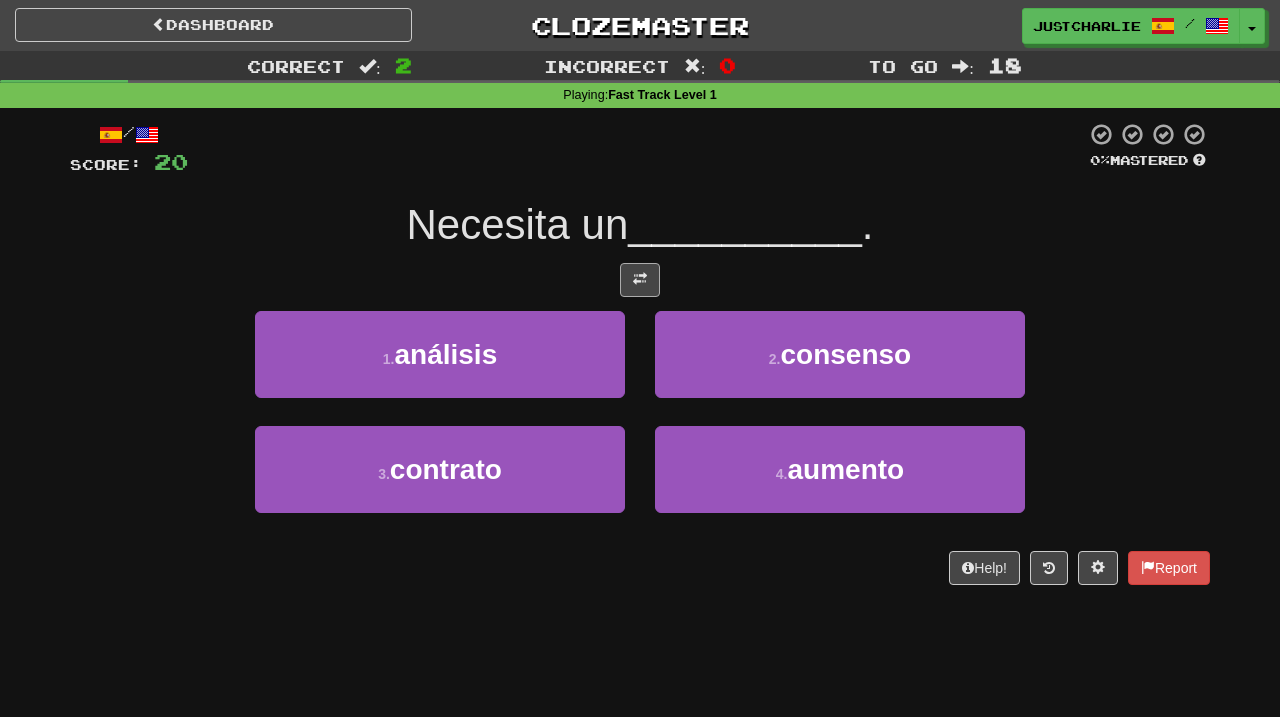 click at bounding box center [640, 279] 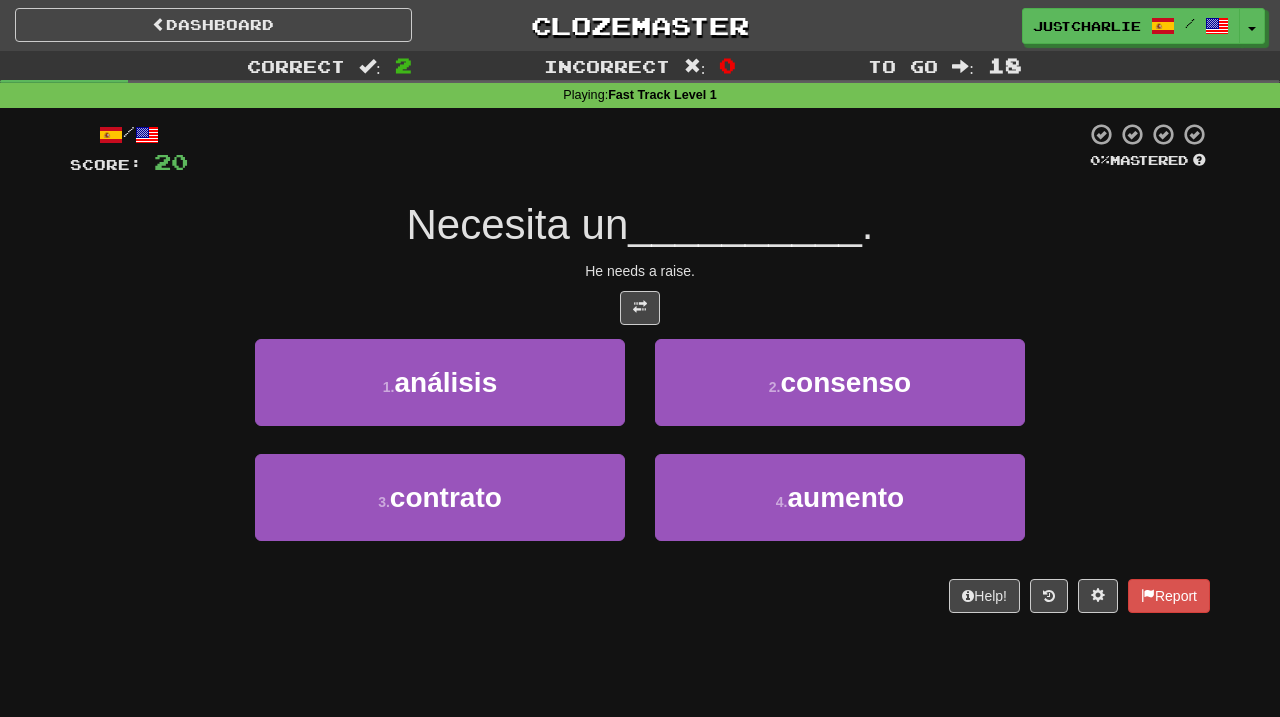click at bounding box center (640, 308) 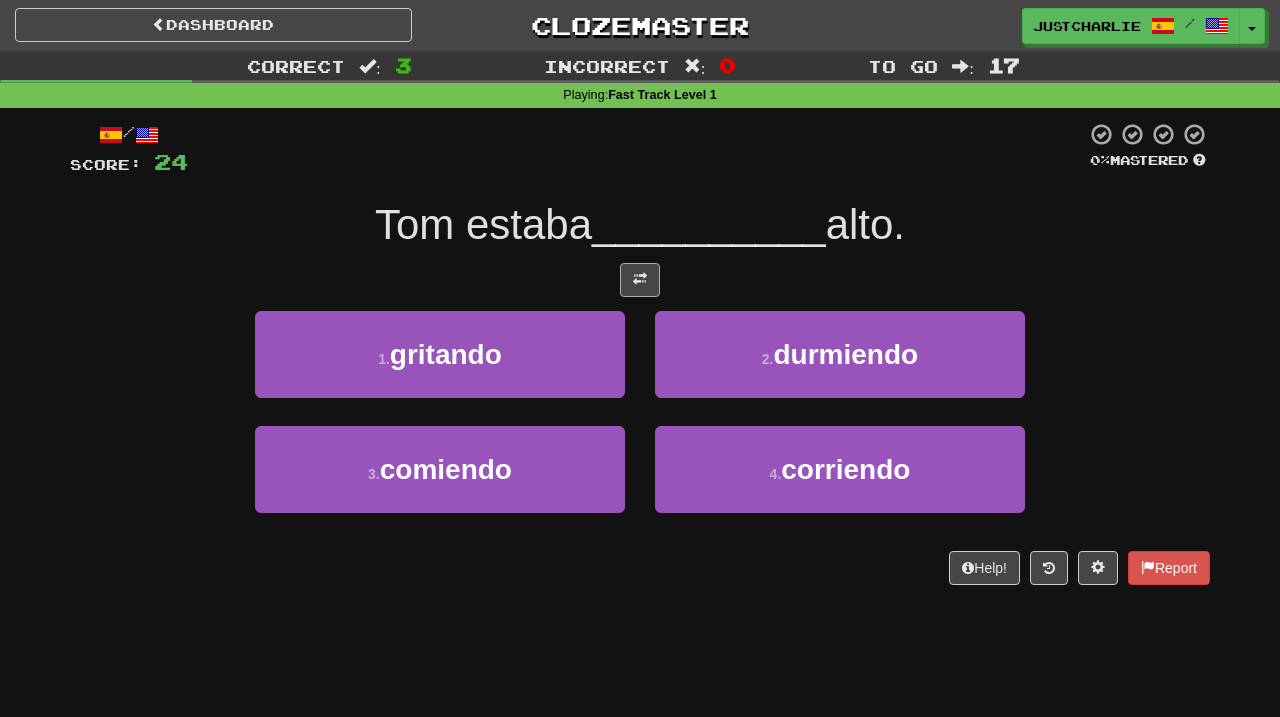 click at bounding box center (640, 280) 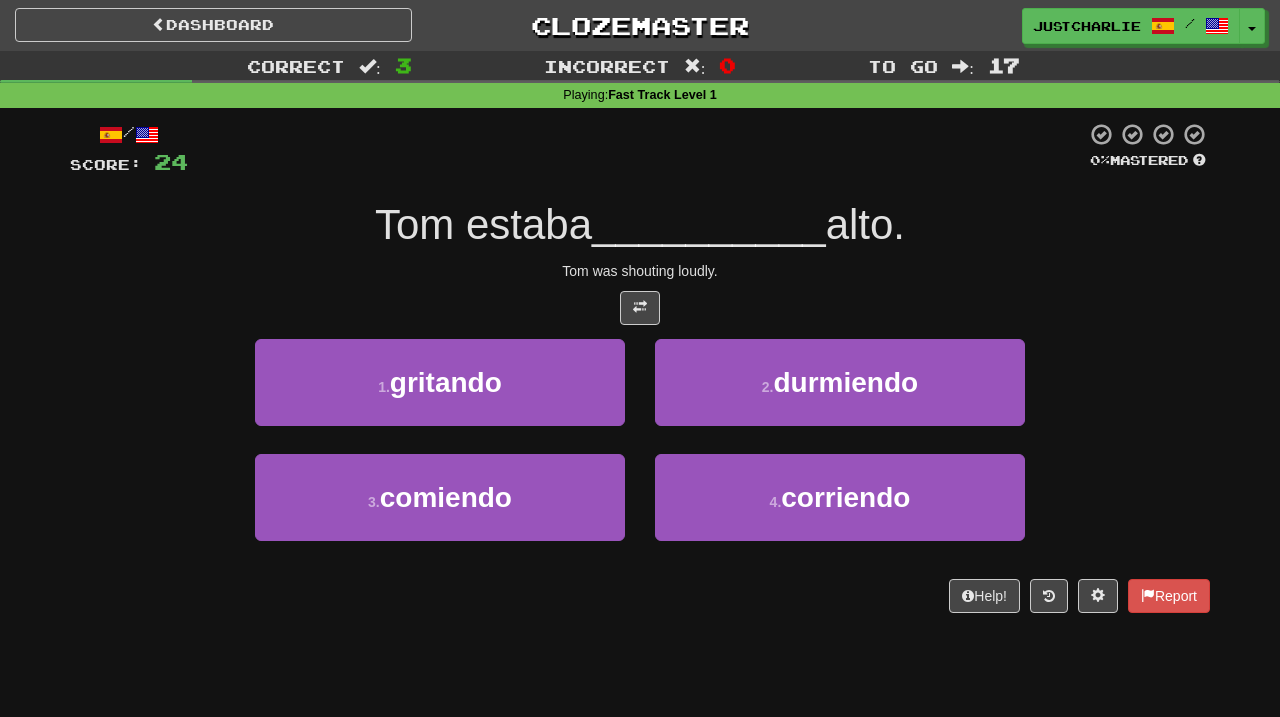 click at bounding box center (640, 308) 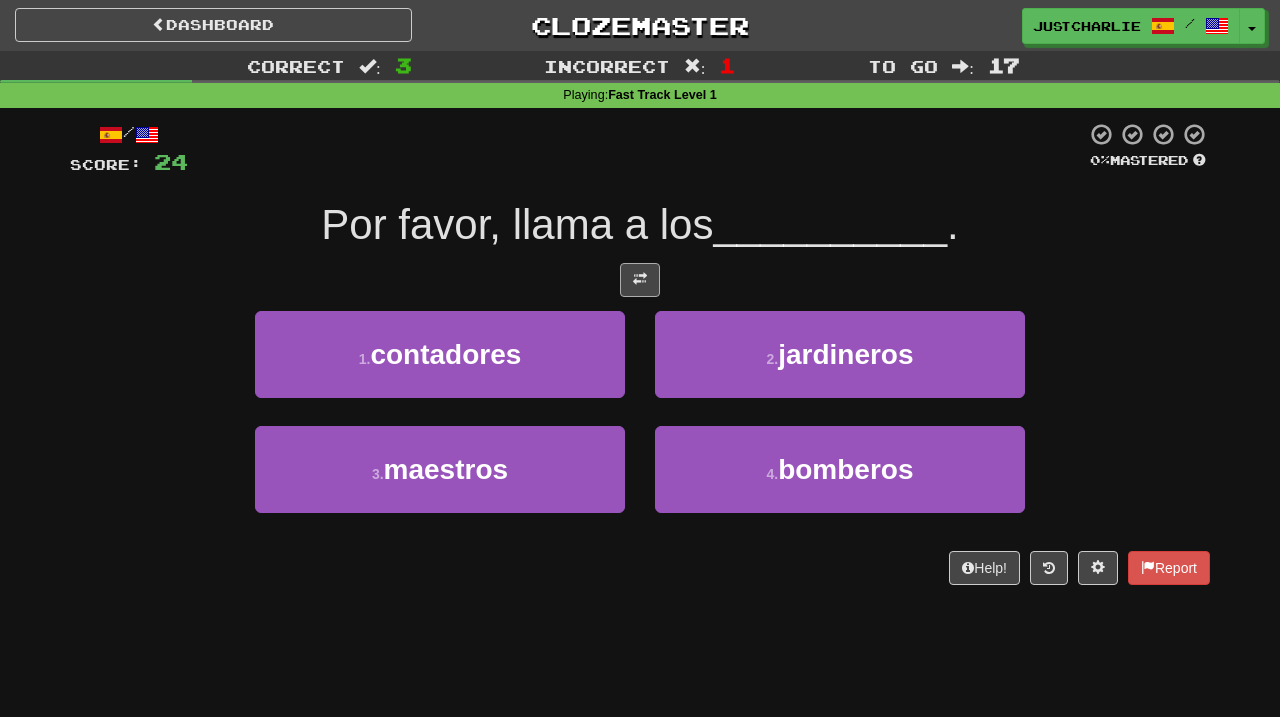 click at bounding box center [640, 280] 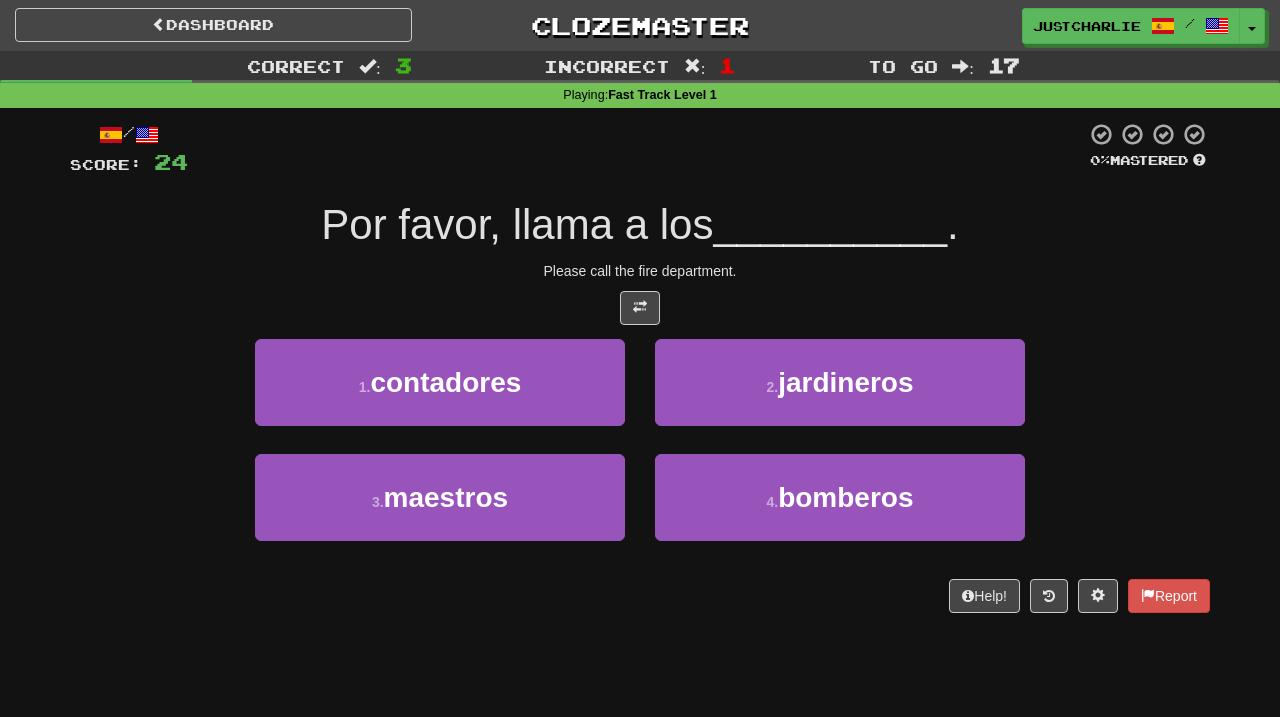click at bounding box center (640, 308) 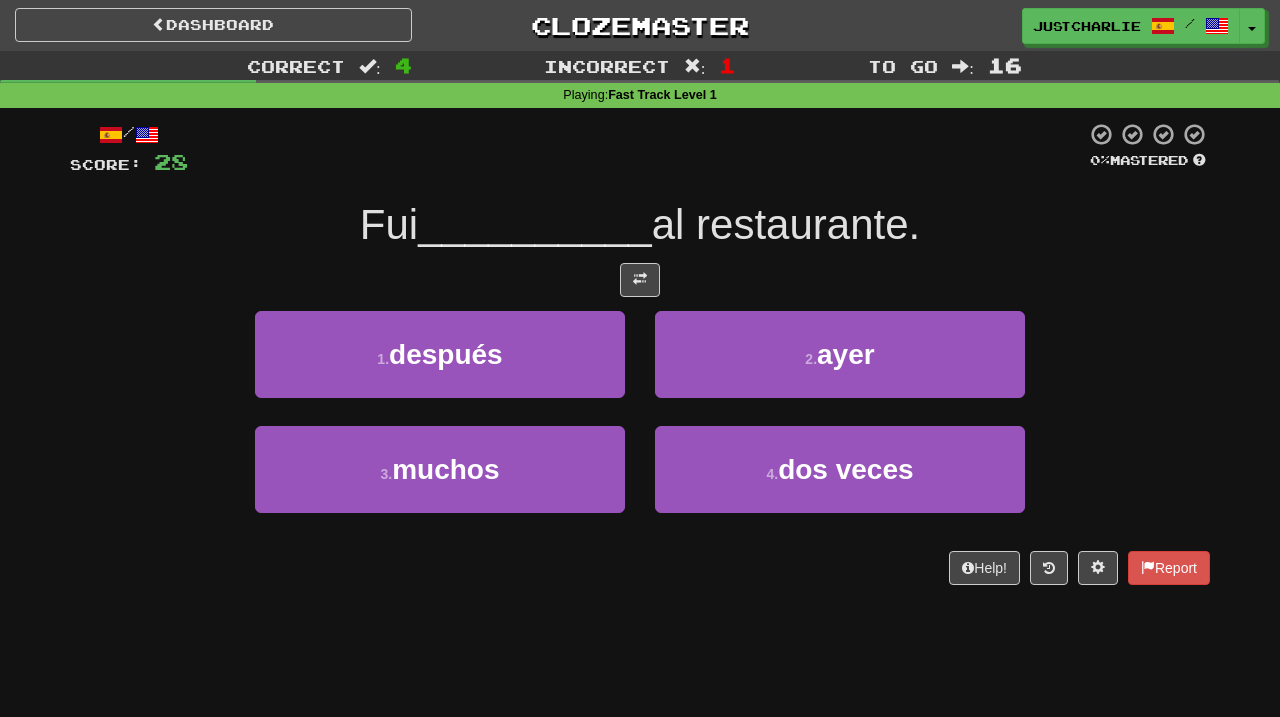 click at bounding box center [640, 280] 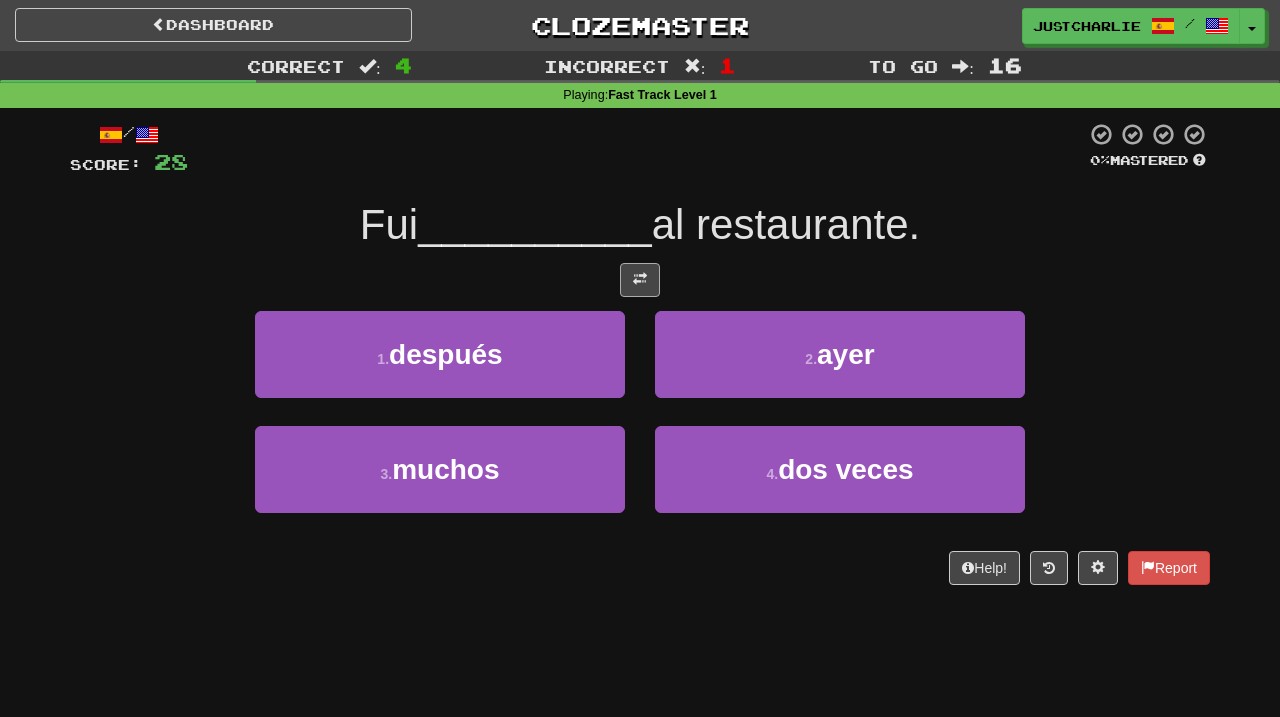 click at bounding box center (640, 279) 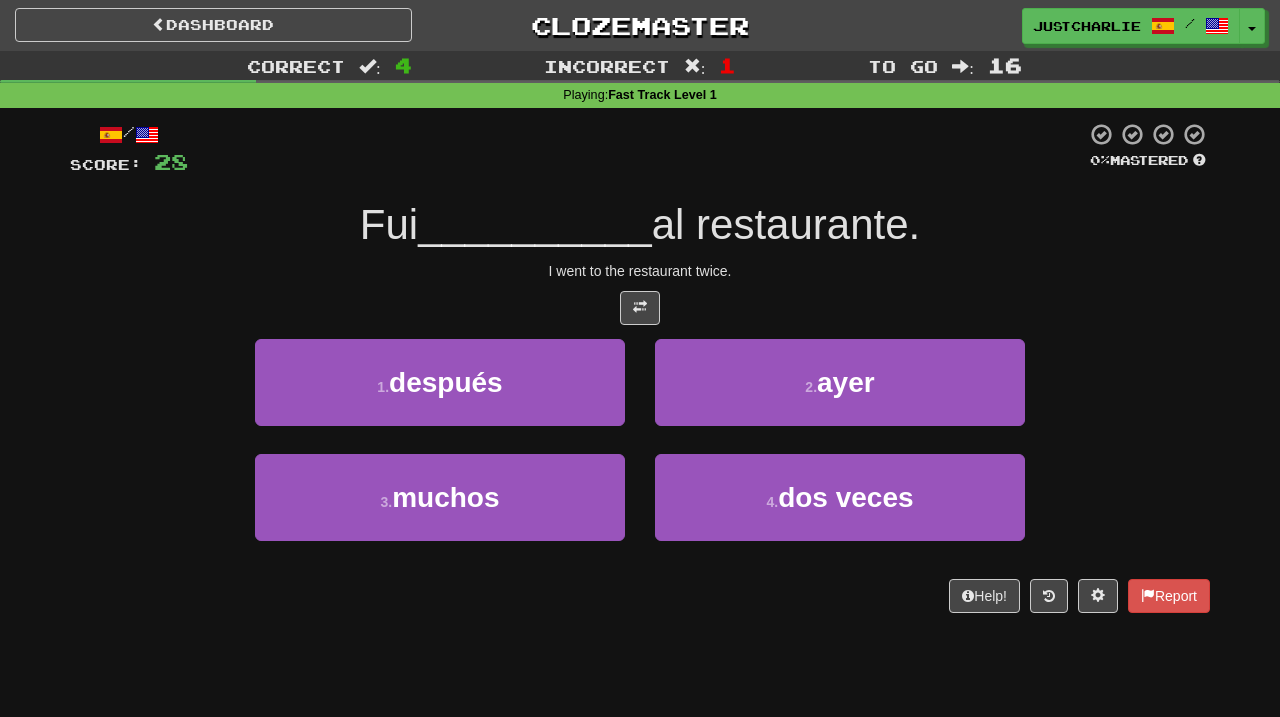 click at bounding box center [640, 308] 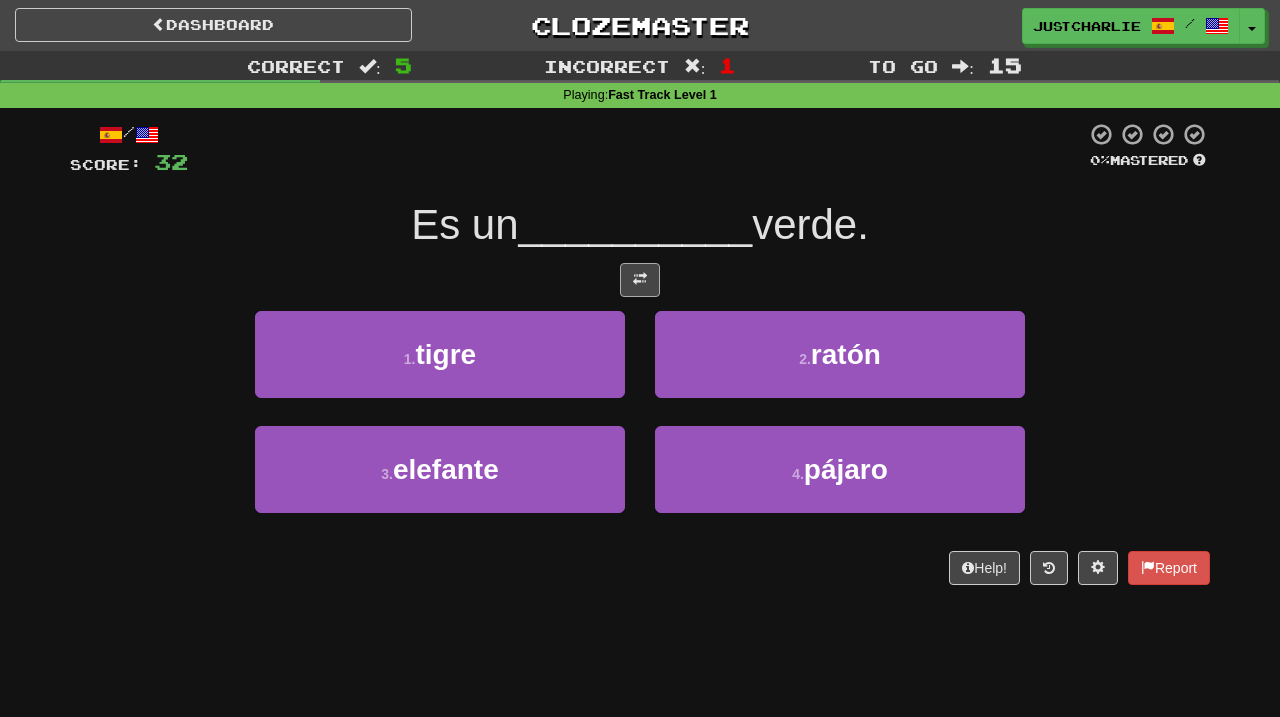 click at bounding box center [640, 279] 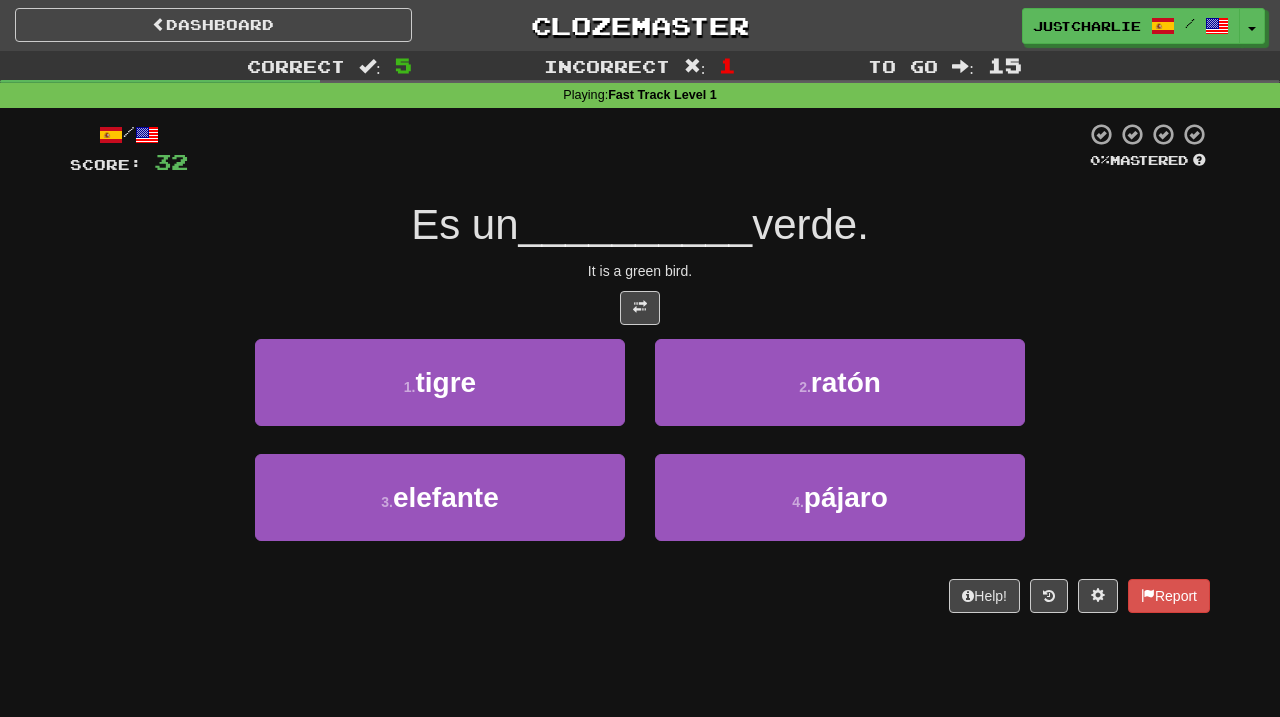 click at bounding box center (640, 308) 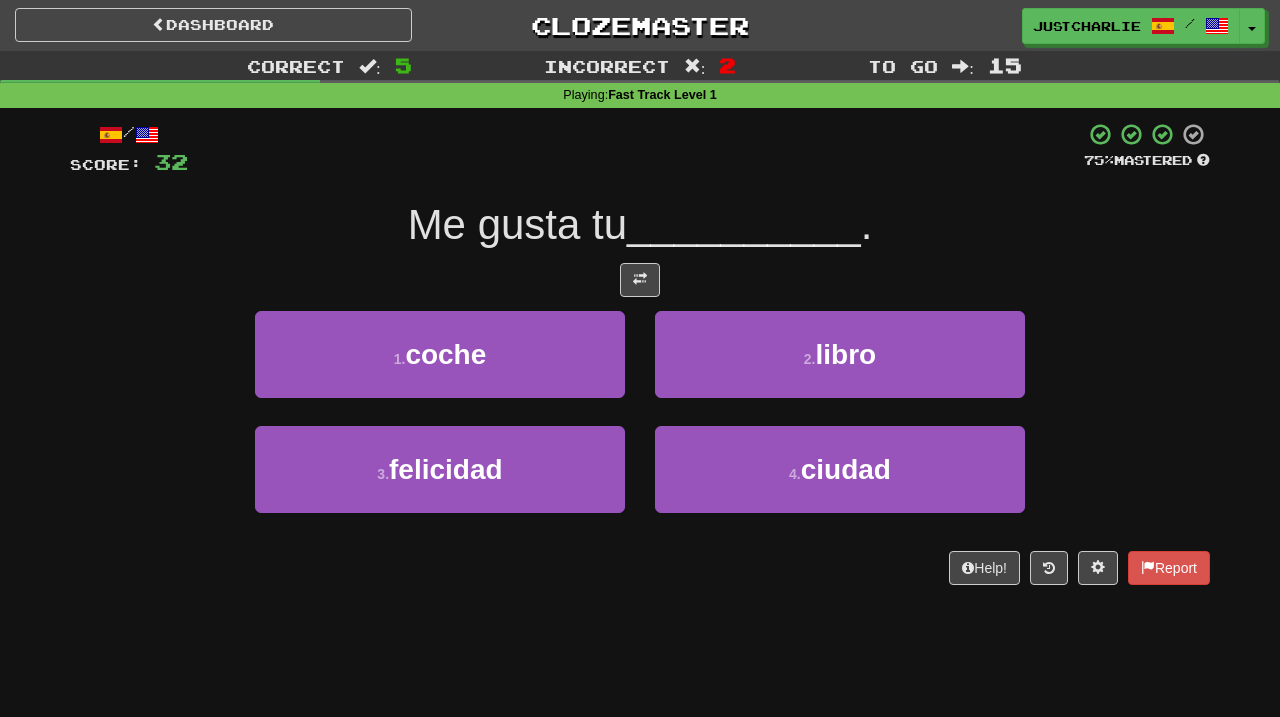 click at bounding box center [640, 280] 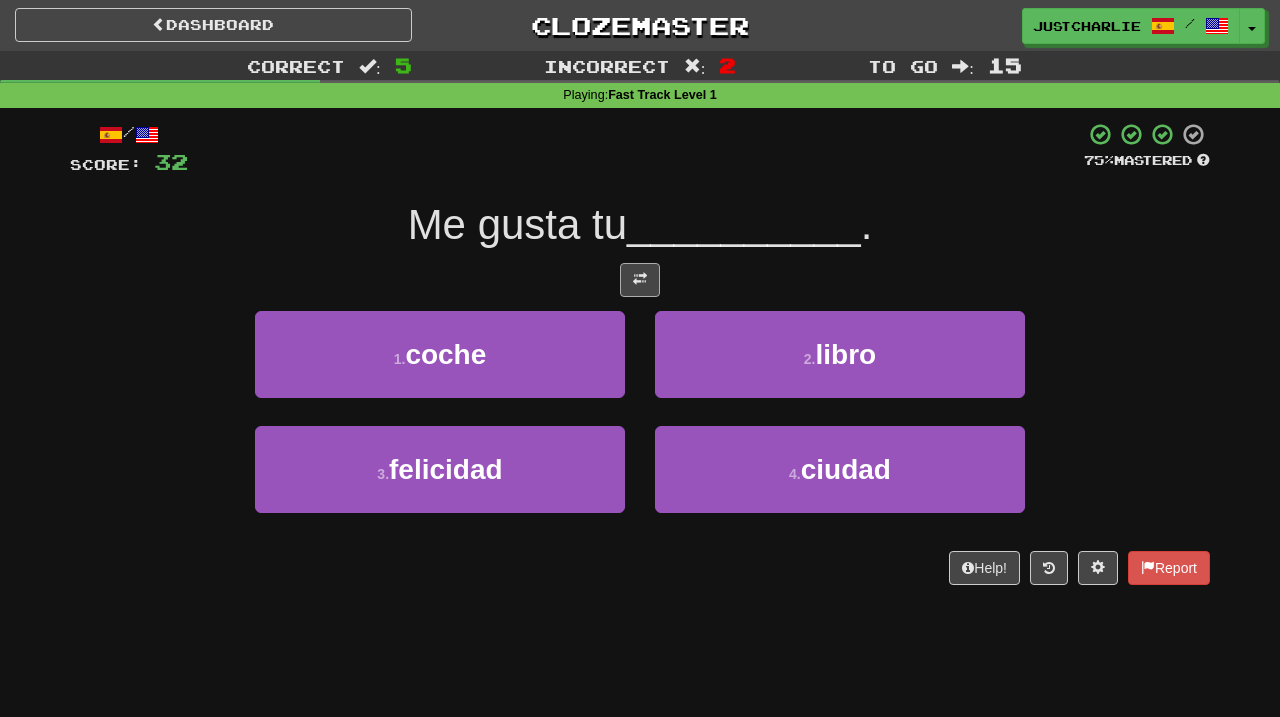 click at bounding box center (640, 280) 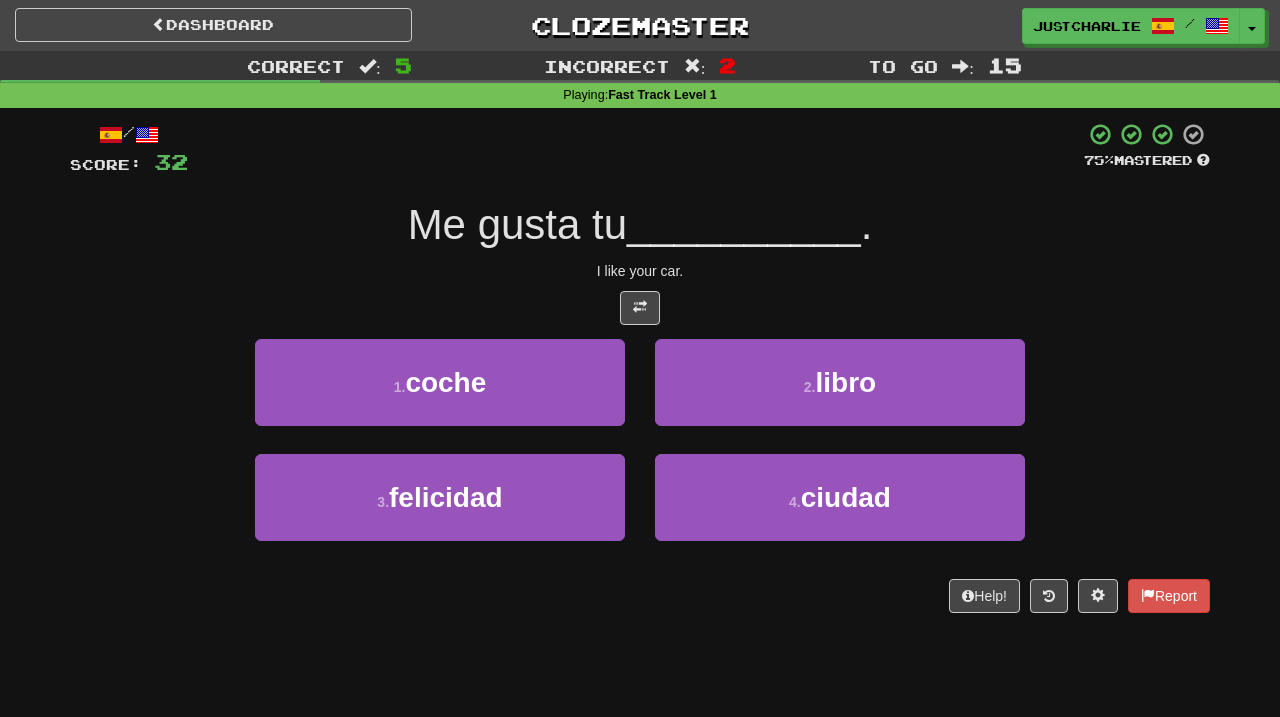 click at bounding box center [640, 308] 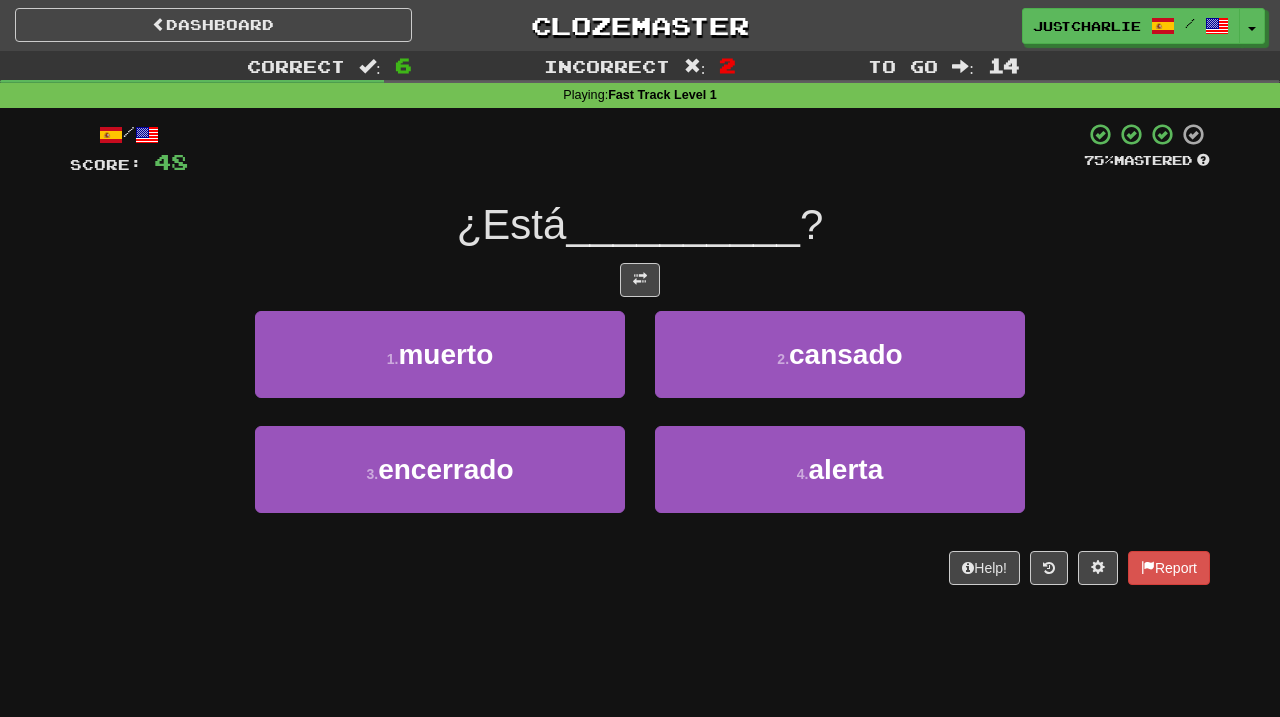 click on "/  Score:   48 75 %  Mastered ¿Está  __________ ? 1 .  muerto 2 .  cansado 3 .  encerrado 4 .  alerta  Help!  Report" at bounding box center (640, 353) 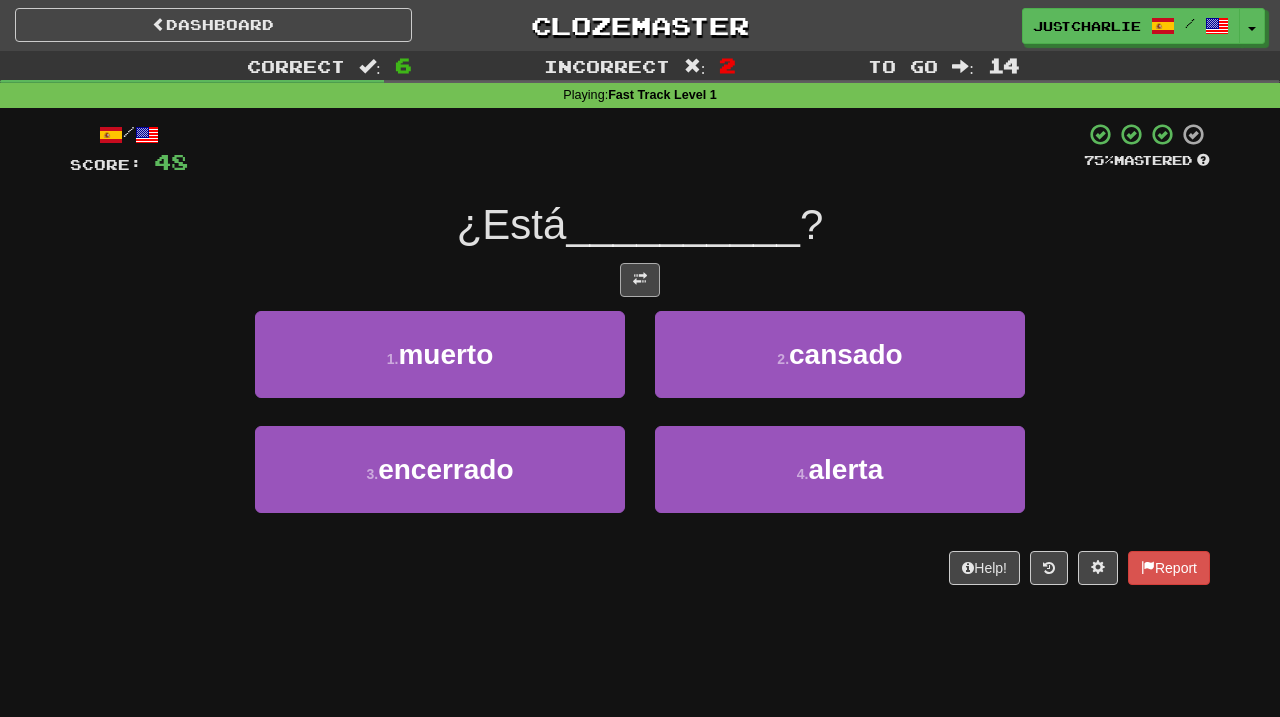 click at bounding box center (640, 280) 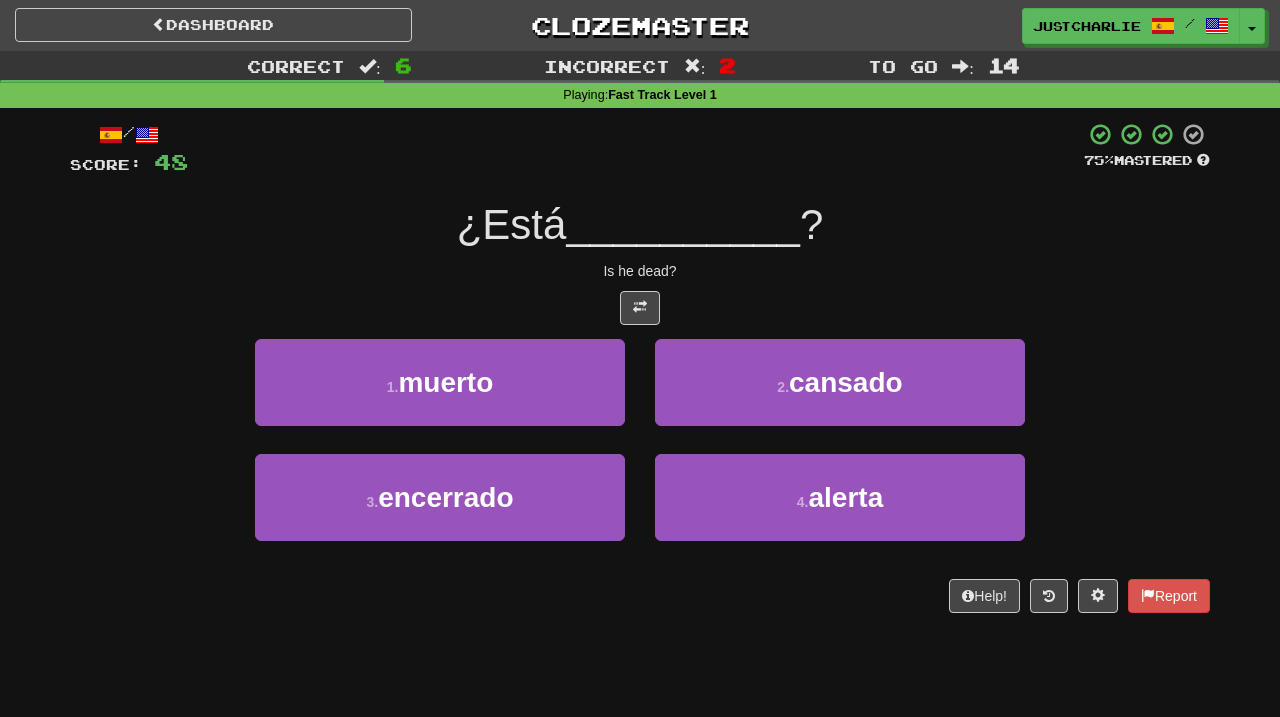 click at bounding box center [640, 308] 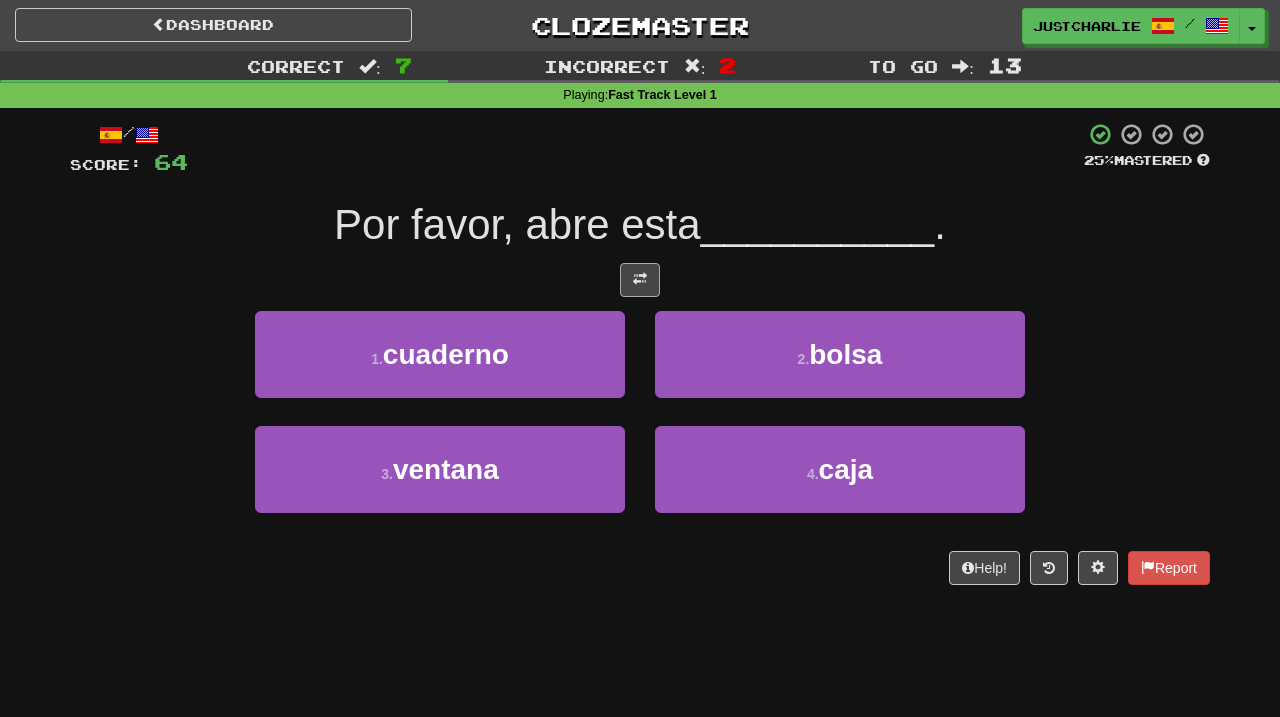click at bounding box center (640, 280) 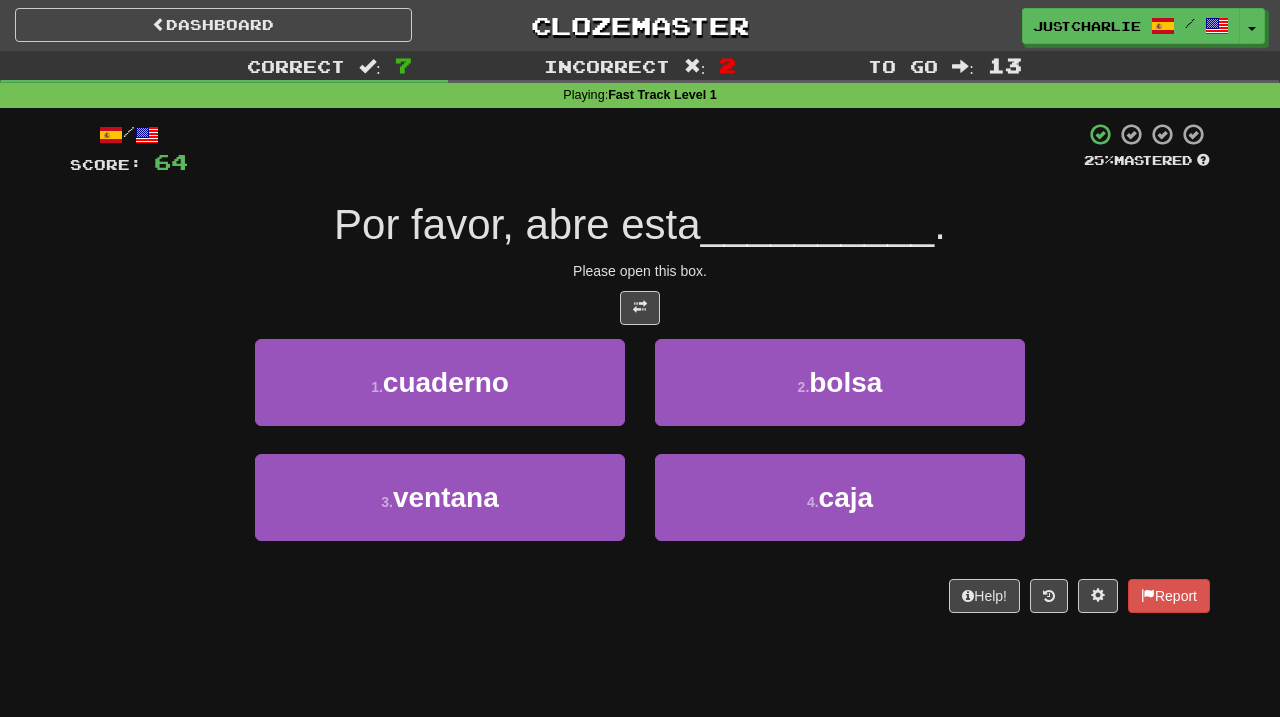 click on "/  Score:   64 25 %  Mastered Por favor, abre esta  __________ . Please open this box. 1 .  cuaderno 2 .  bolsa 3 .  ventana 4 .  caja  Help!  Report" at bounding box center [640, 367] 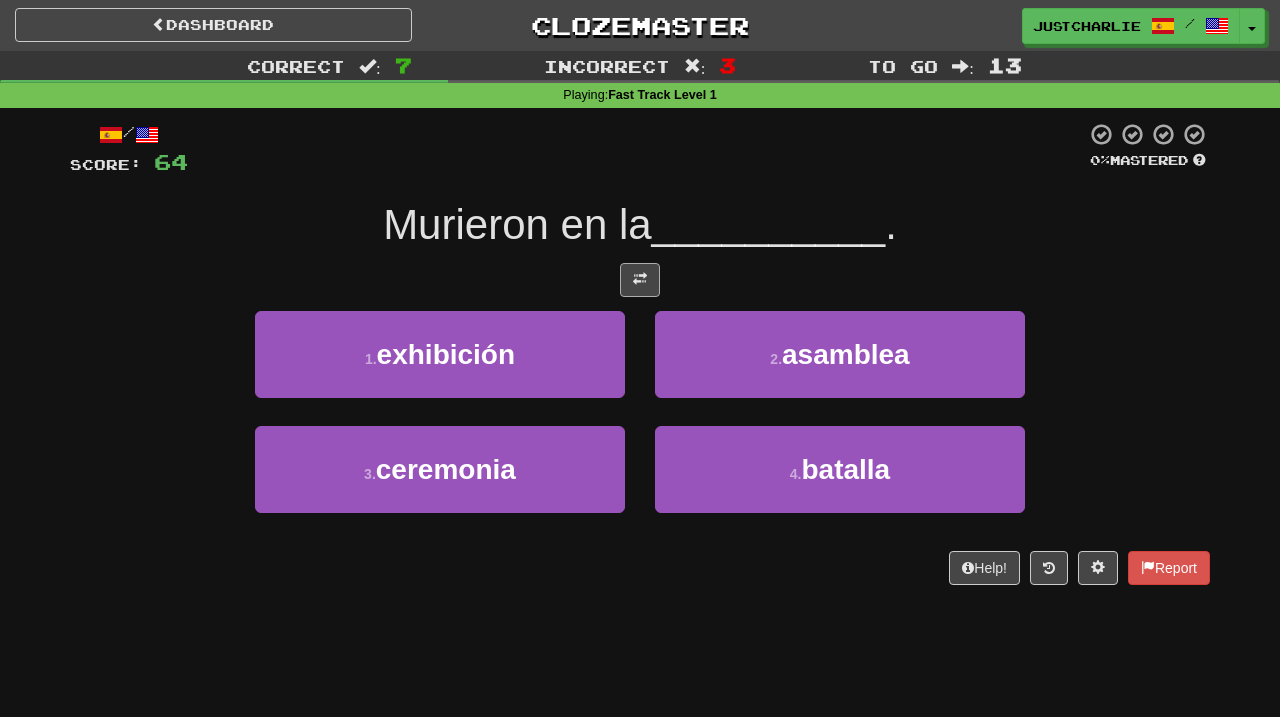 click at bounding box center (640, 280) 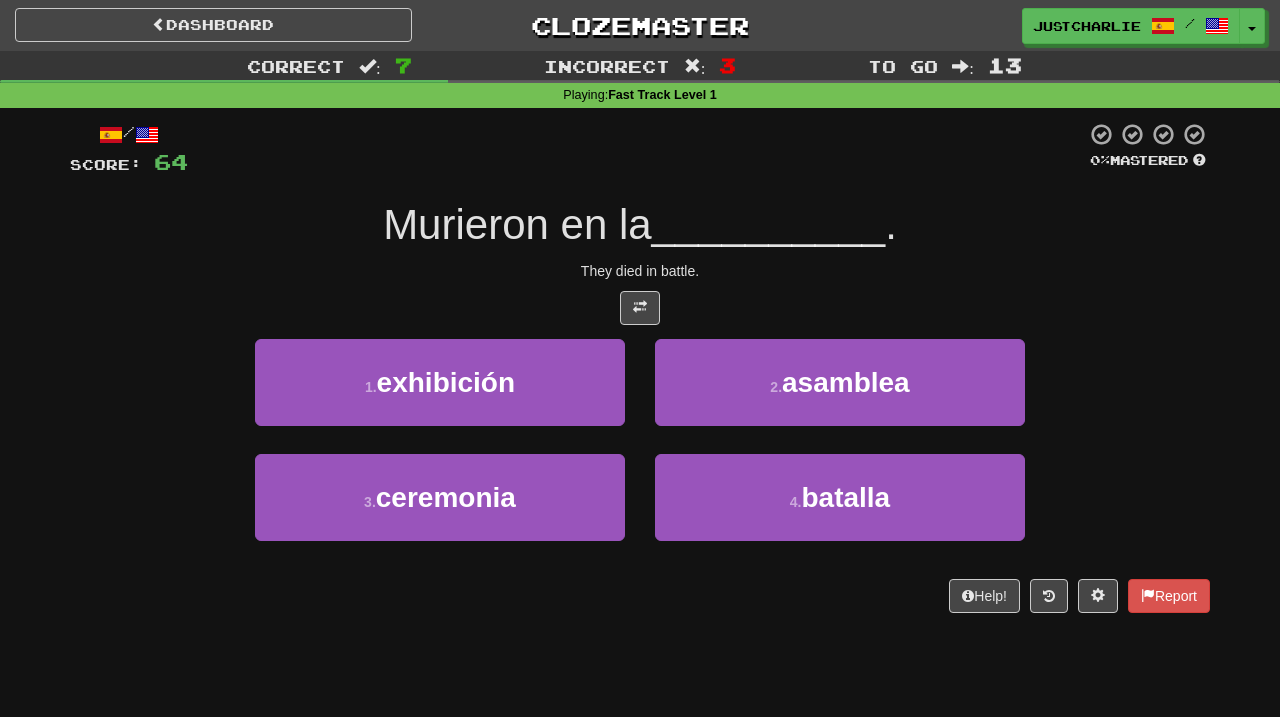 click on "/  Score:   64 0 %  Mastered Murieron en la  __________ . They died in battle. 1 .  exhibición 2 .  asamblea 3 .  ceremonia 4 .  batalla  Help!  Report" at bounding box center (640, 367) 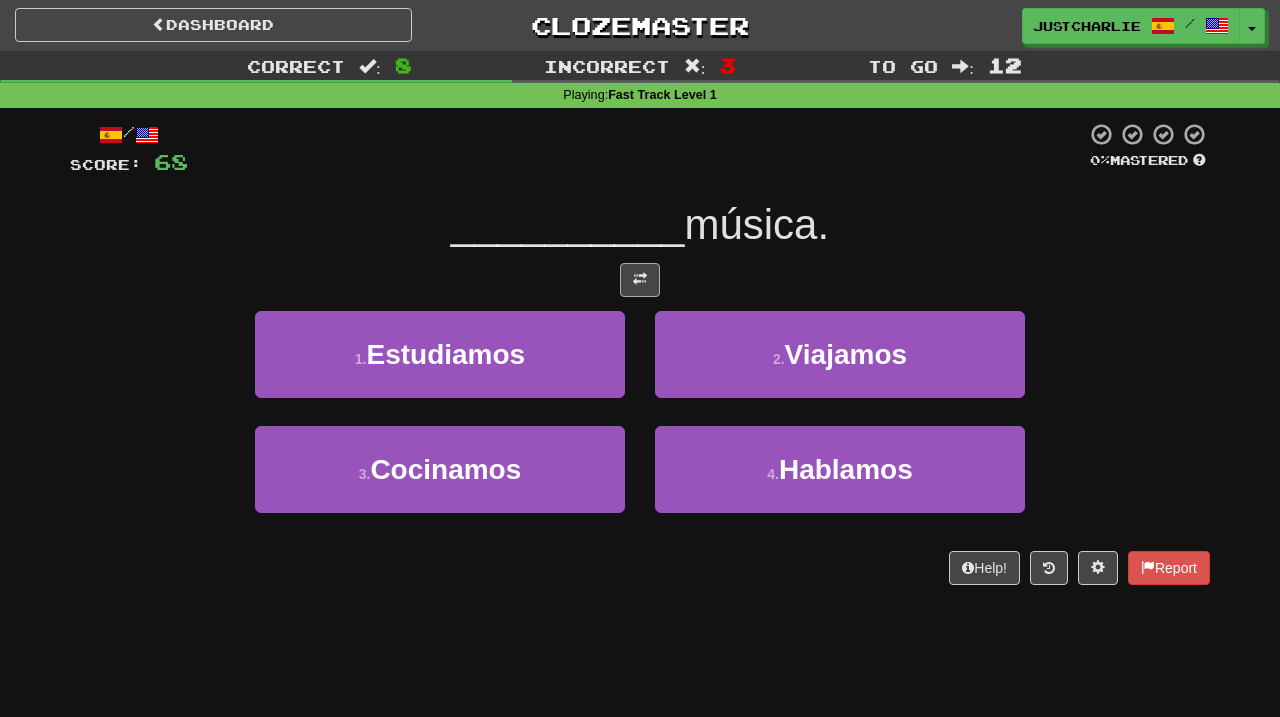click at bounding box center [640, 280] 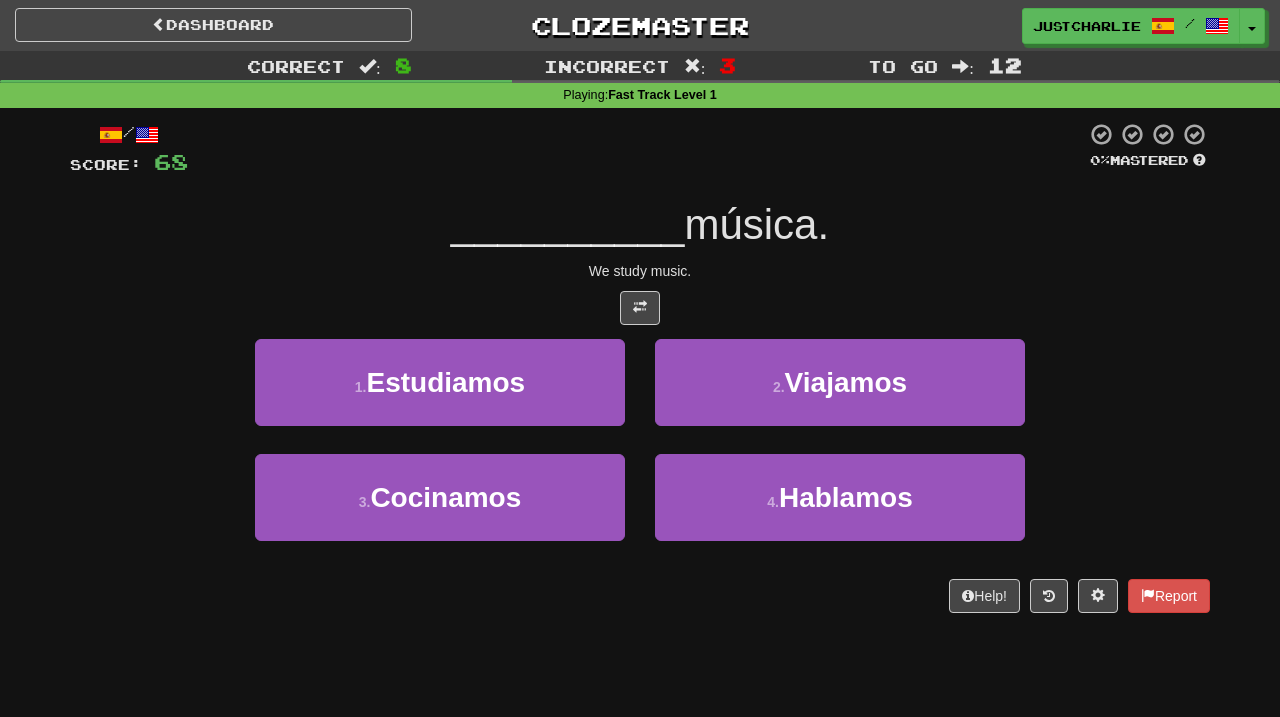click at bounding box center [640, 308] 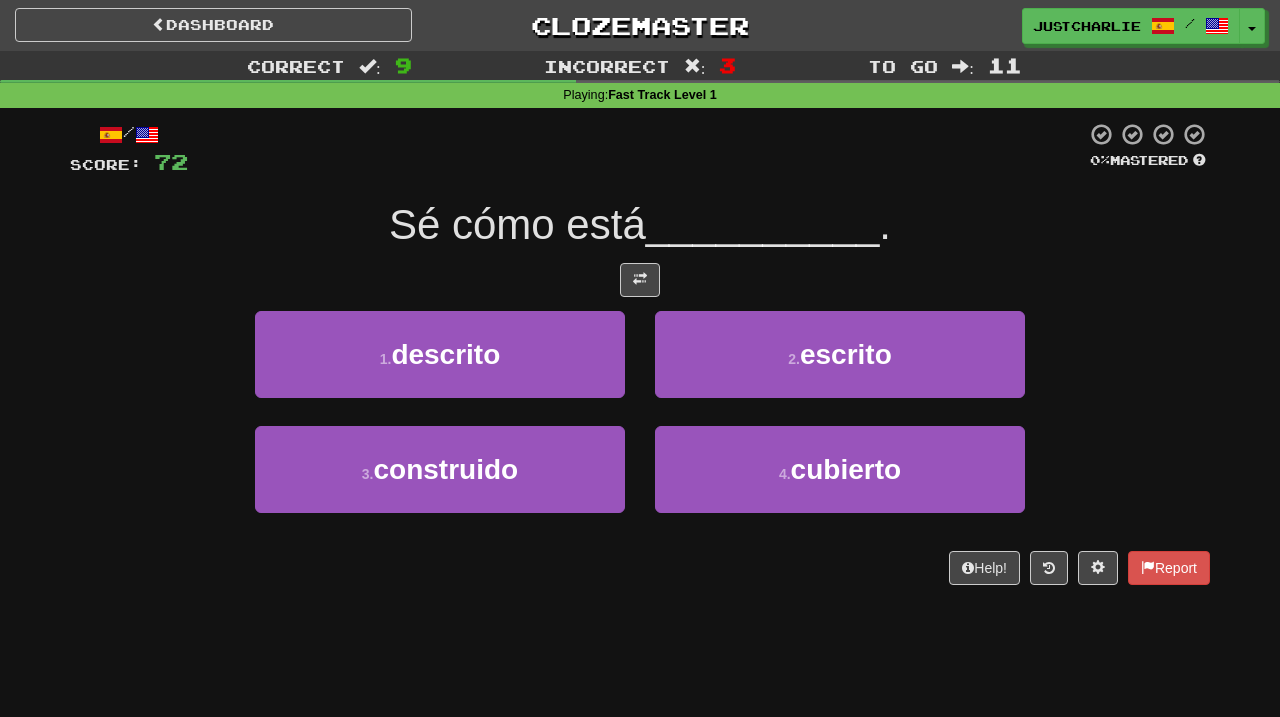 click on "/  Score:   72 0 %  Mastered Sé cómo está  __________ . 1 .  descrito 2 .  escrito 3 .  construido 4 .  cubierto  Help!  Report" at bounding box center (640, 353) 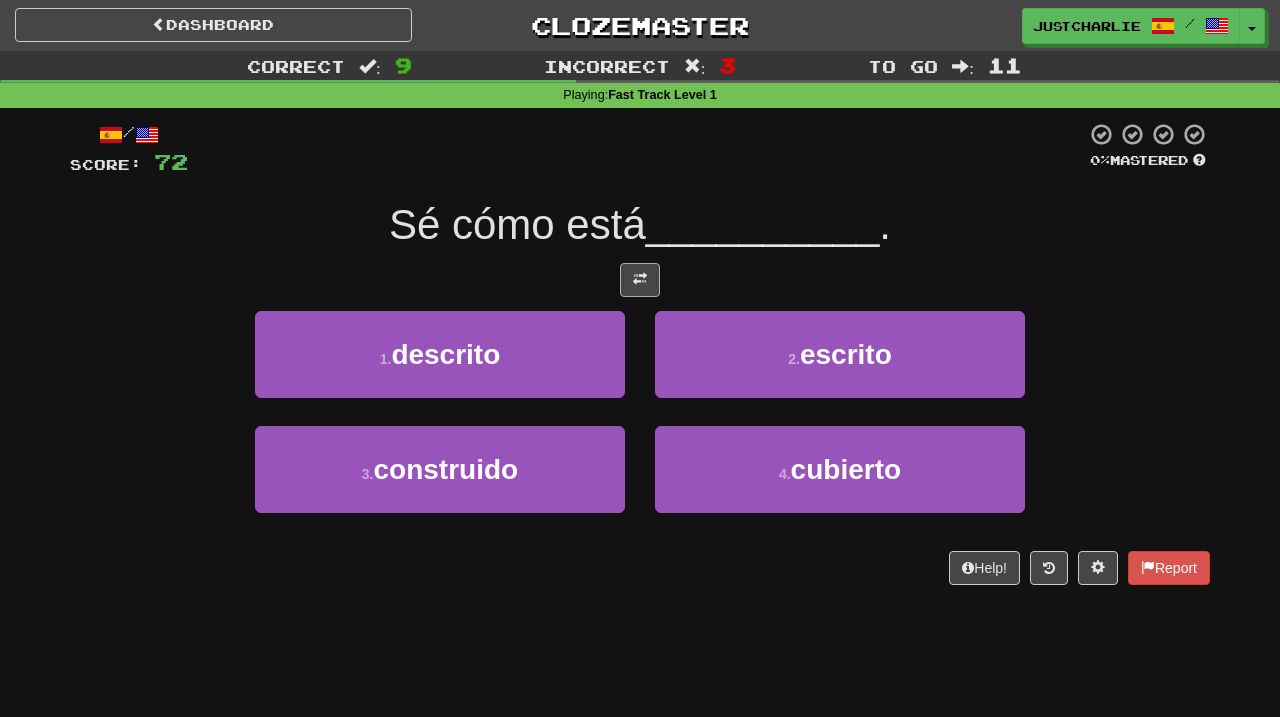 click at bounding box center (640, 279) 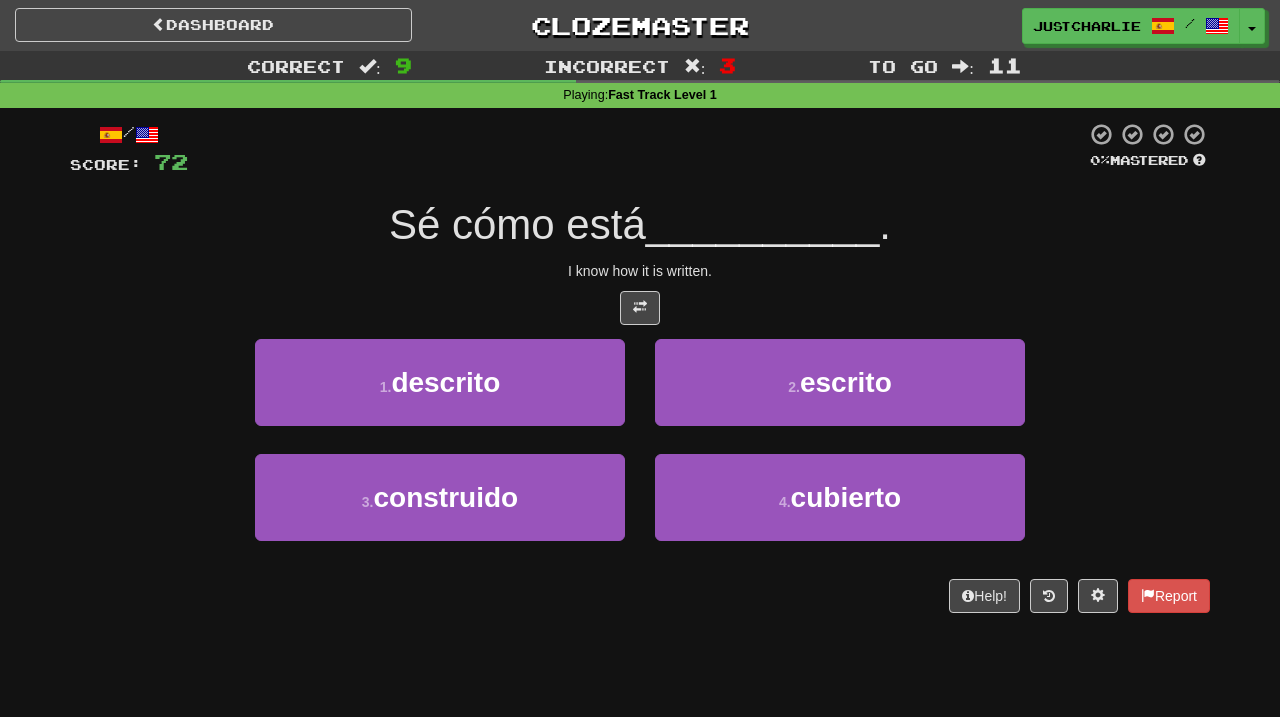 click at bounding box center (640, 308) 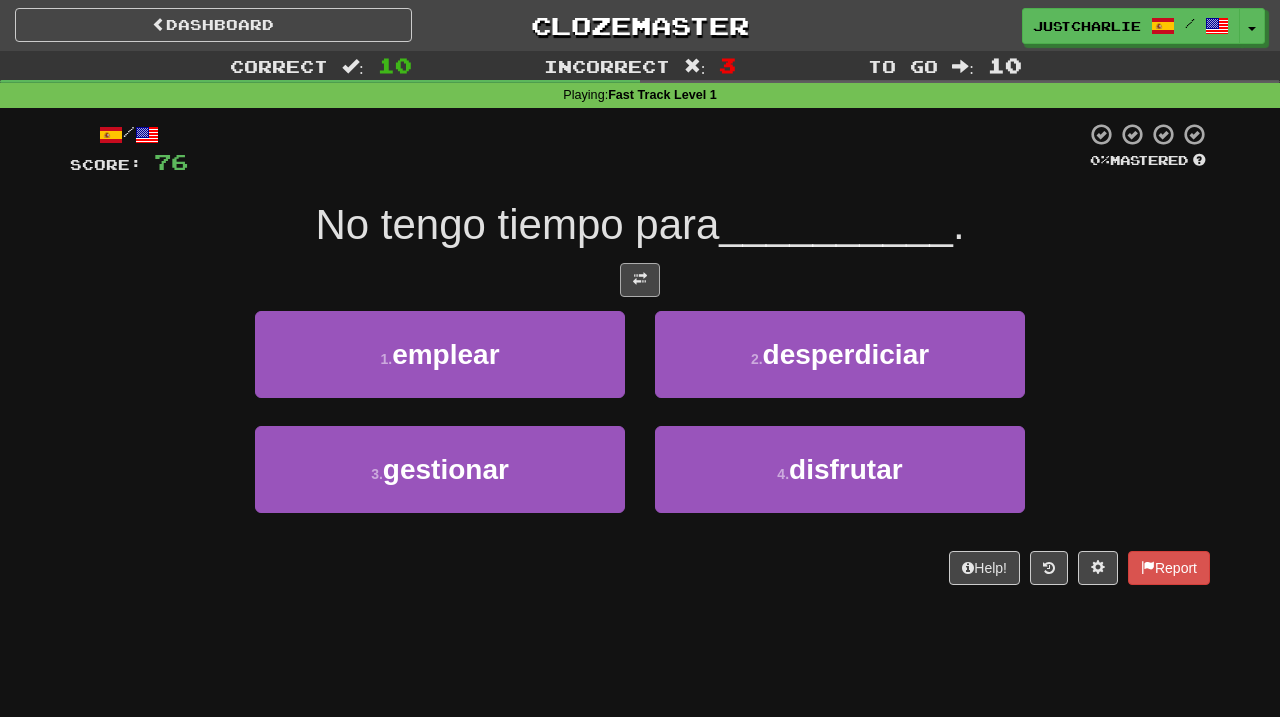 click at bounding box center [640, 280] 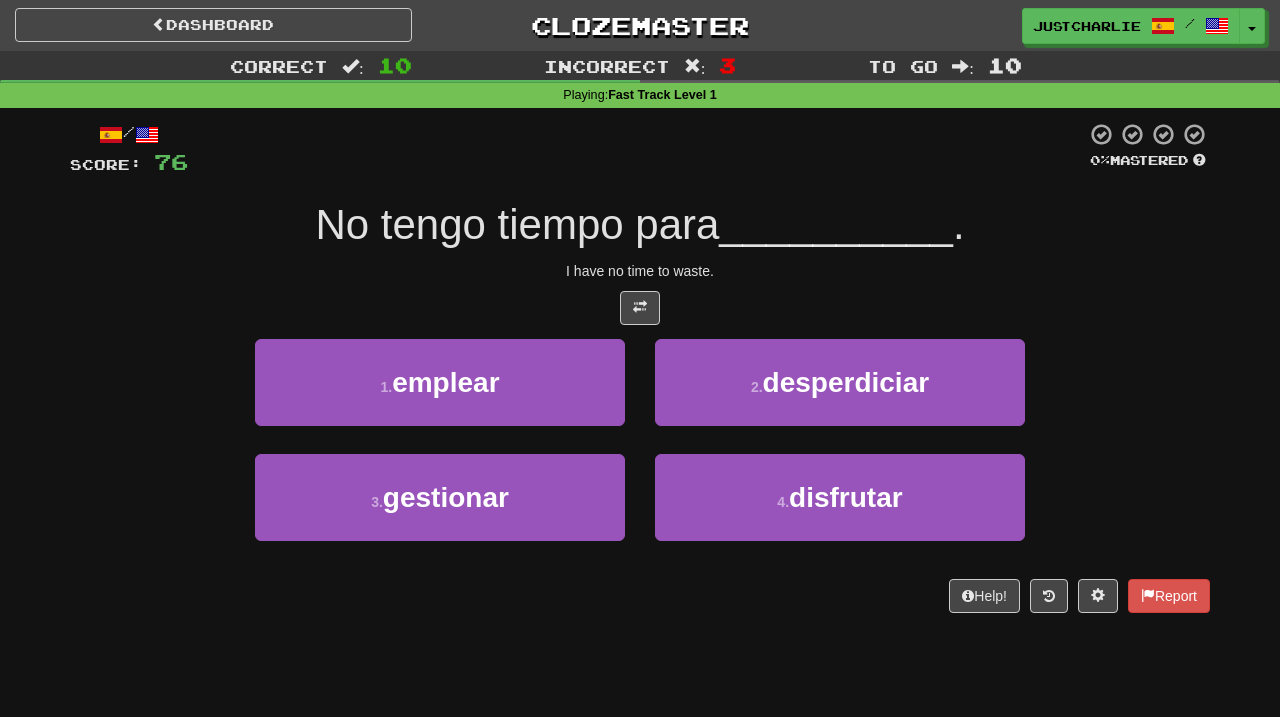 click at bounding box center (640, 308) 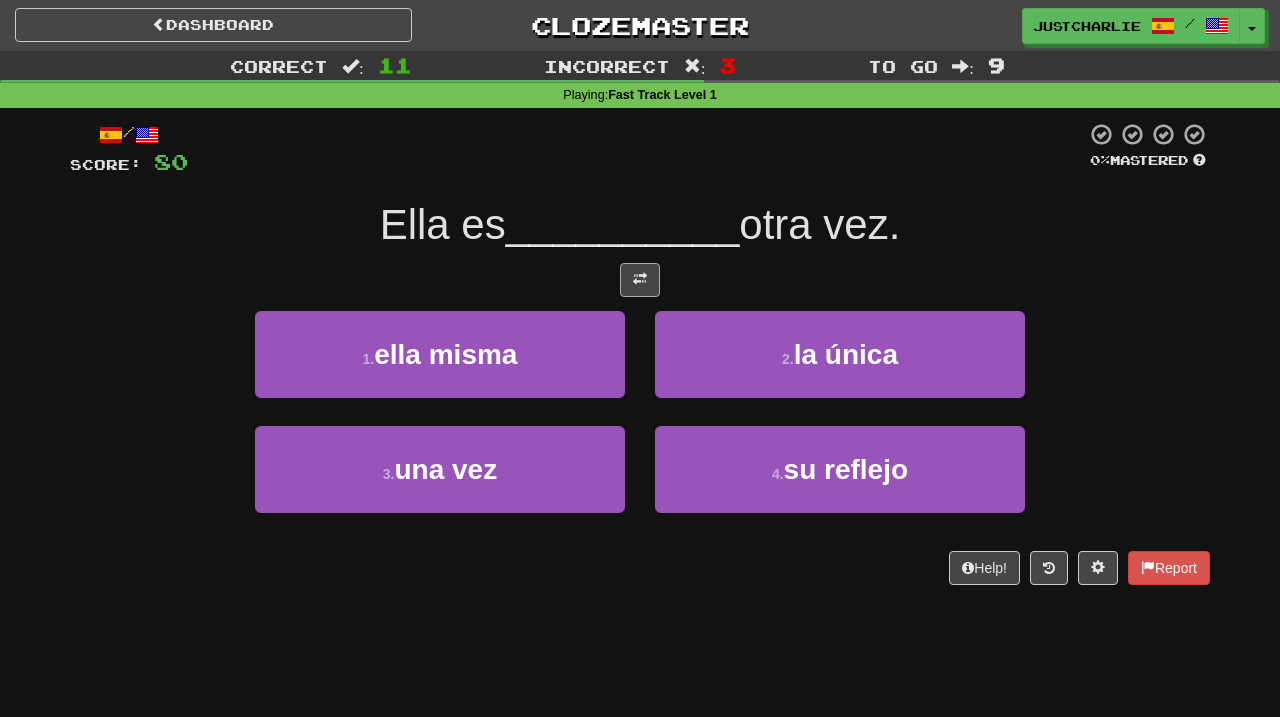 click at bounding box center [640, 279] 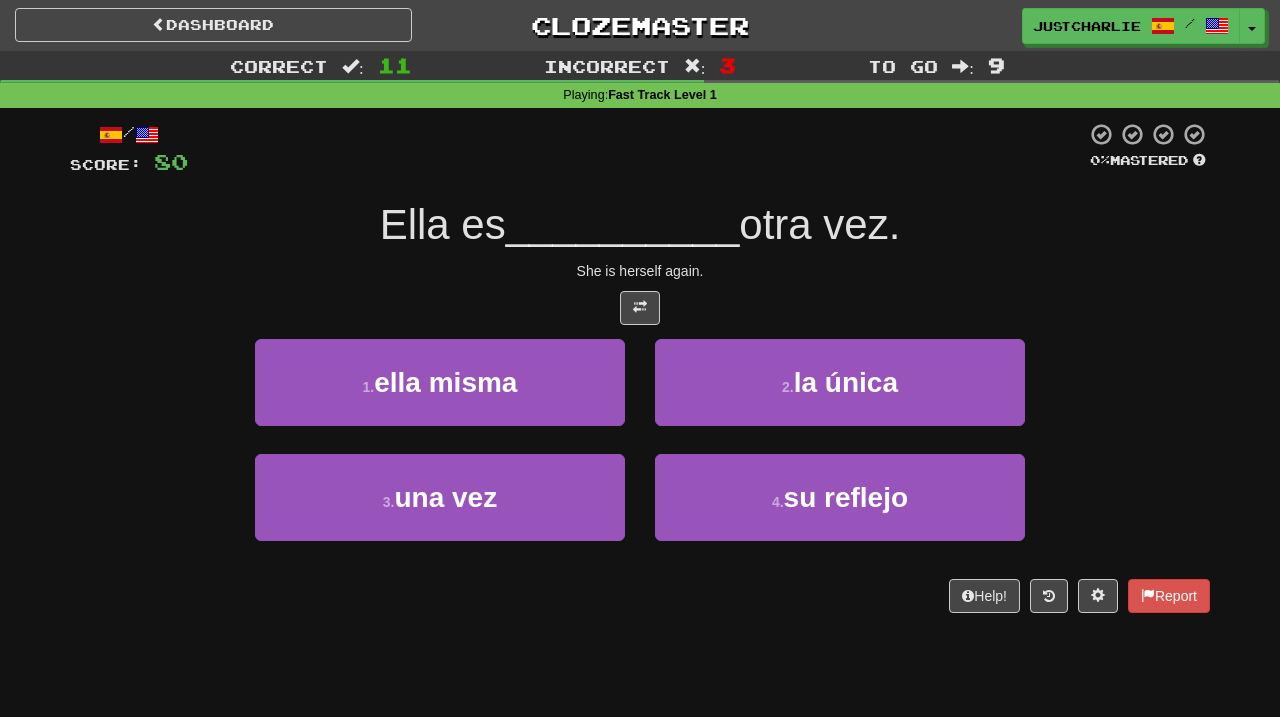 click at bounding box center [640, 308] 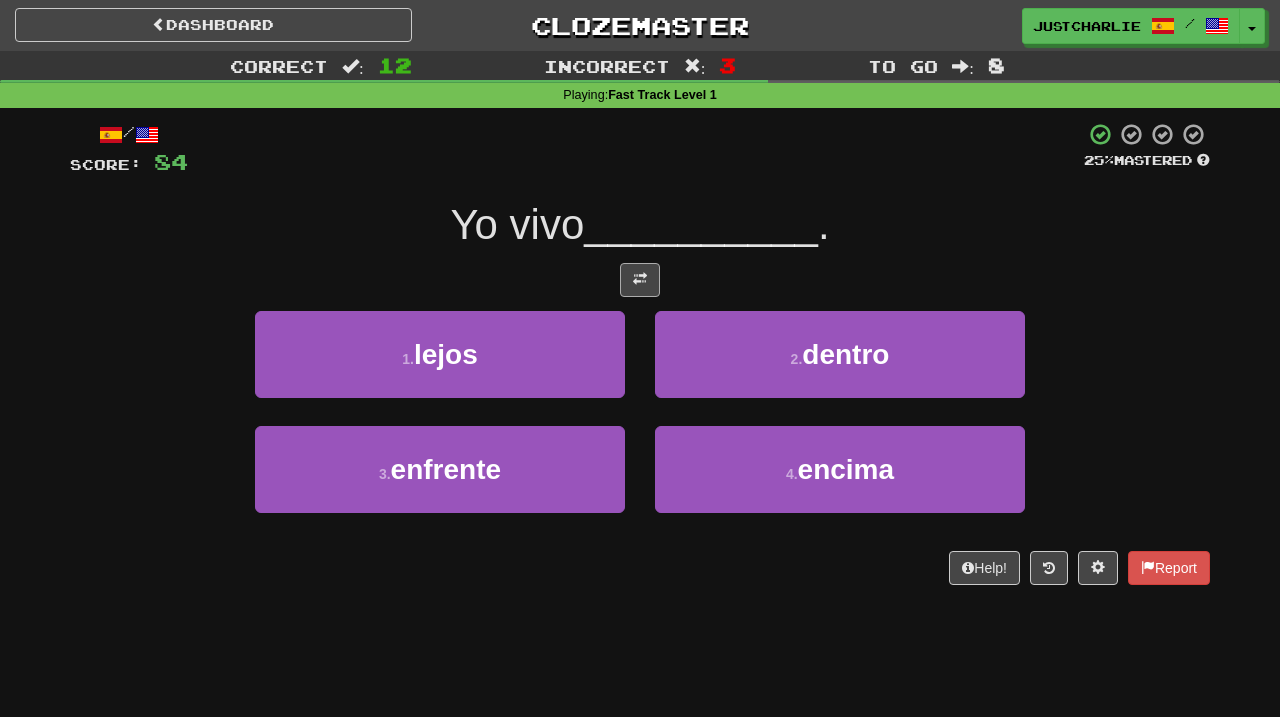 click at bounding box center (640, 280) 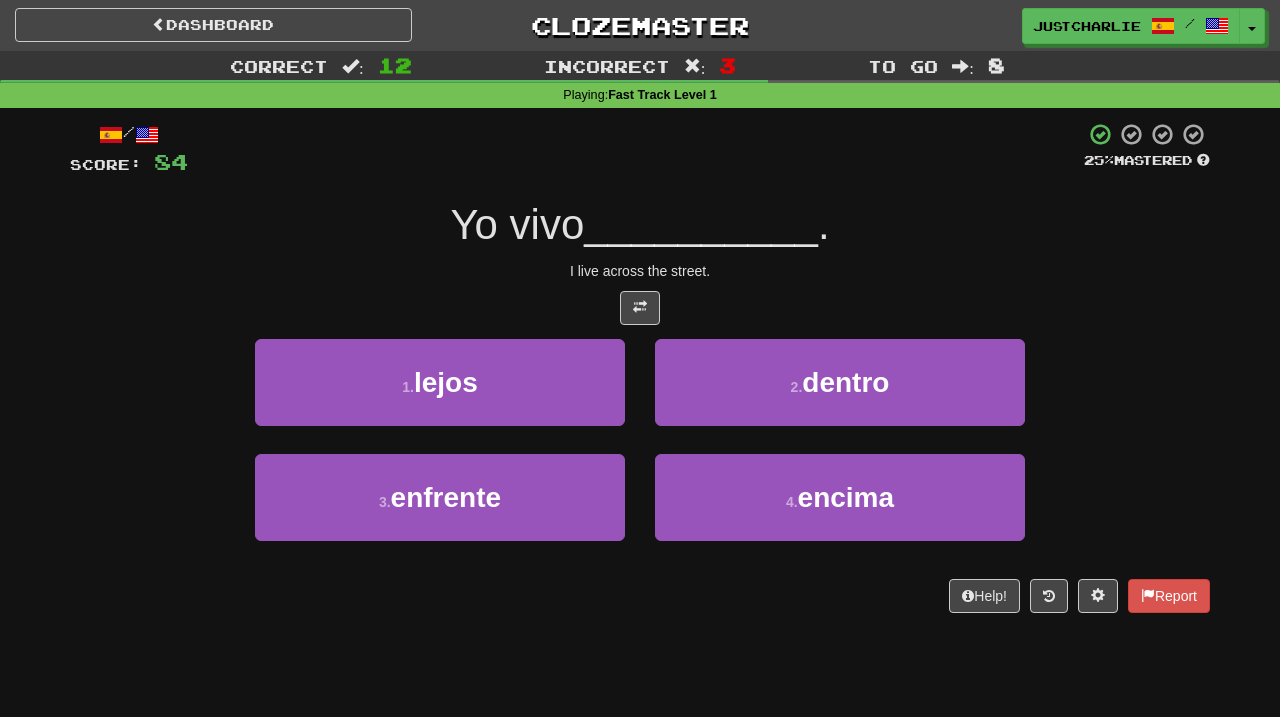 click at bounding box center (640, 308) 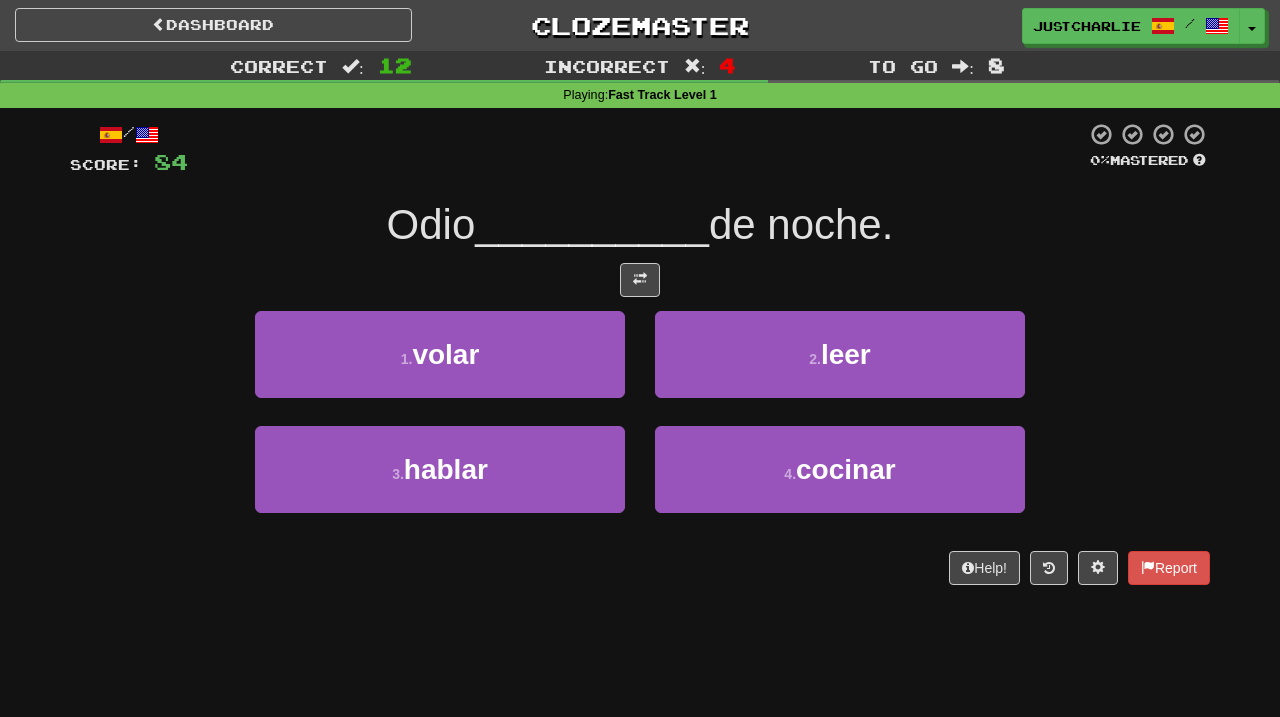 click at bounding box center [640, 280] 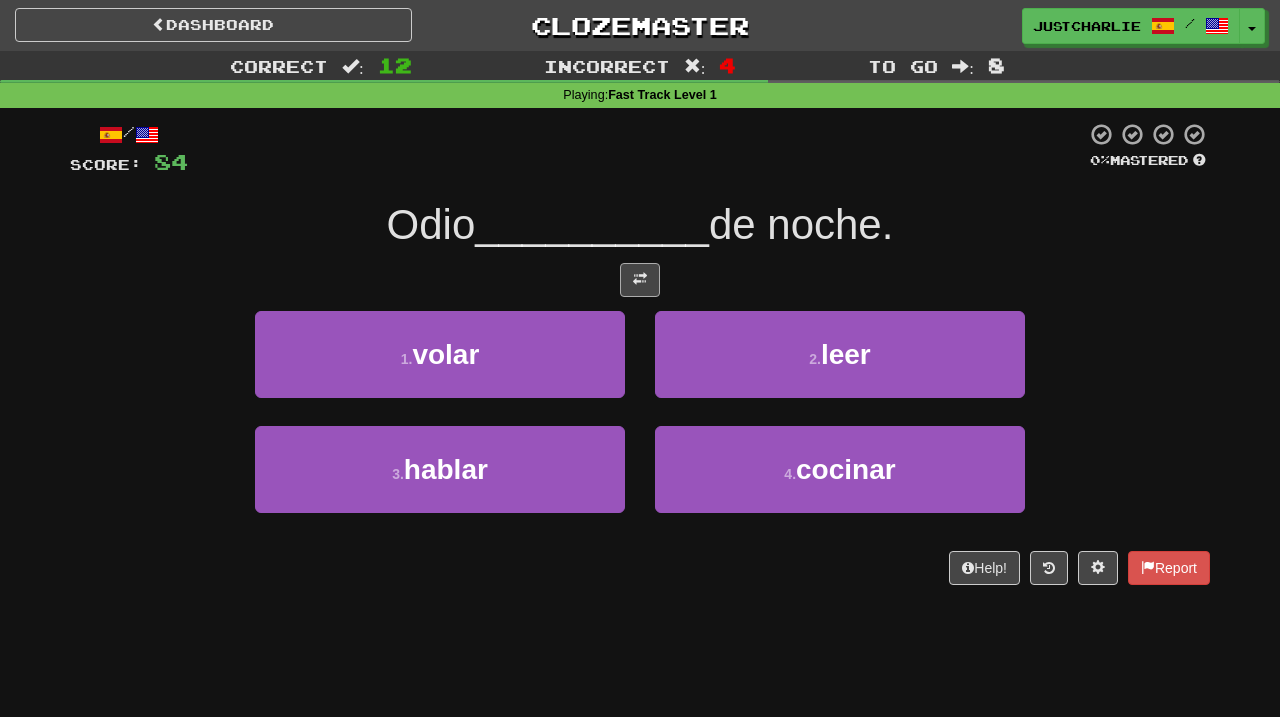 click at bounding box center (640, 280) 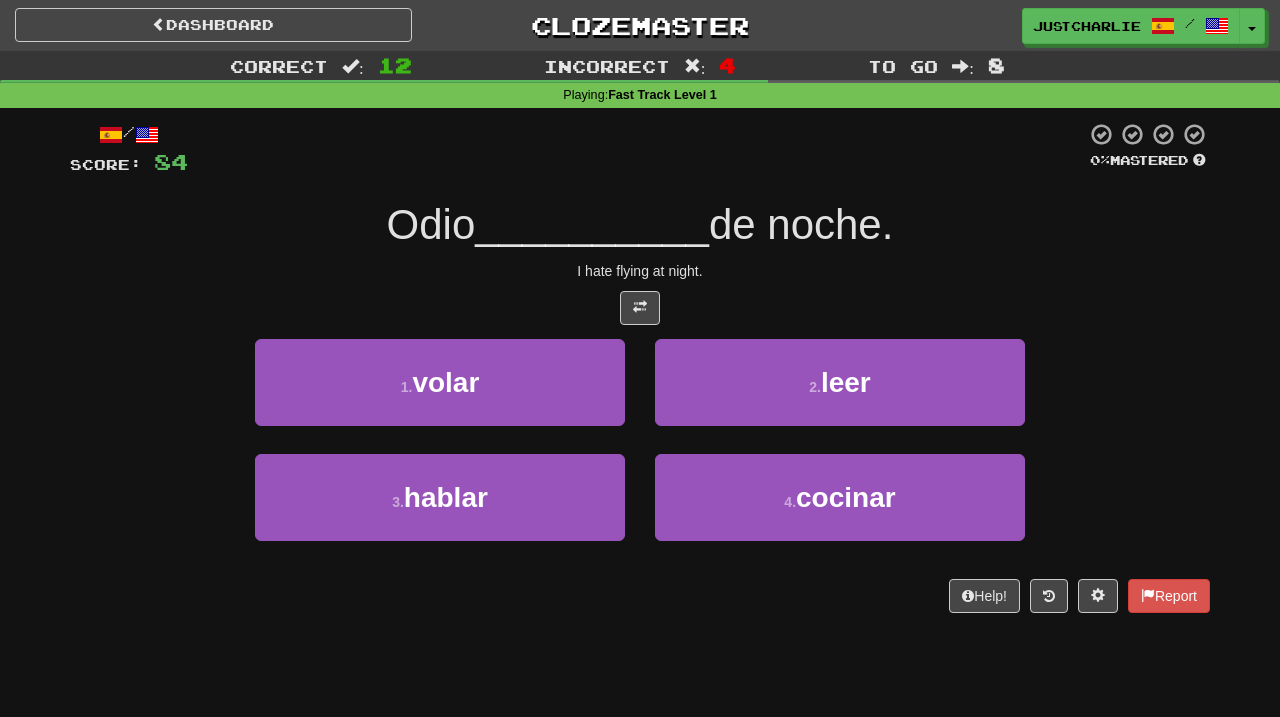 click at bounding box center [640, 308] 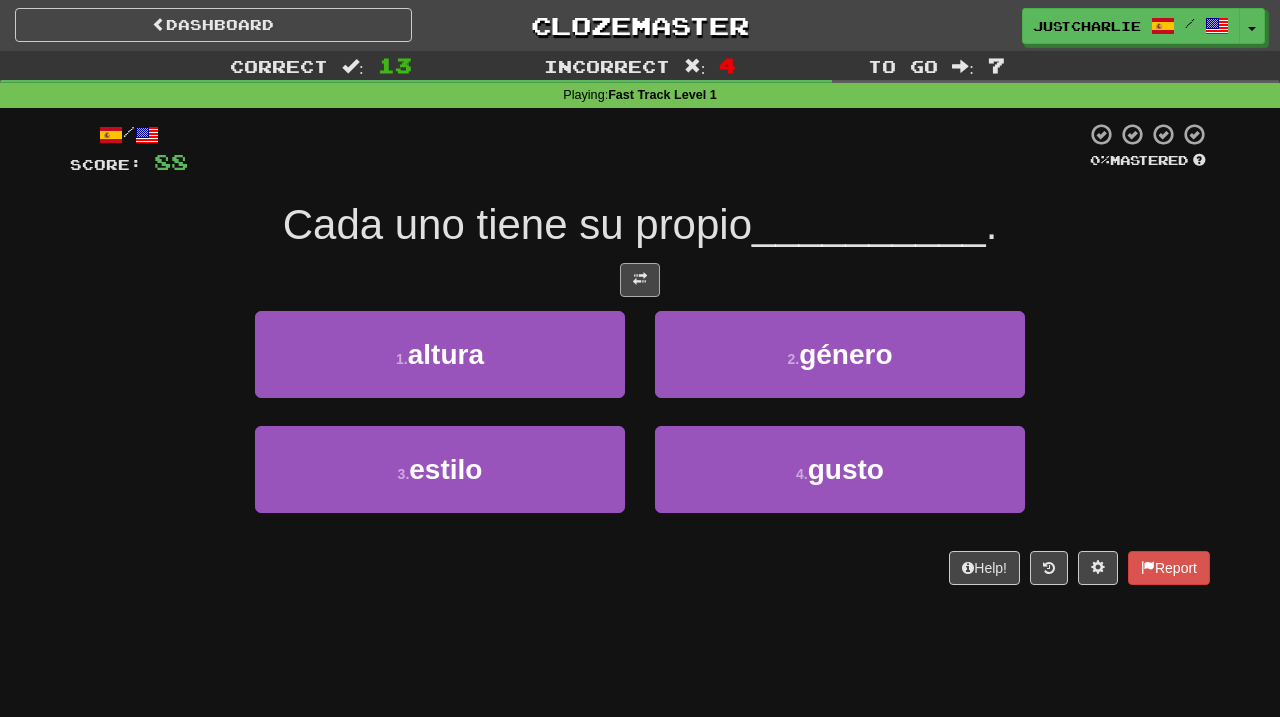 click at bounding box center [640, 280] 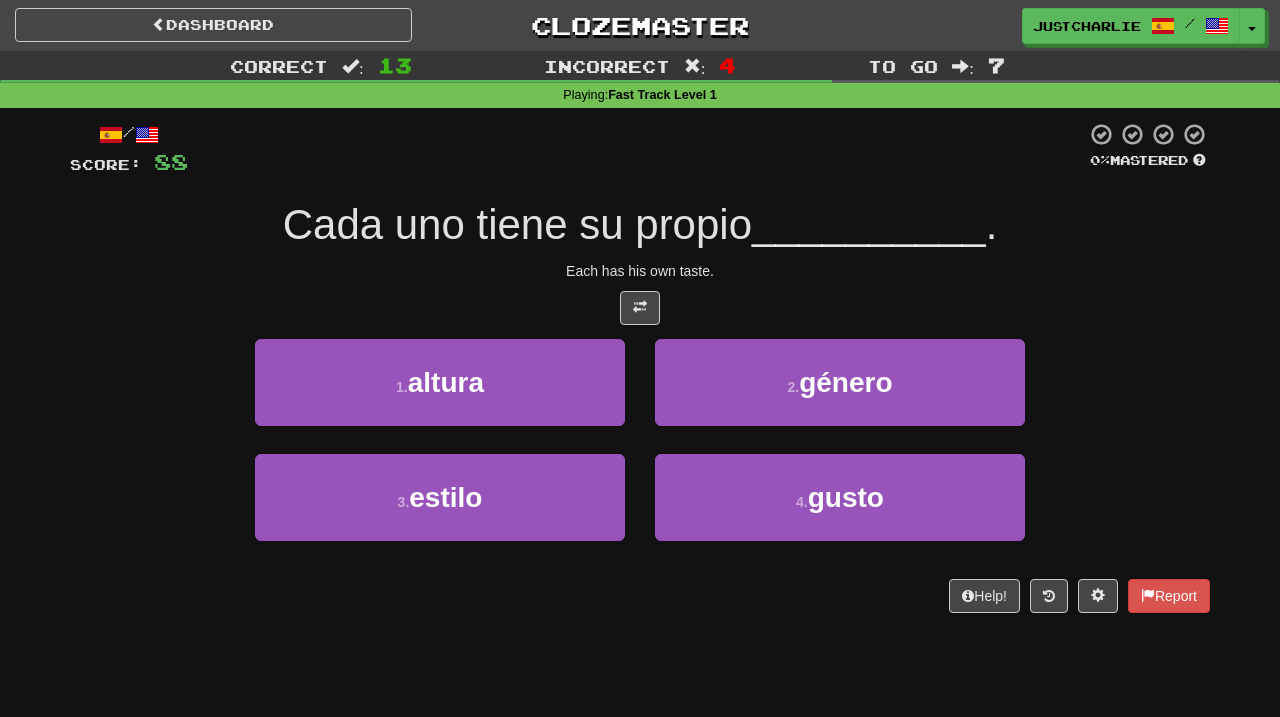 click at bounding box center [640, 308] 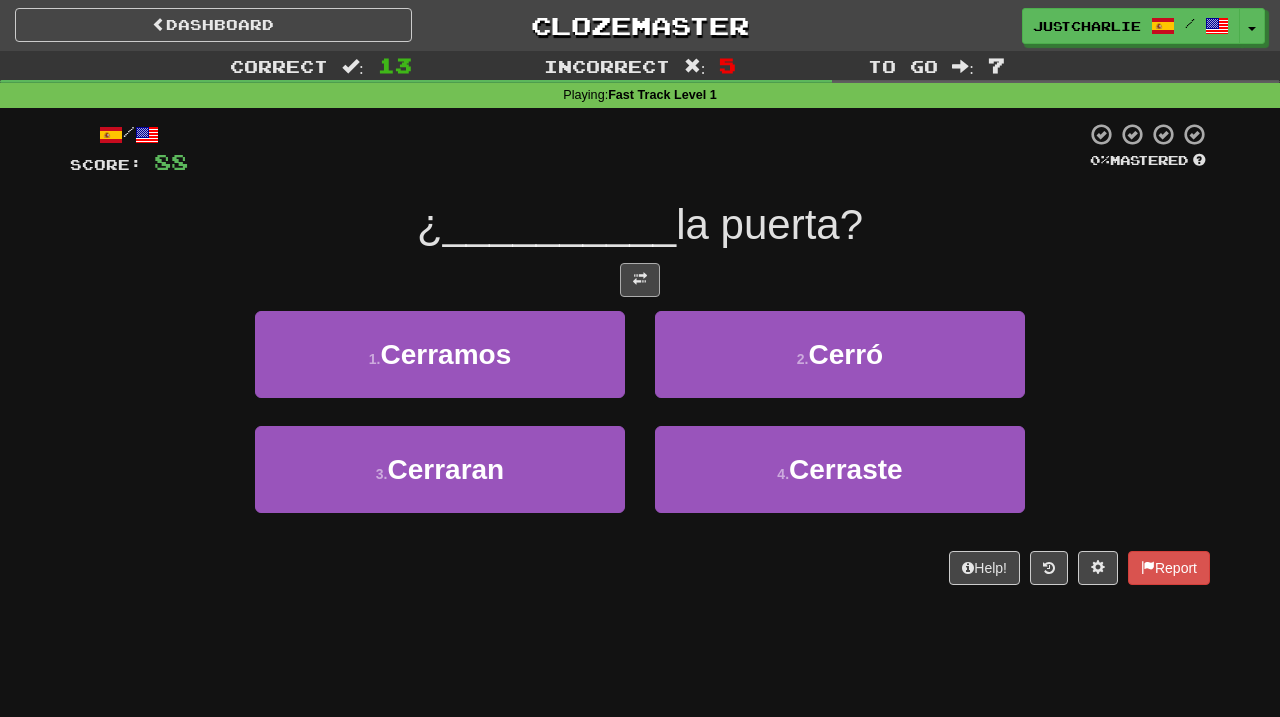 click at bounding box center [640, 280] 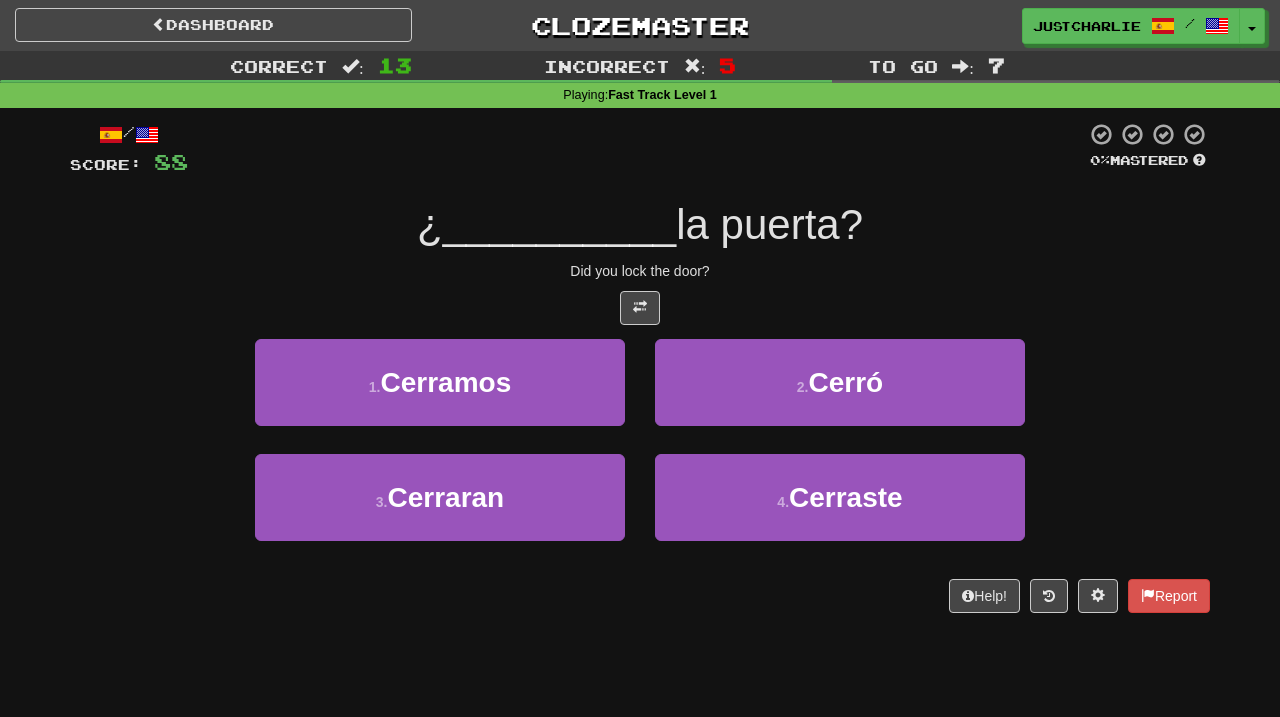click at bounding box center [640, 308] 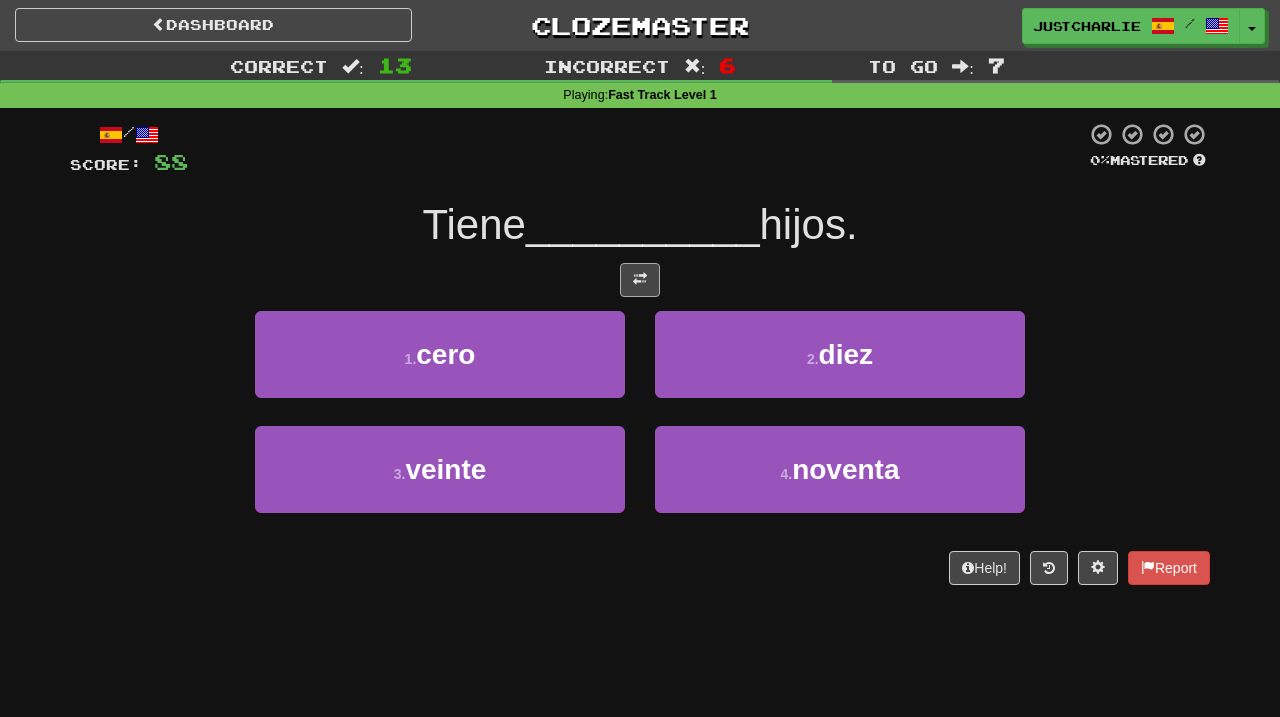 click at bounding box center [640, 280] 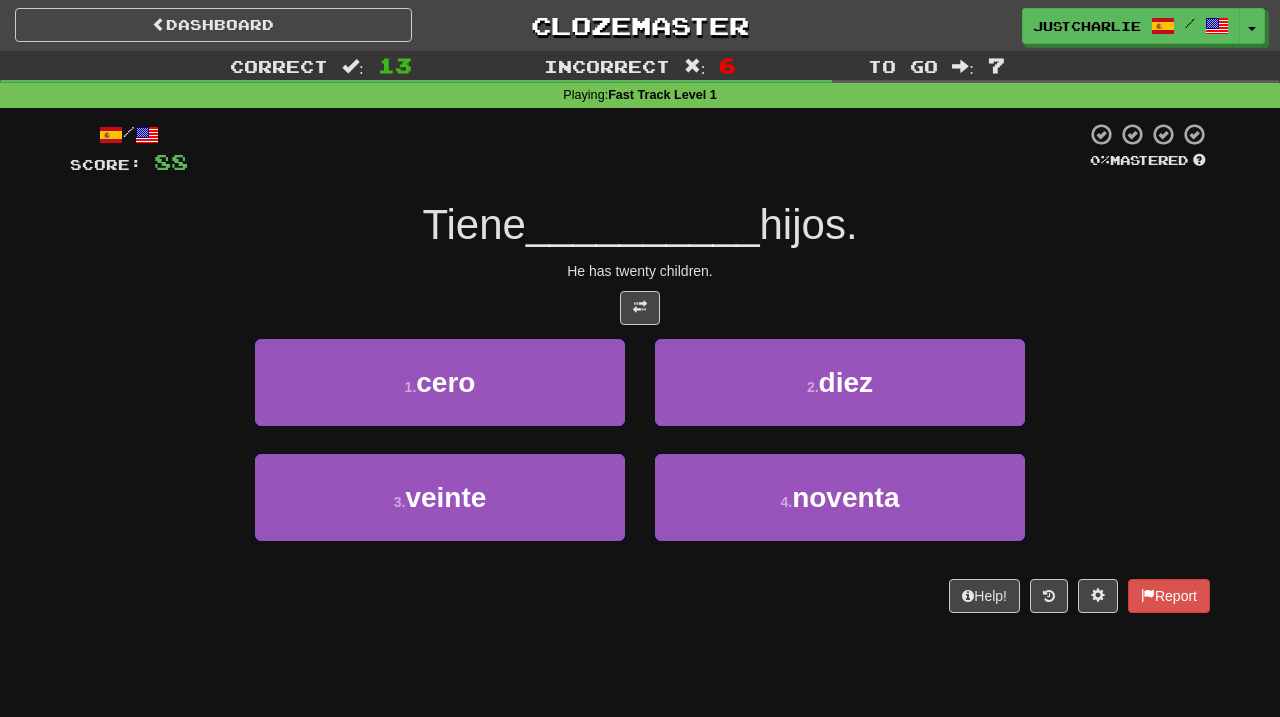 click at bounding box center [640, 308] 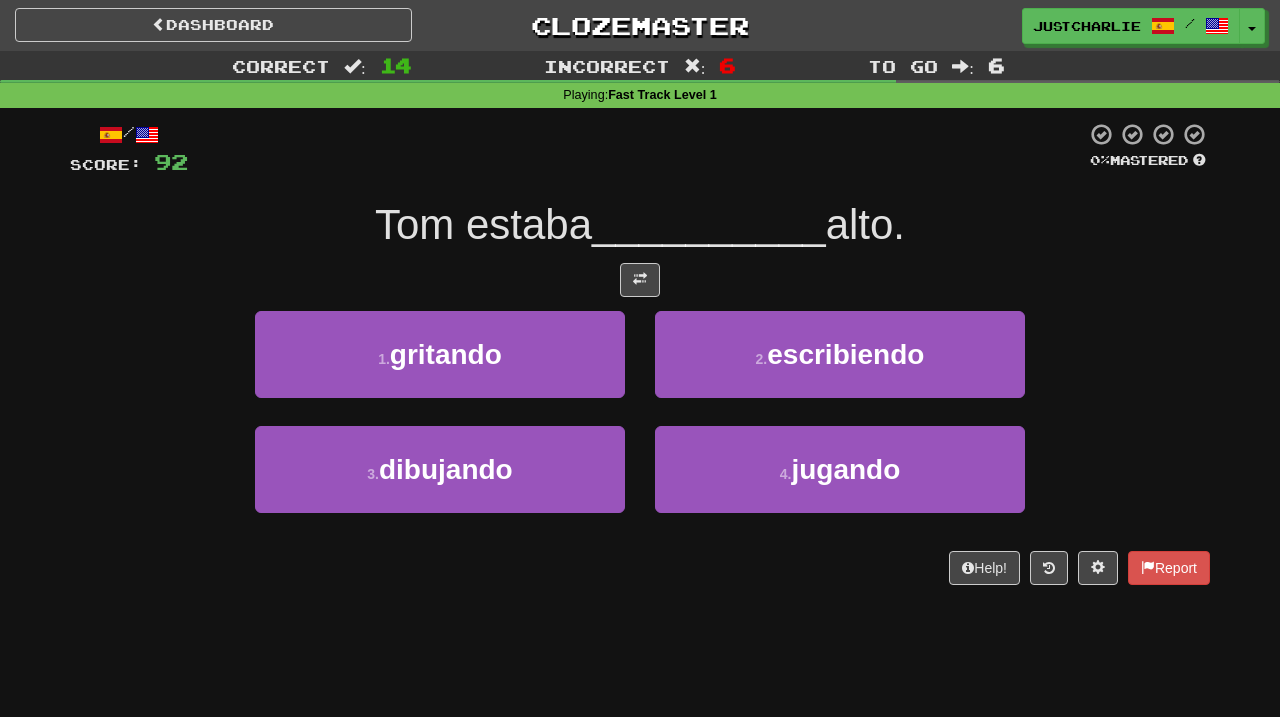 click on "/  Score:   92 0 %  Mastered Tom estaba  __________  alto. 1 .  gritando 2 .  escribiendo 3 .  dibujando 4 .  jugando  Help!  Report" at bounding box center (640, 353) 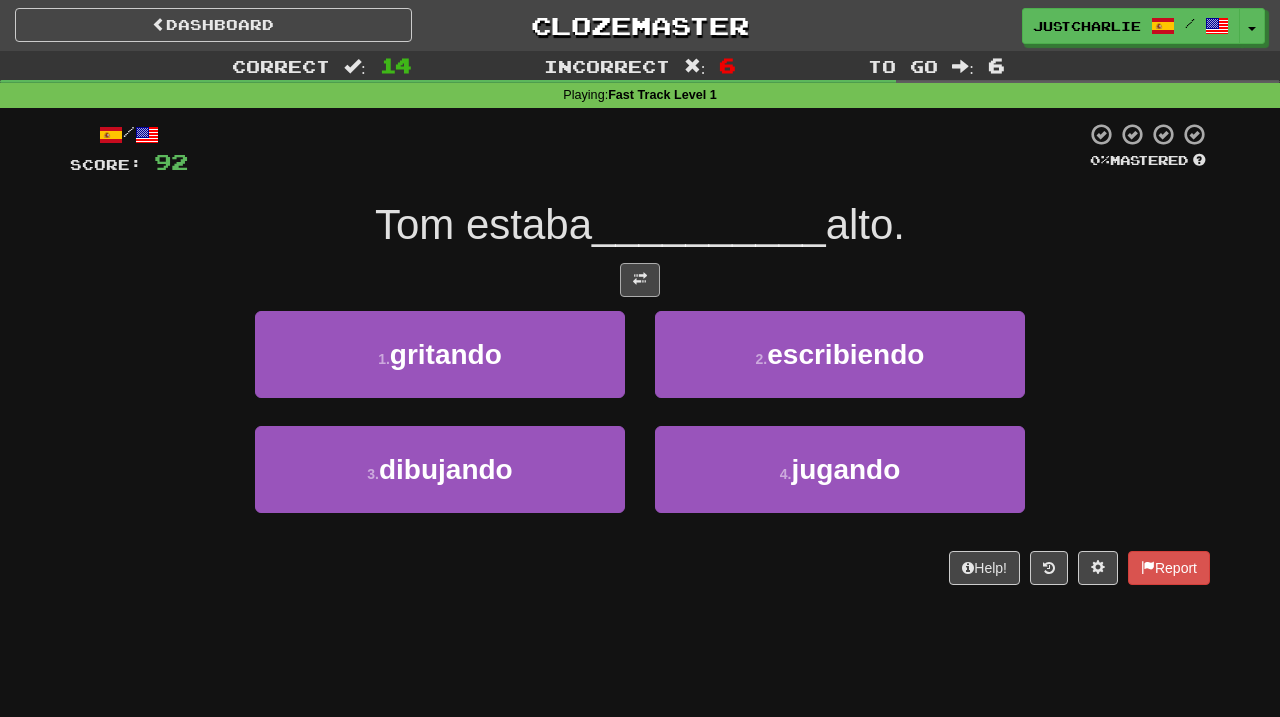 click at bounding box center (640, 280) 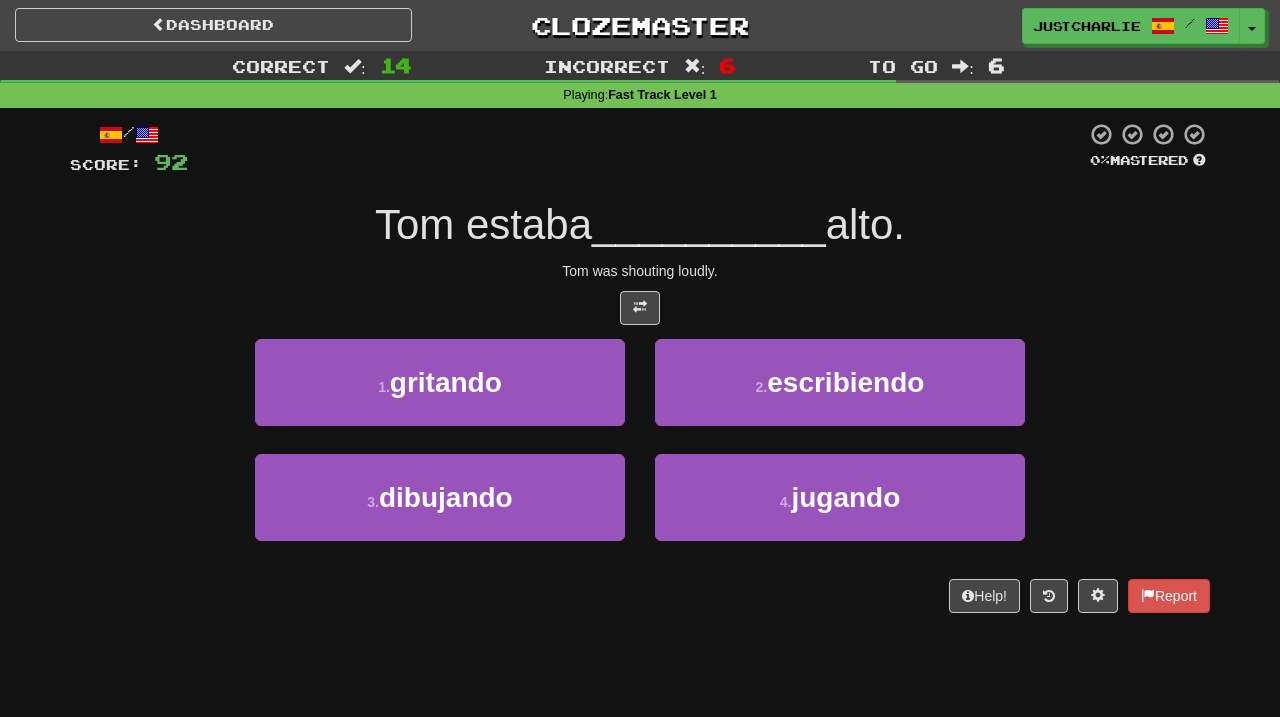 click at bounding box center [640, 308] 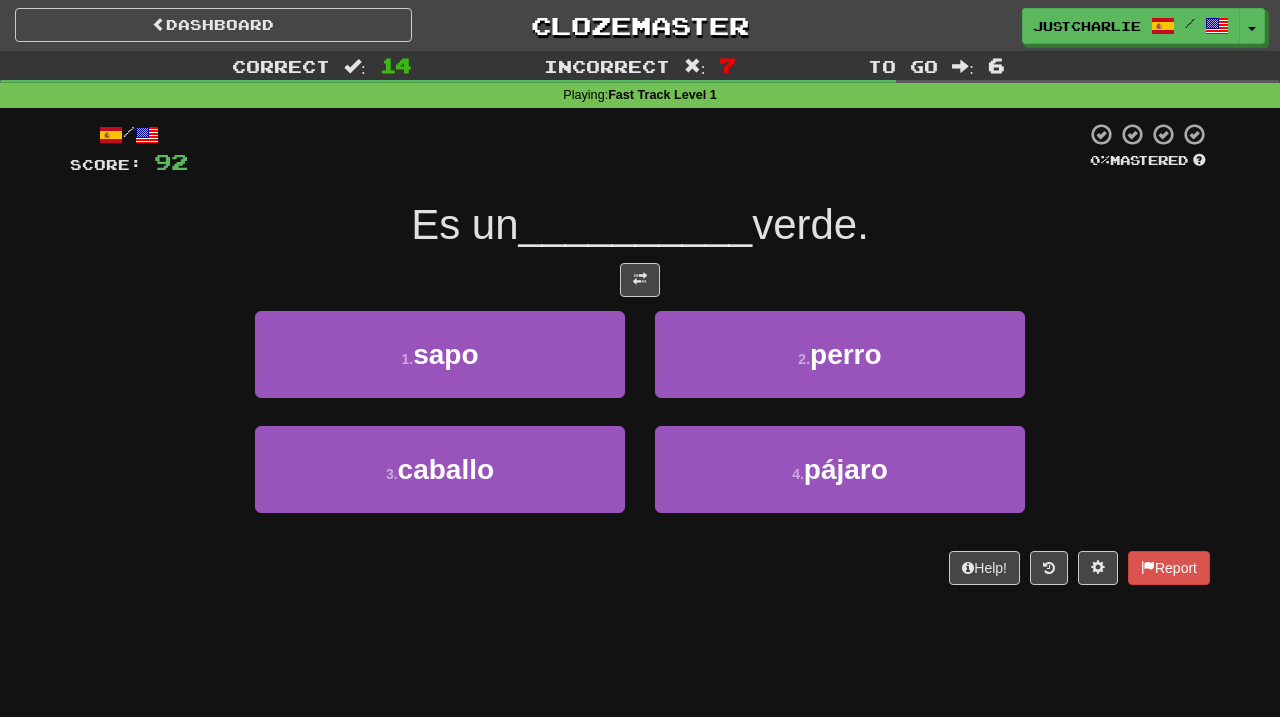 click at bounding box center (640, 280) 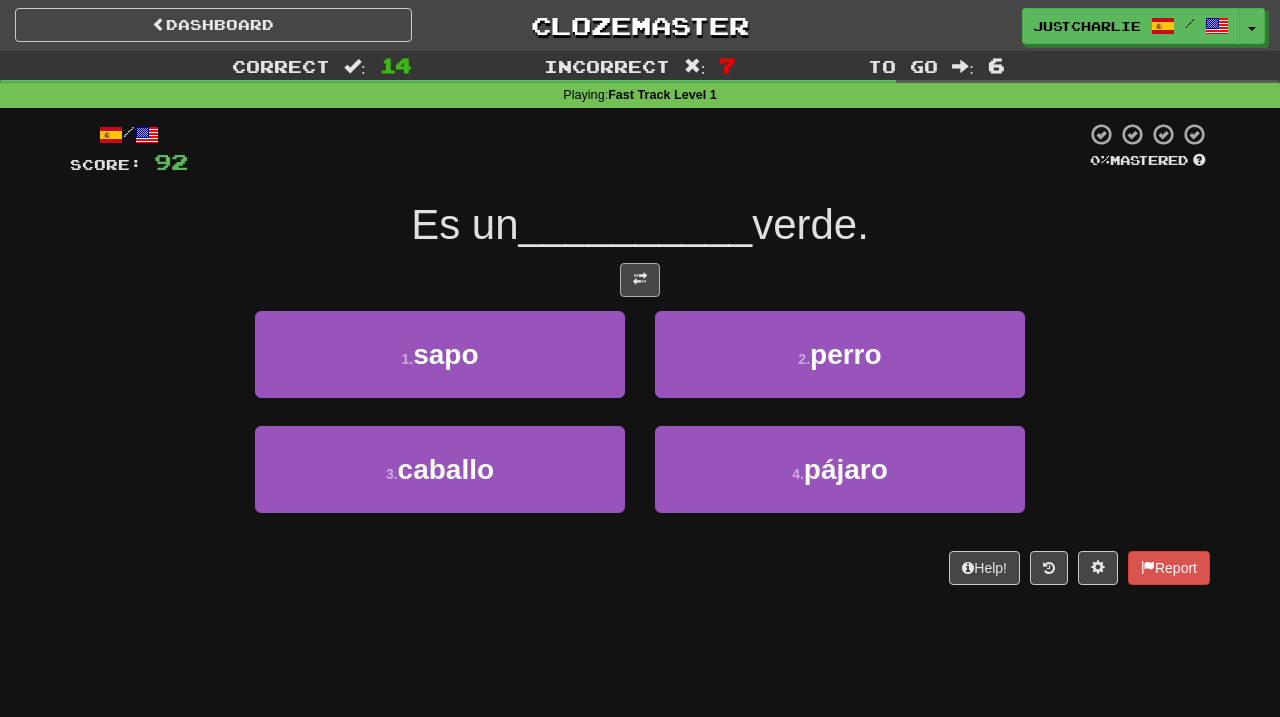 click at bounding box center (640, 279) 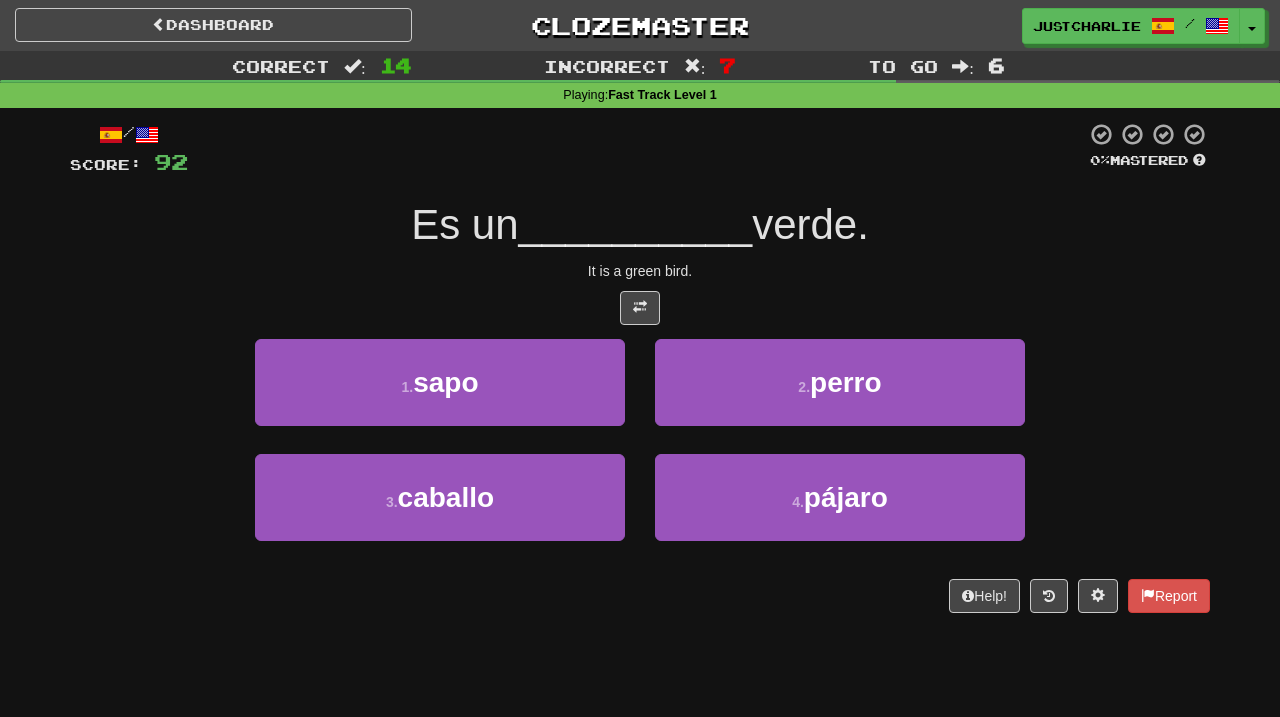 click on "/  Score:   92 0 %  Mastered Es un  __________  verde. It is a green bird. 1 .  sapo 2 .  perro 3 .  caballo 4 .  pájaro  Help!  Report" at bounding box center (640, 367) 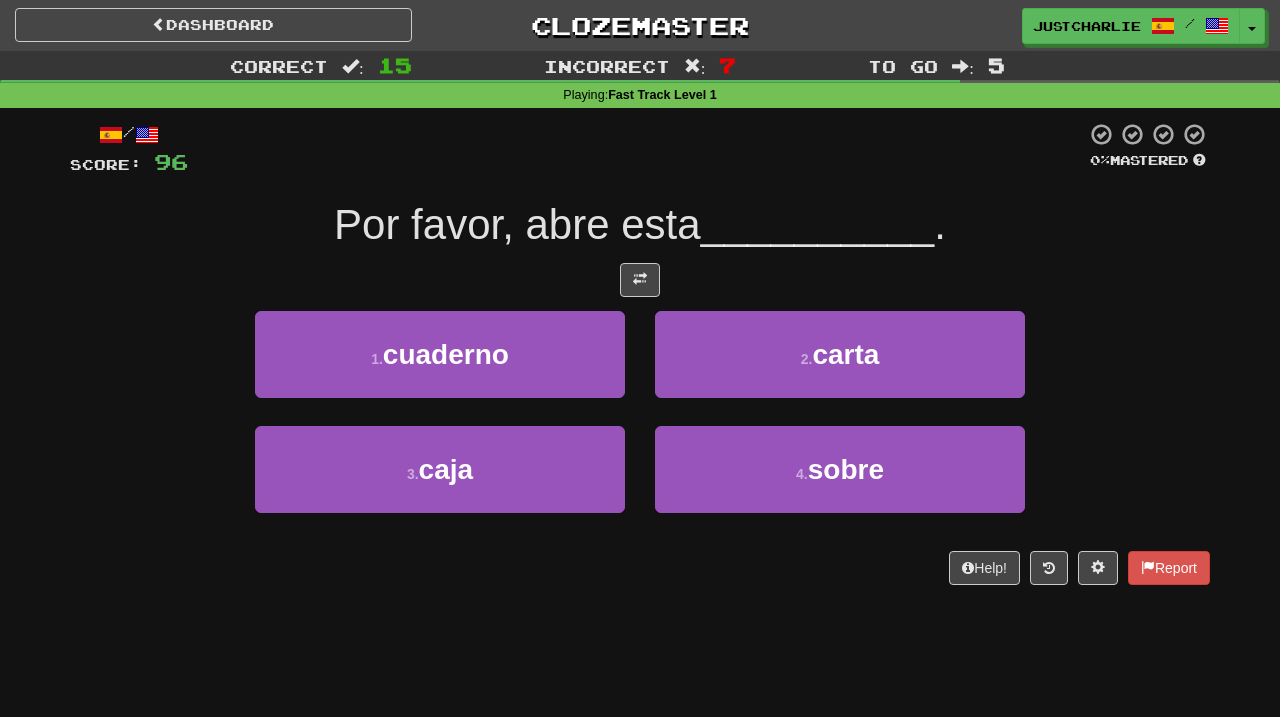 click on "/  Score:   96 0 %  Mastered Por favor, abre esta  __________ . 1 .  cuaderno 2 .  carta 3 .  caja 4 .  sobre  Help!  Report" at bounding box center [640, 353] 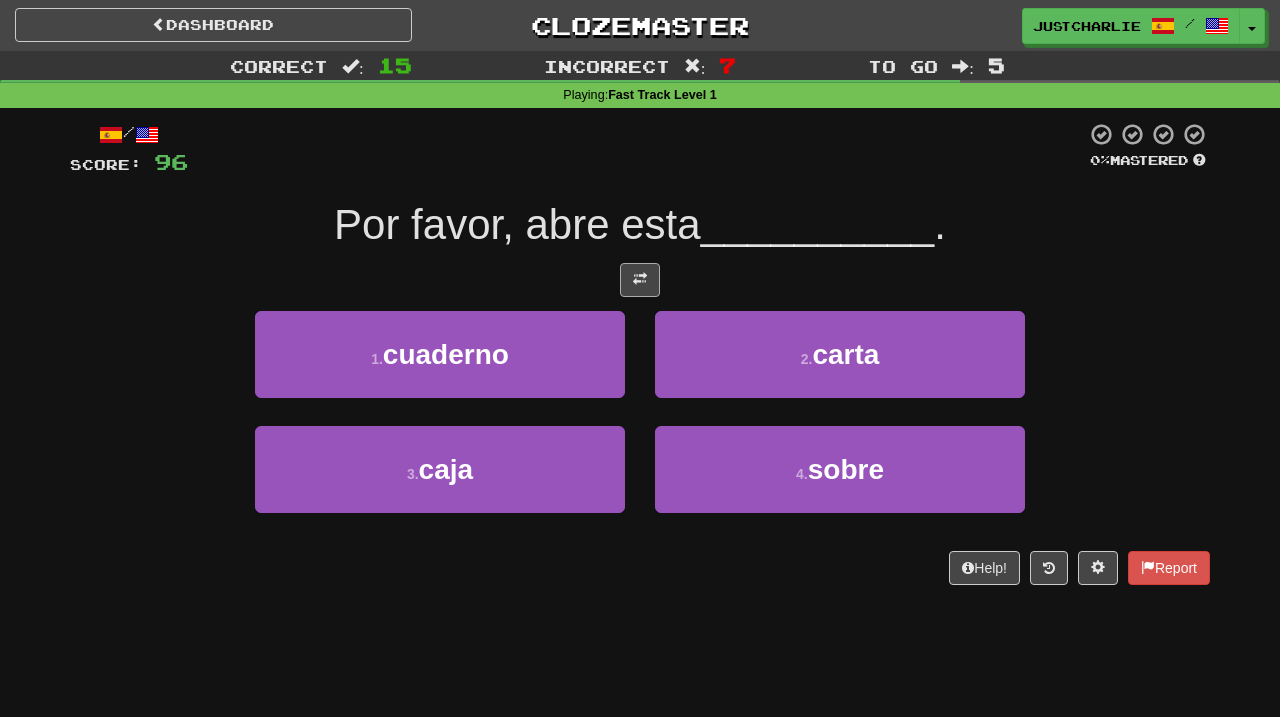 click at bounding box center [640, 279] 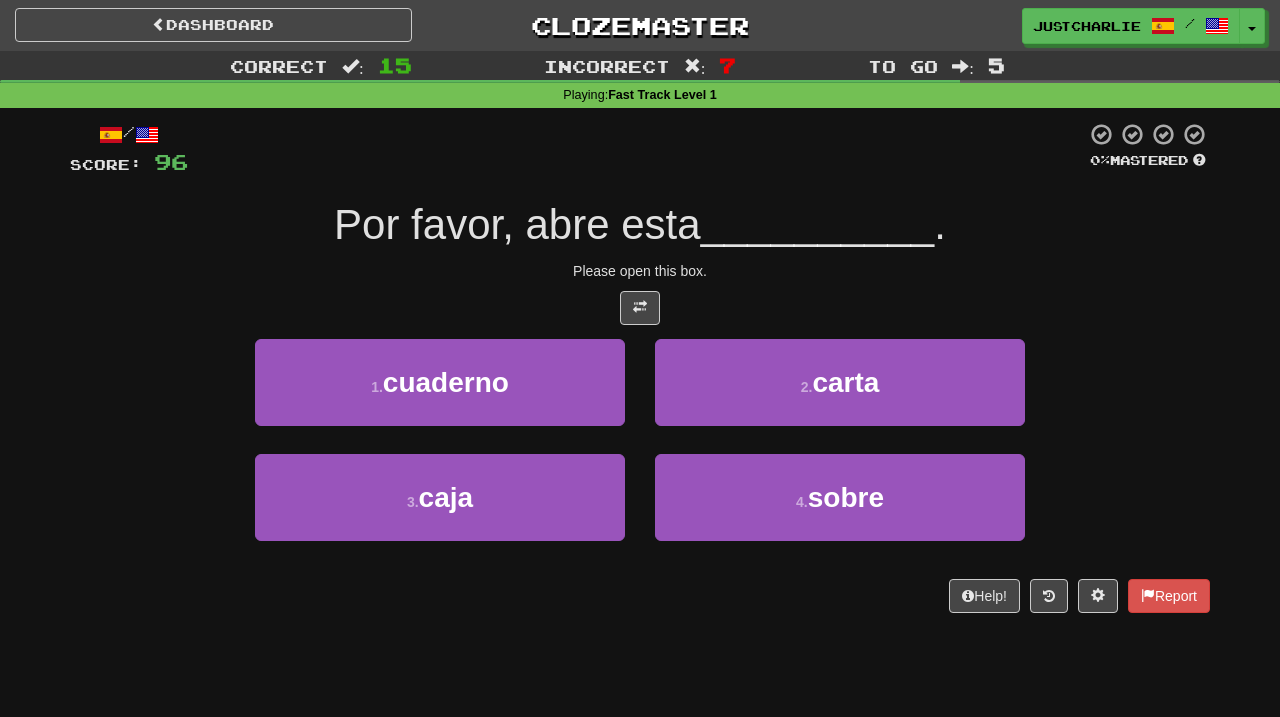 click at bounding box center (640, 308) 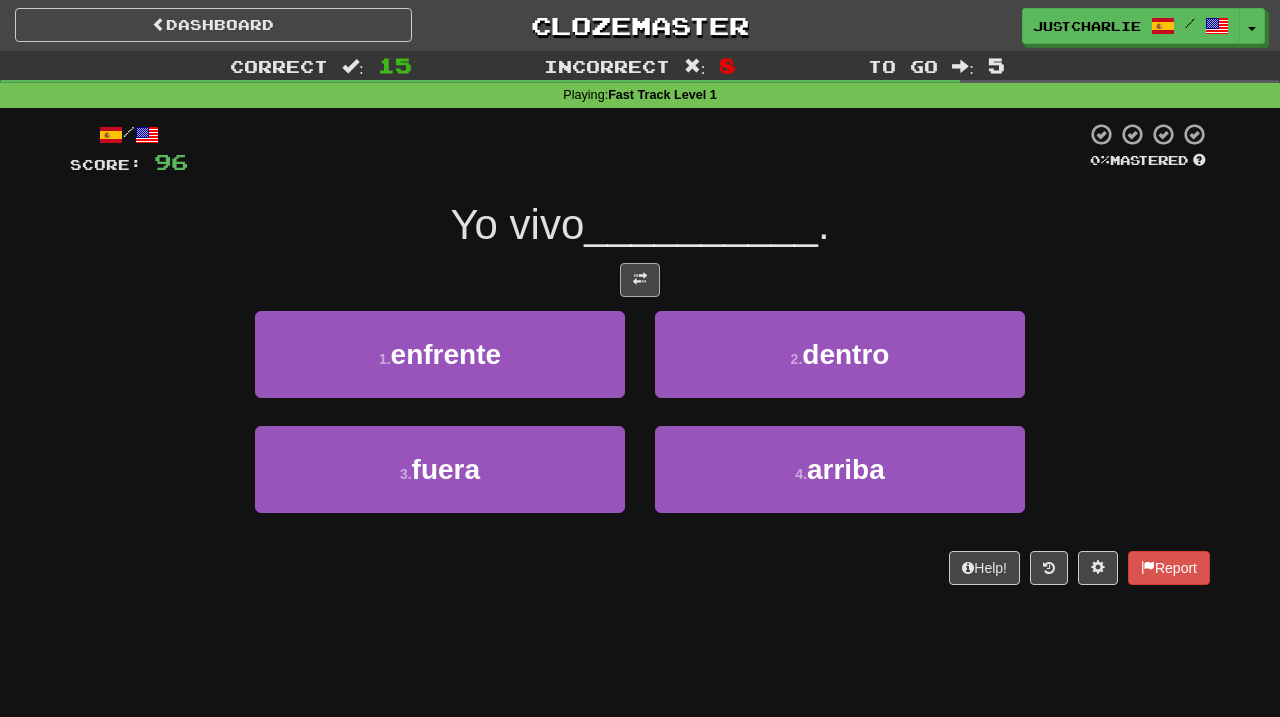 click at bounding box center [640, 280] 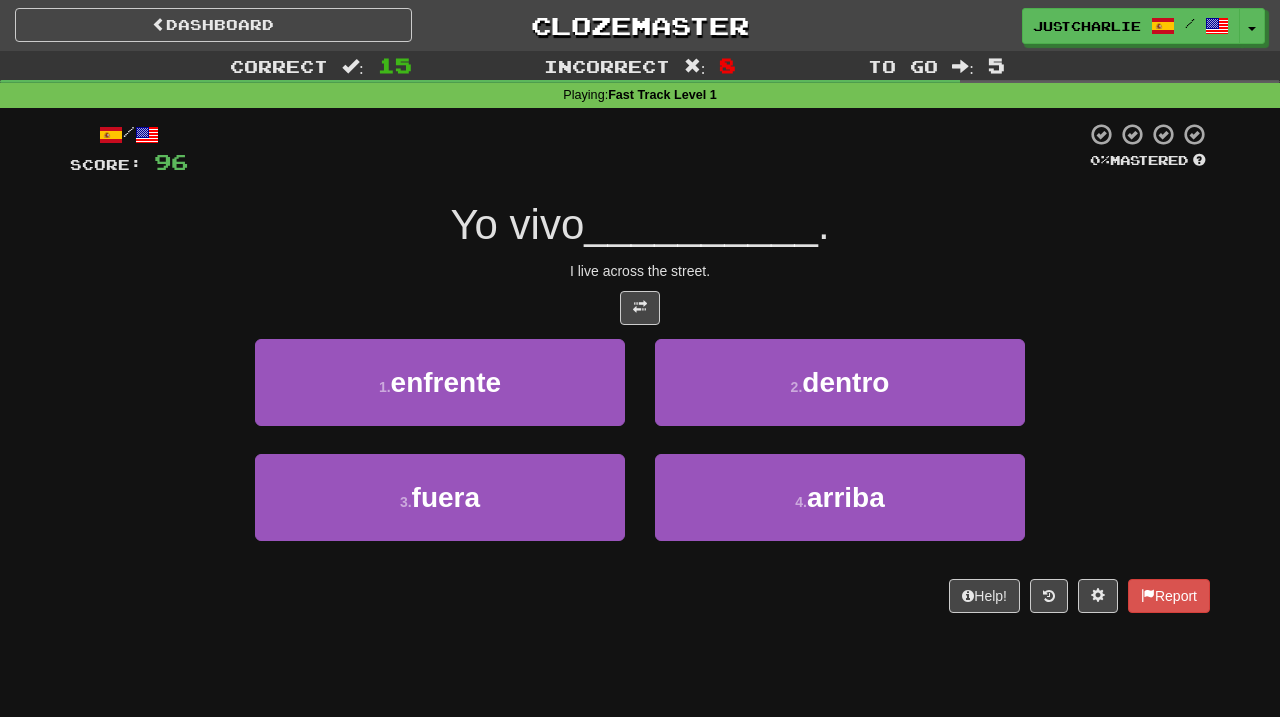 click at bounding box center (640, 308) 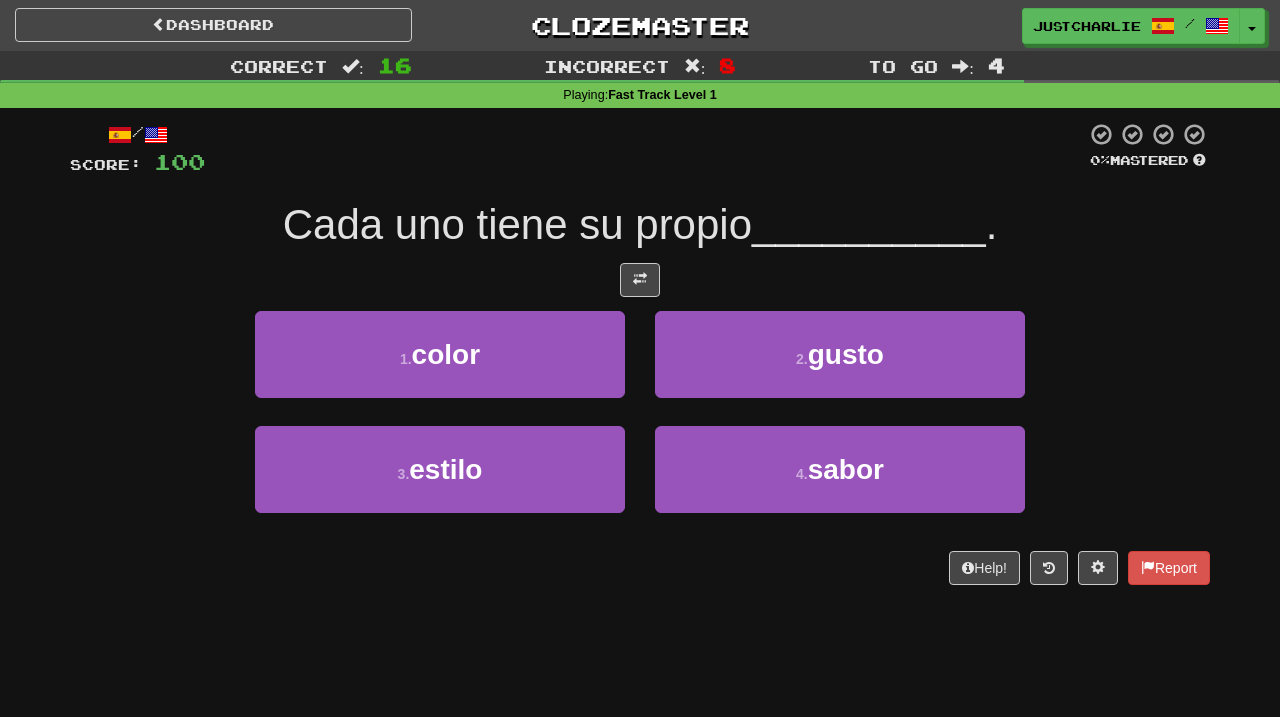click at bounding box center (640, 280) 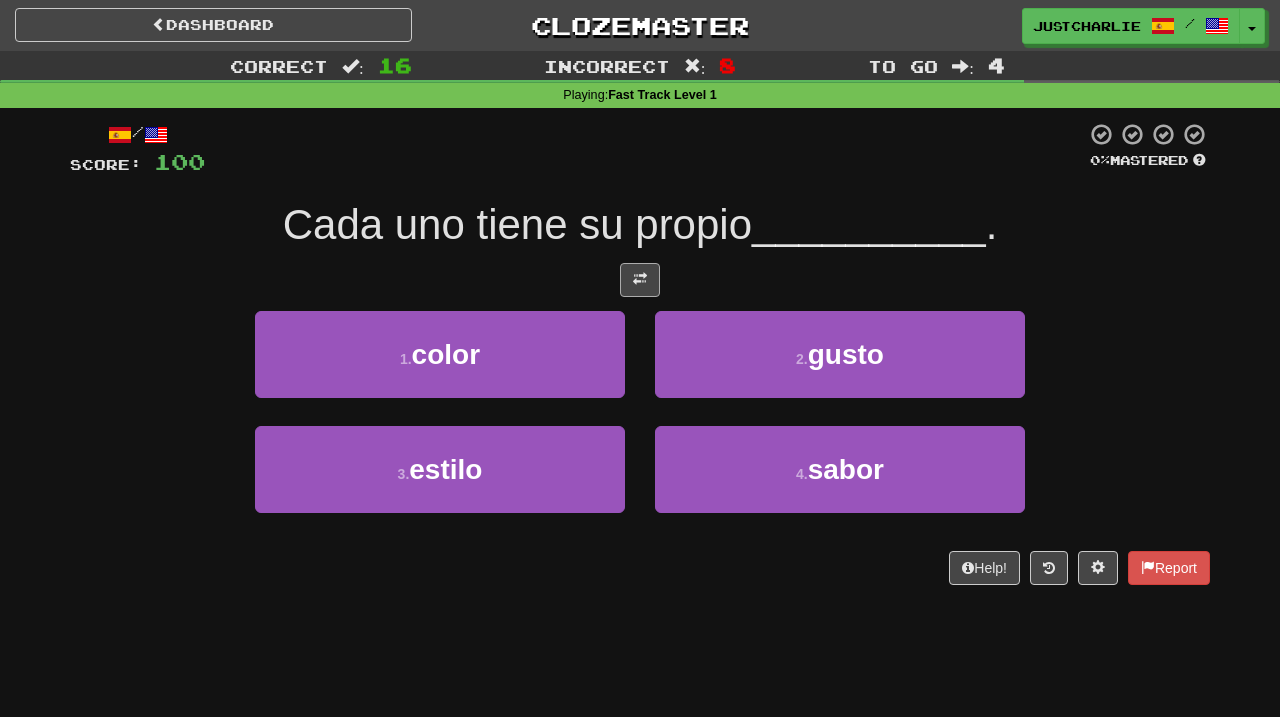 click at bounding box center (640, 279) 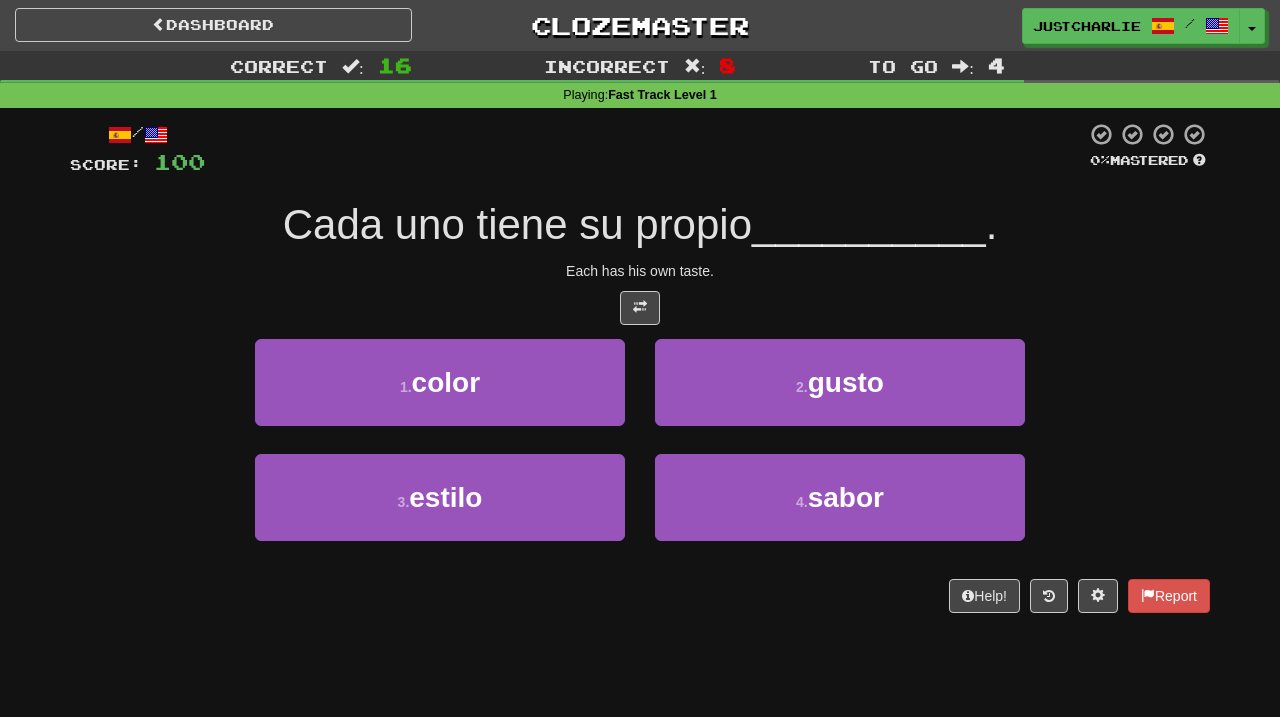 click at bounding box center [640, 308] 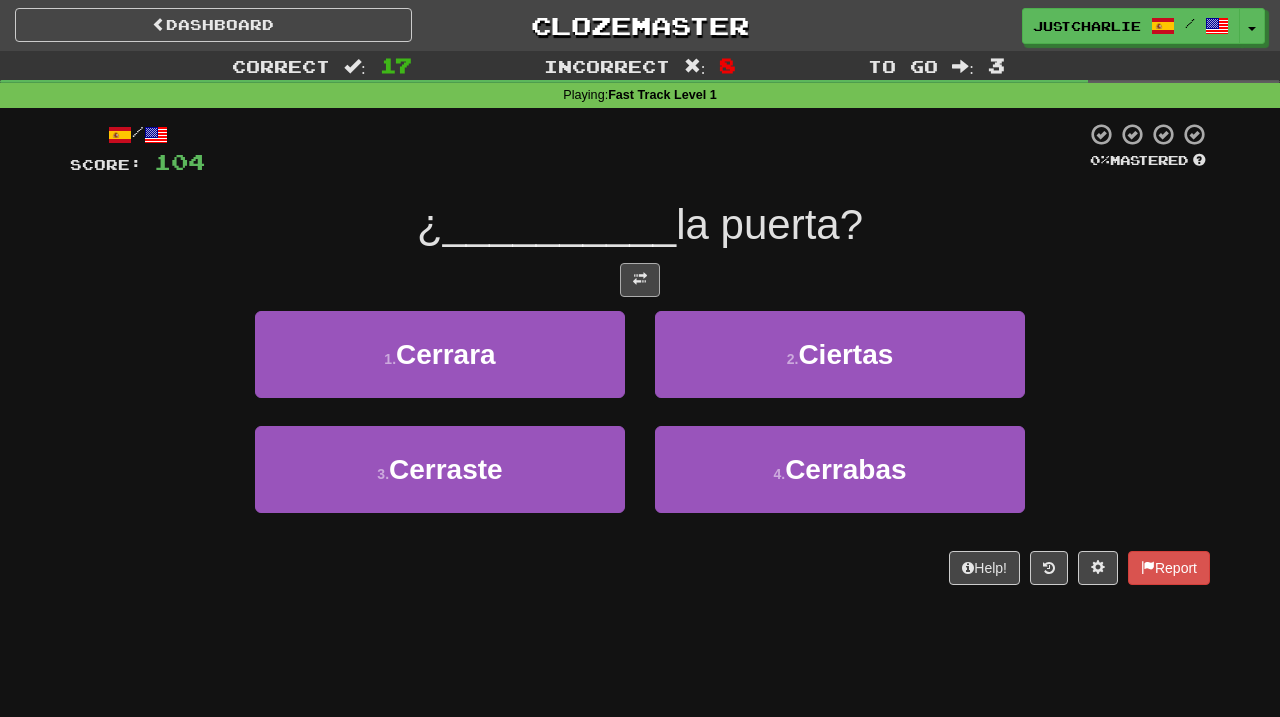 click at bounding box center (640, 279) 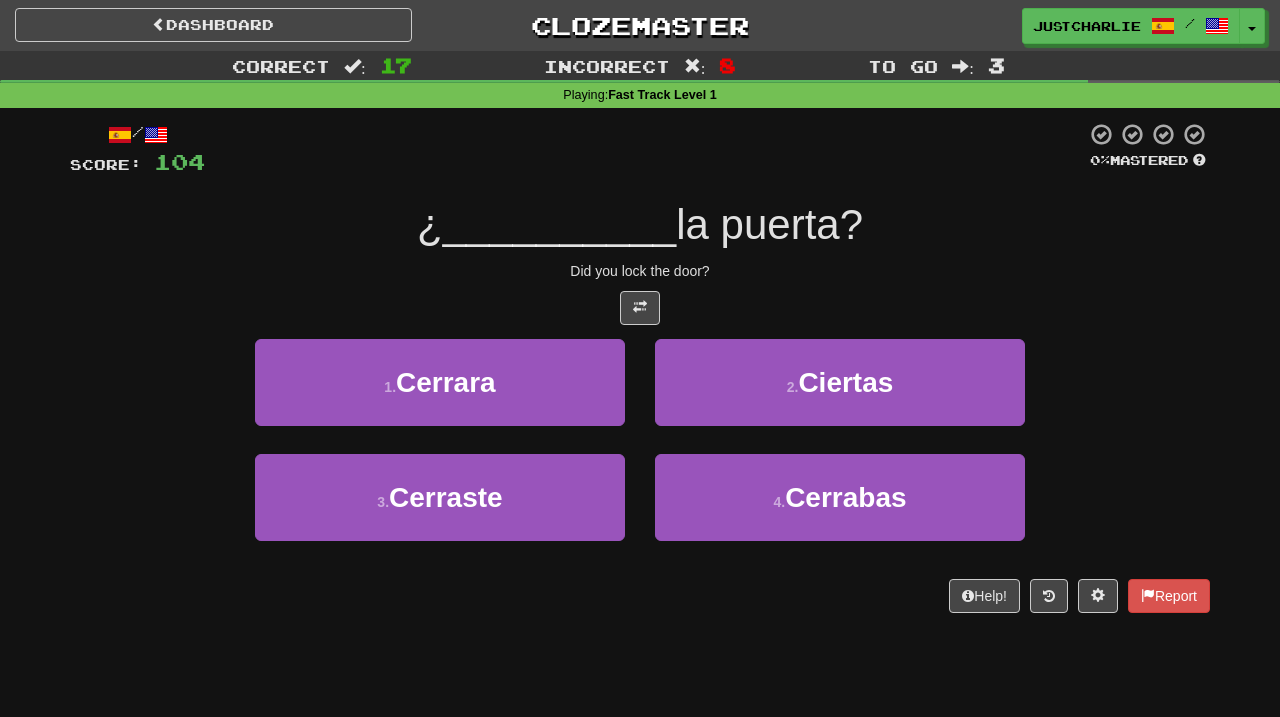 click at bounding box center (640, 308) 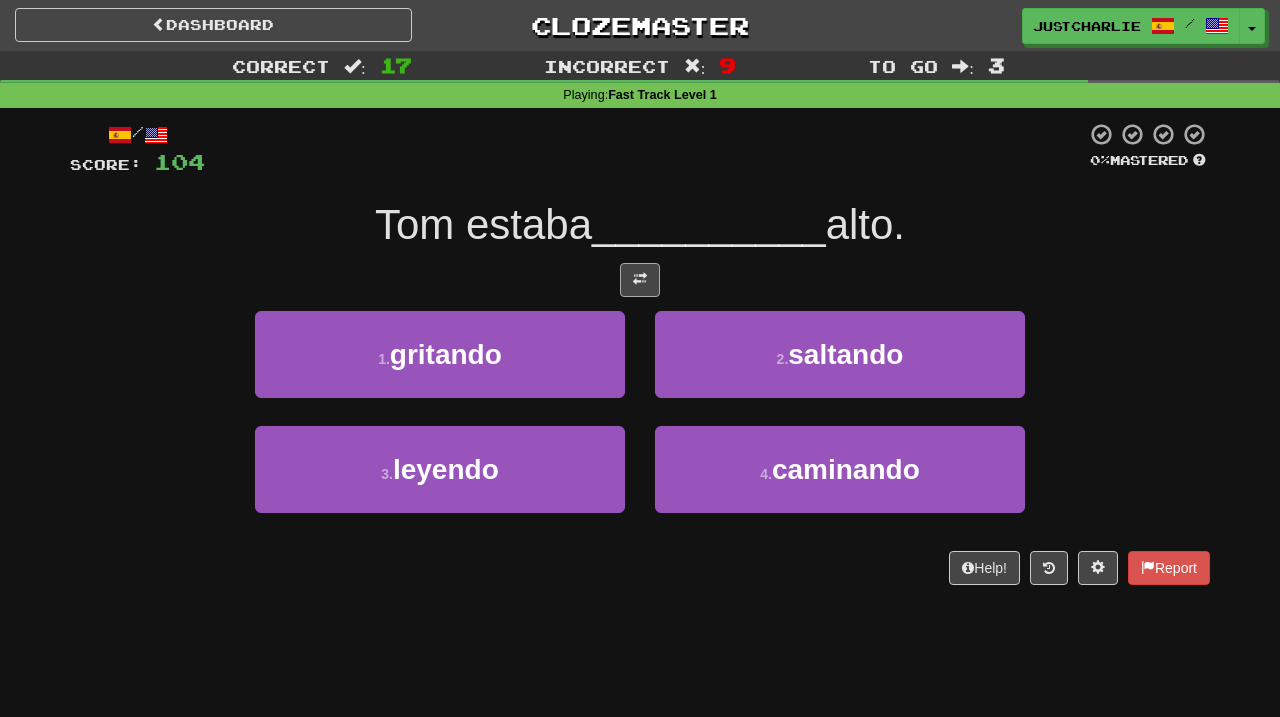click at bounding box center (640, 279) 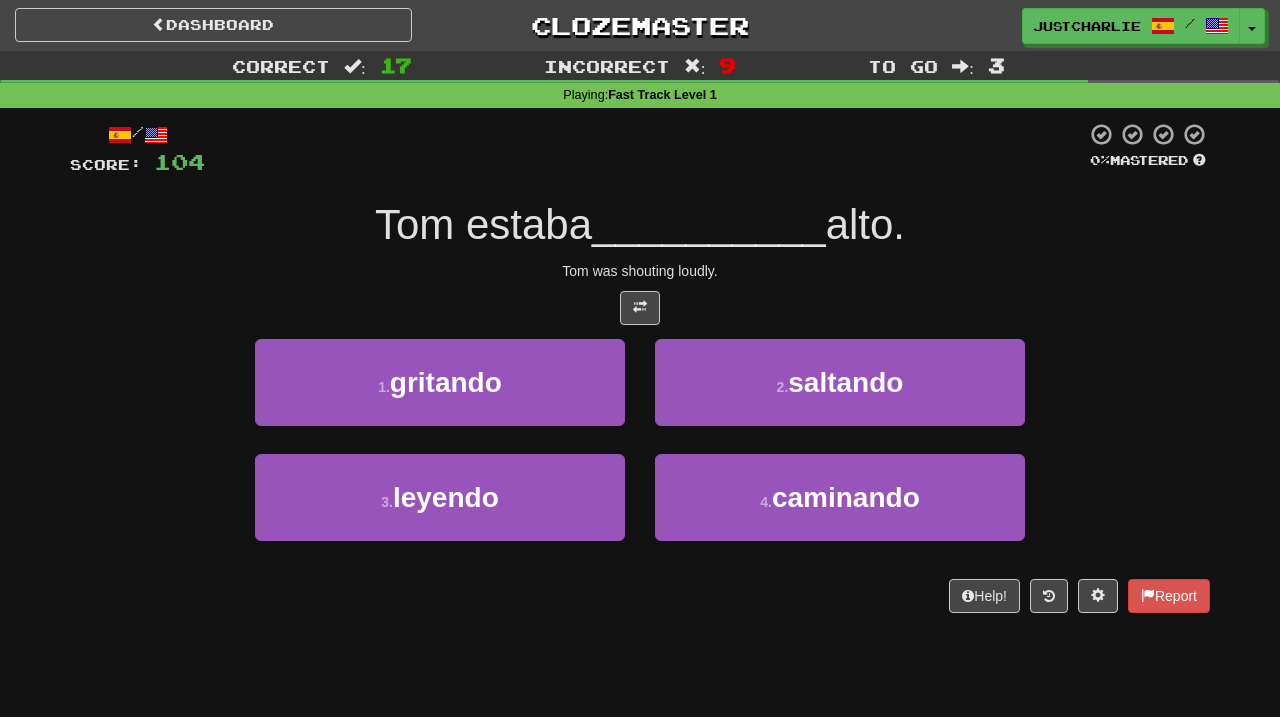 click at bounding box center [640, 308] 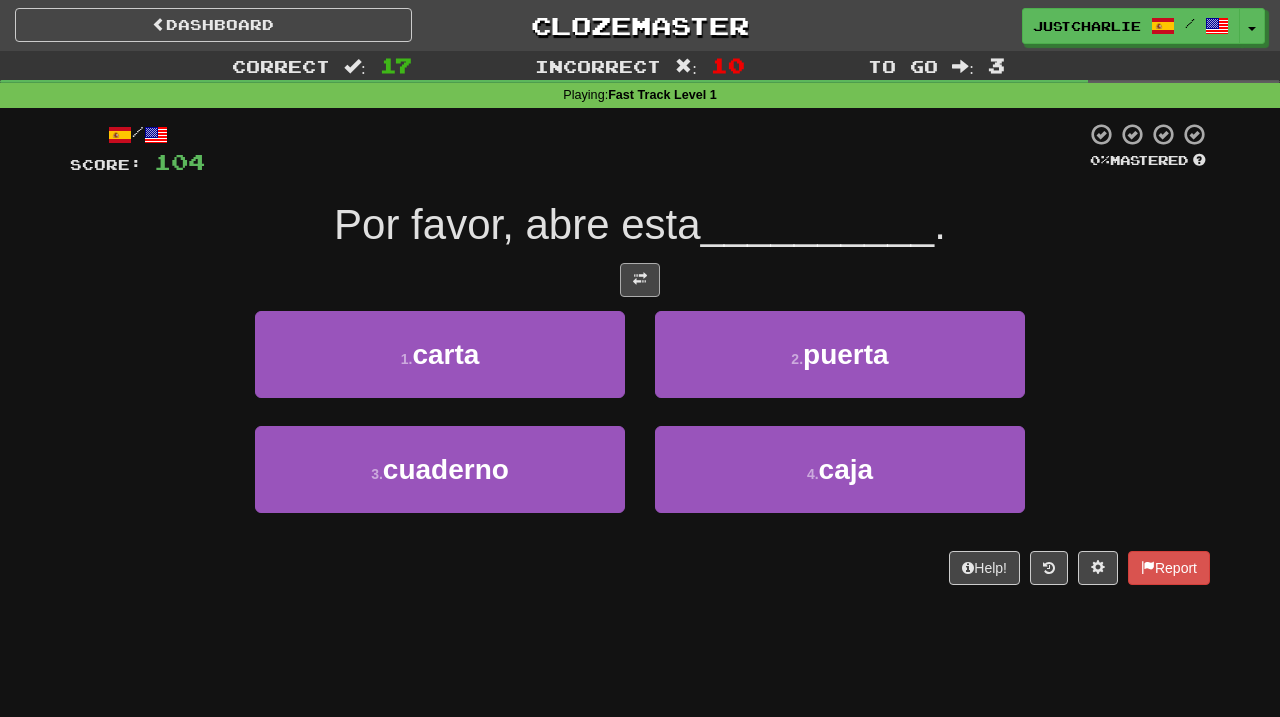 click at bounding box center [640, 279] 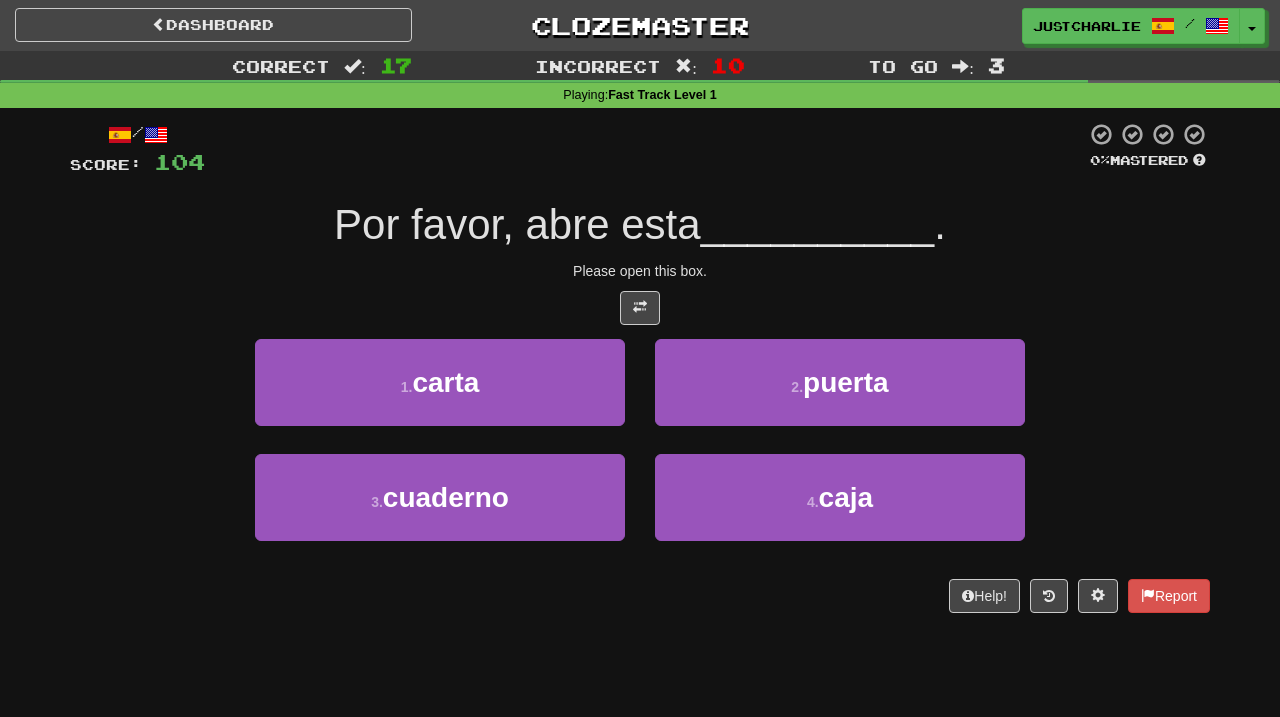click at bounding box center [640, 308] 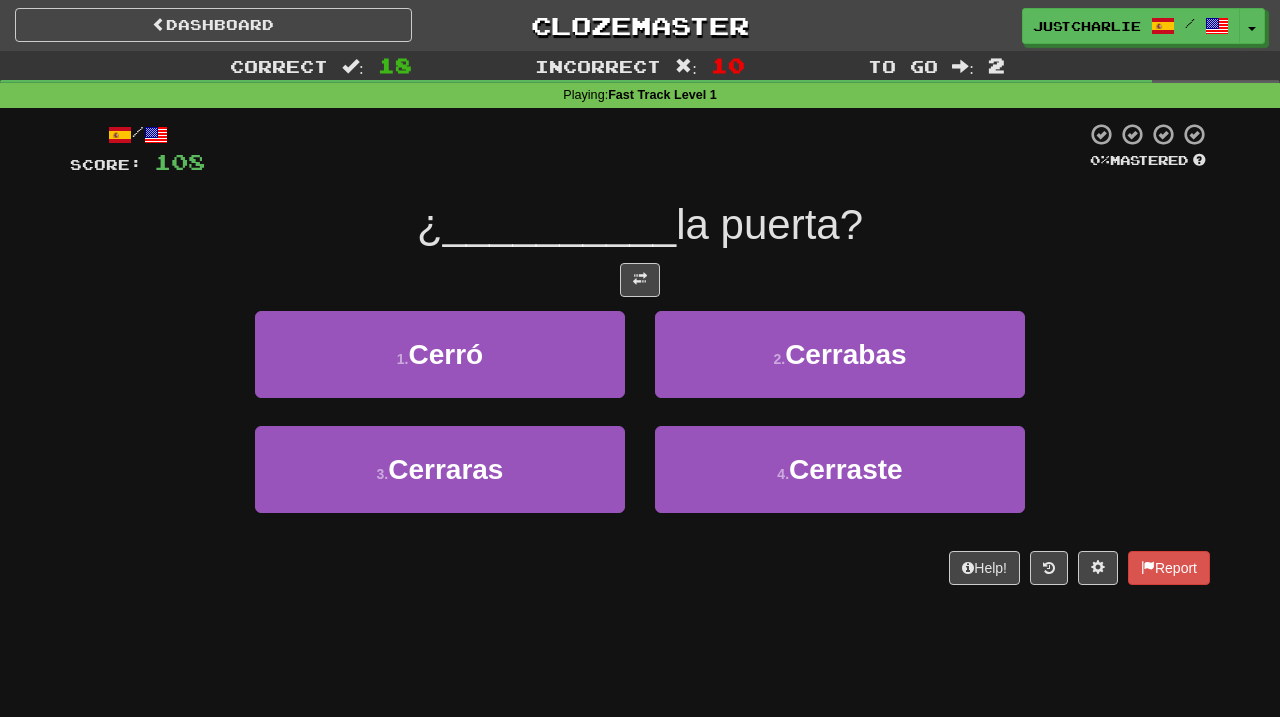 click on "/  Score:   108 0 %  Mastered ¿ __________  la puerta? 1 .  Cerró 2 .  Cerrabas 3 .  Cerraras 4 .  Cerraste  Help!  Report" at bounding box center (640, 353) 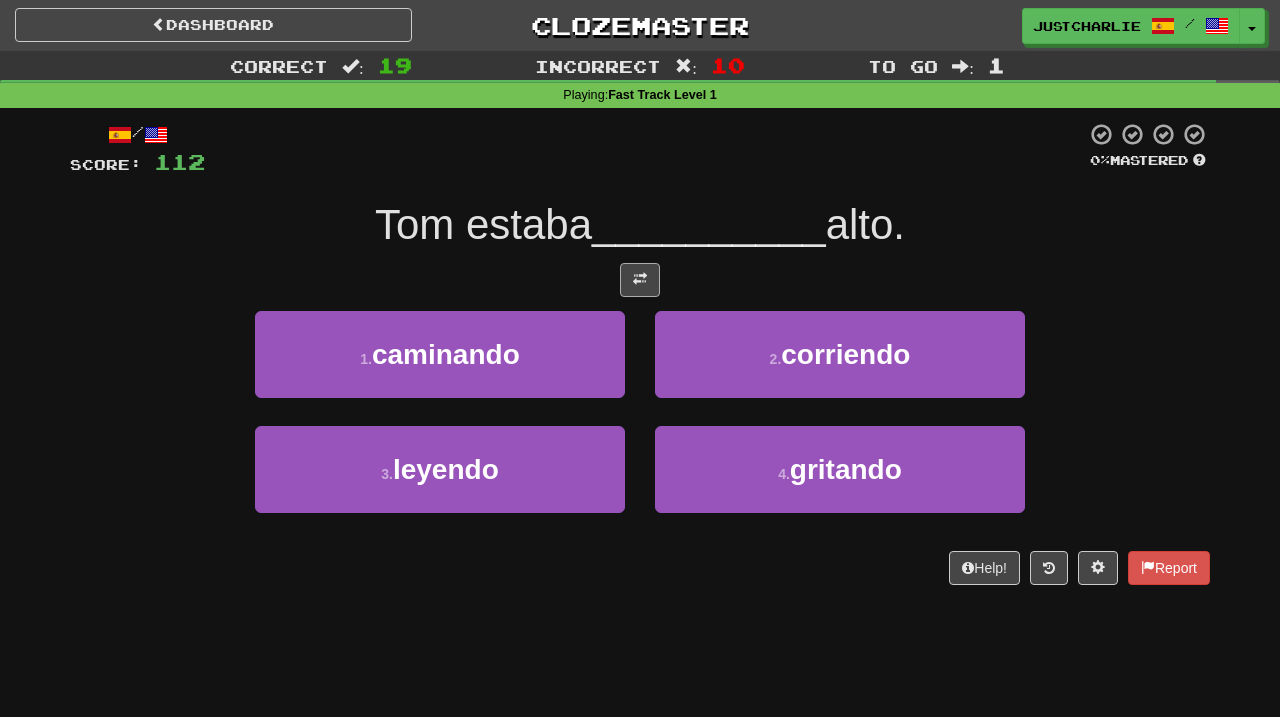 click at bounding box center [640, 279] 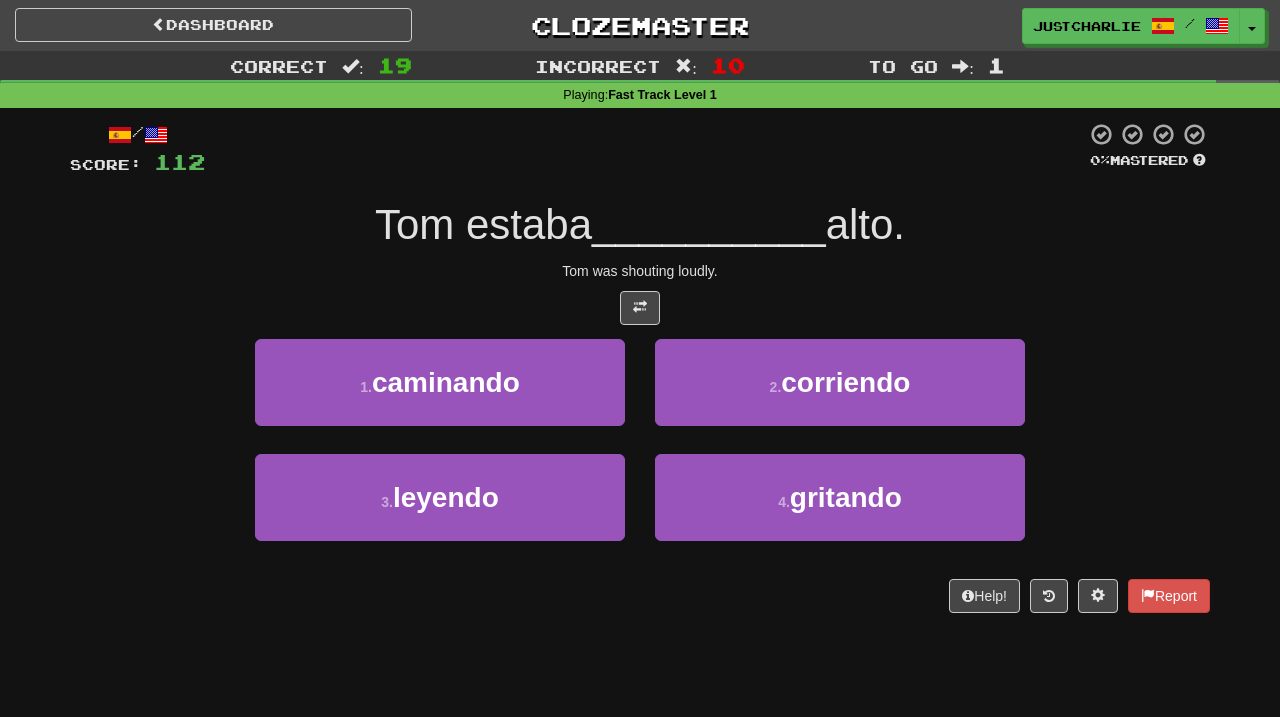 click at bounding box center (640, 308) 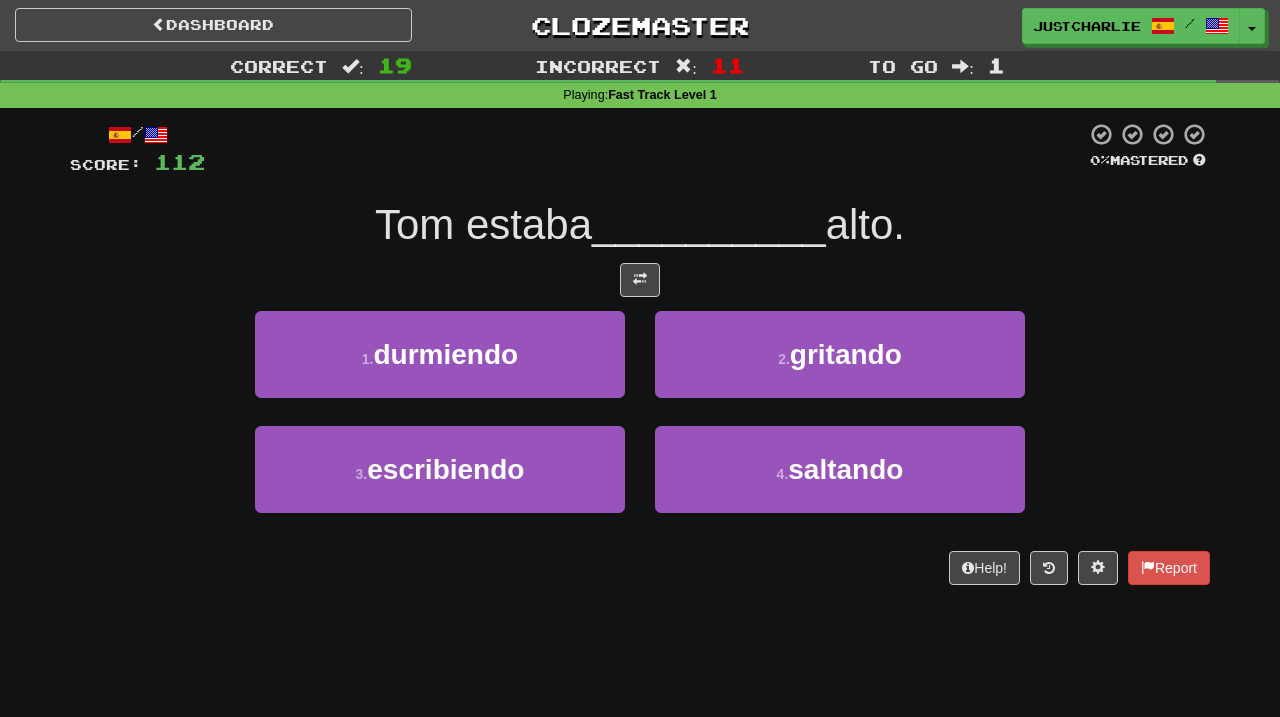 click at bounding box center [640, 280] 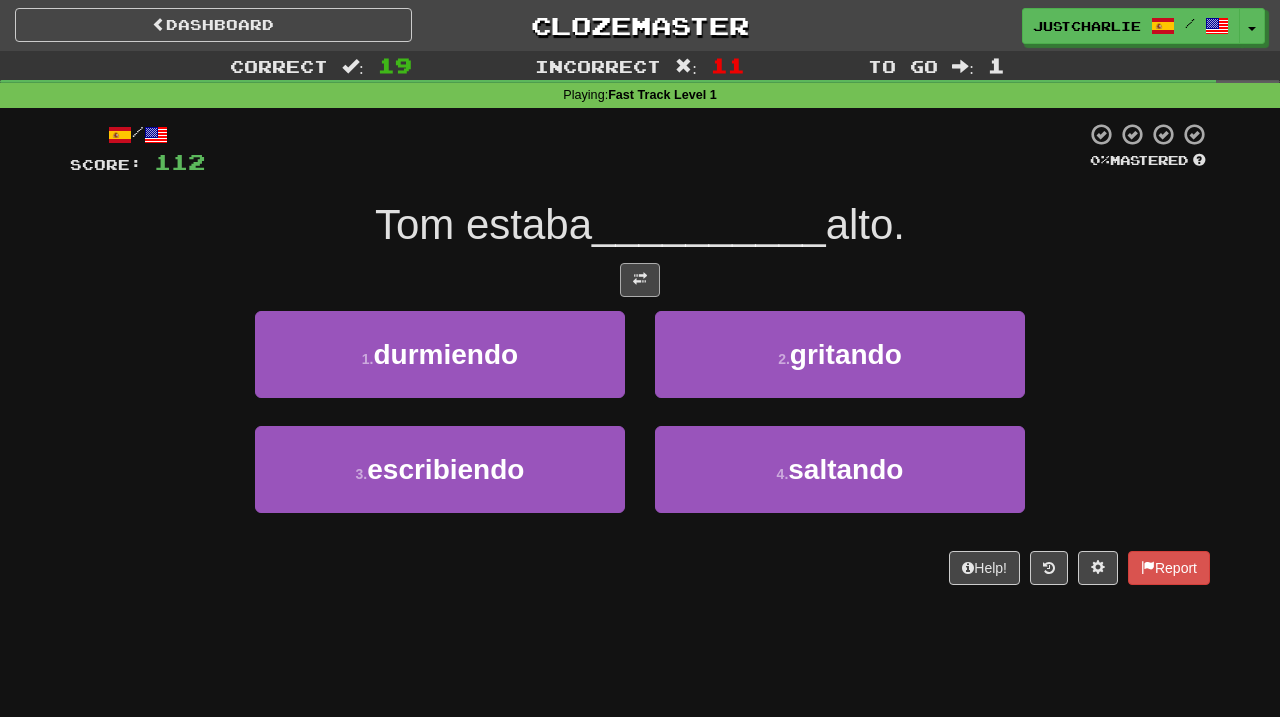 click at bounding box center [640, 280] 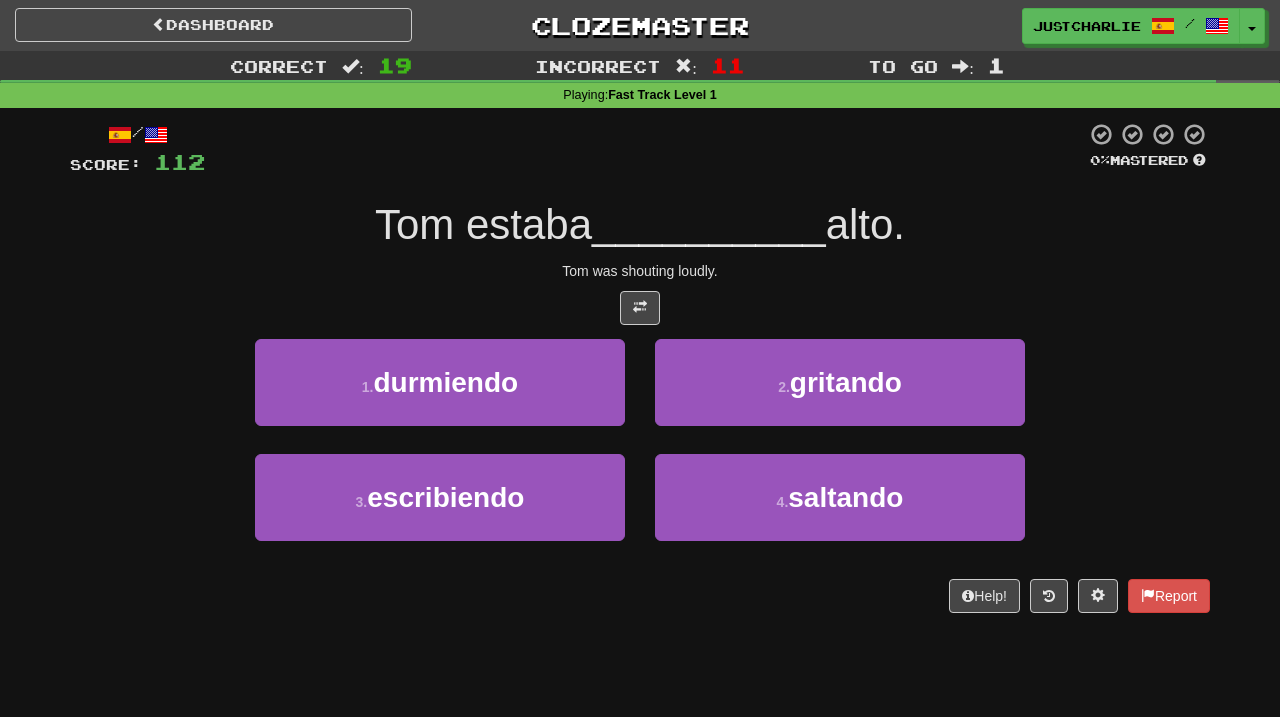 click at bounding box center (640, 308) 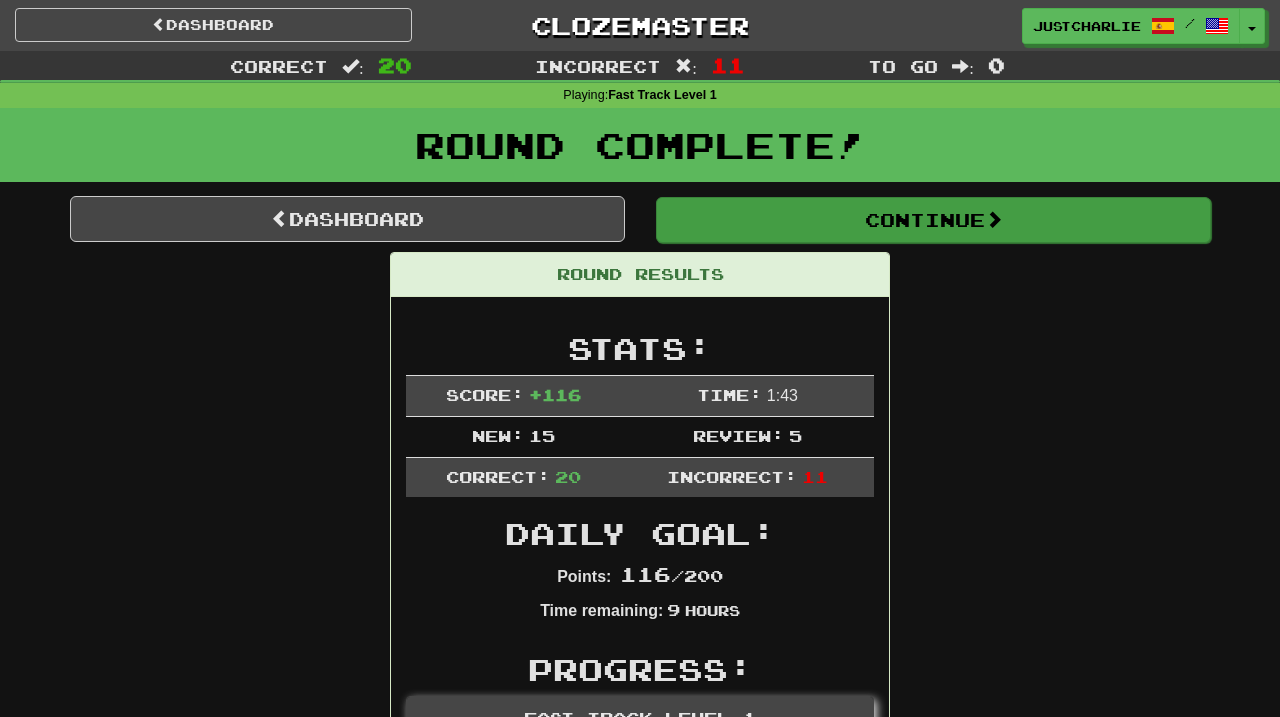 click on "Continue" at bounding box center (933, 220) 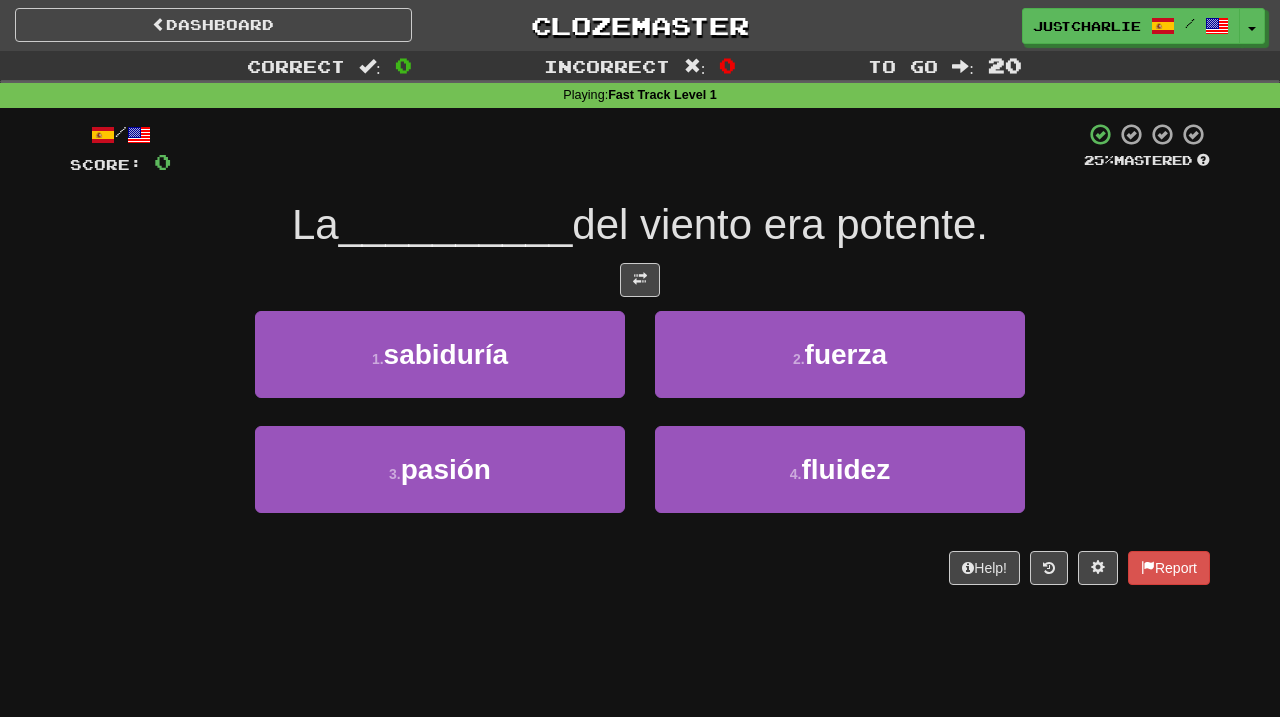 click at bounding box center (640, 280) 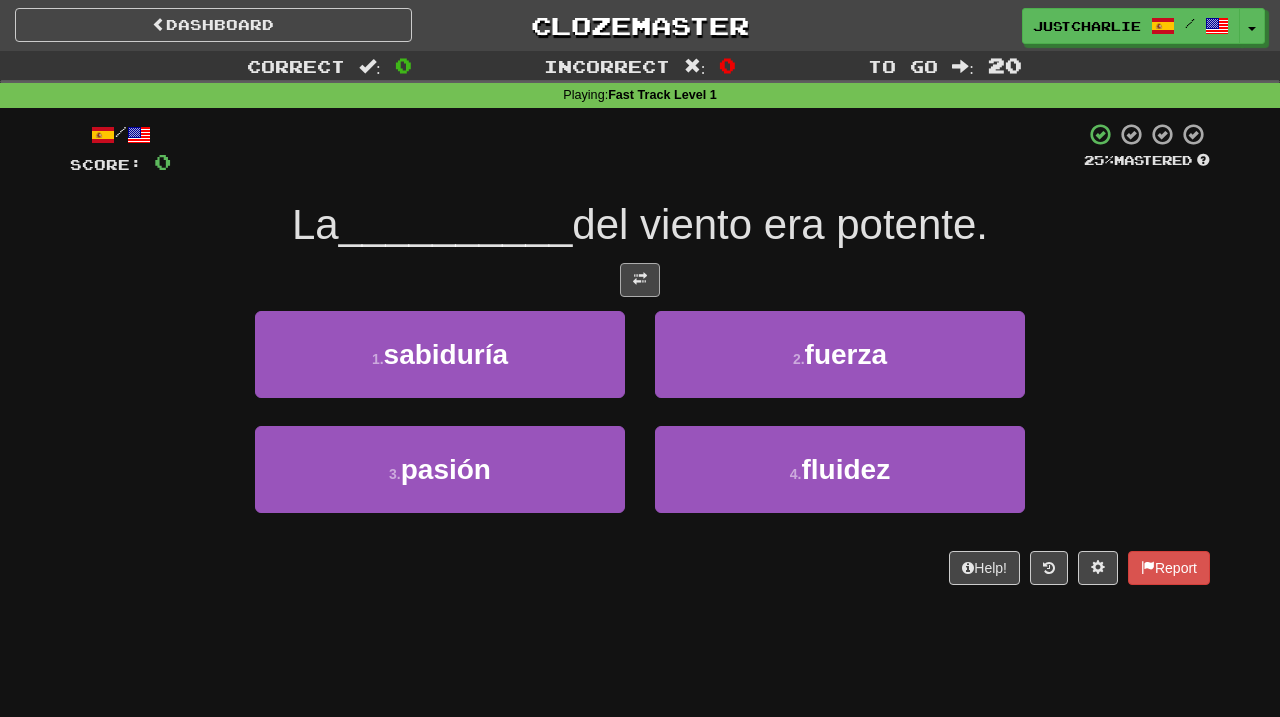 click at bounding box center (640, 280) 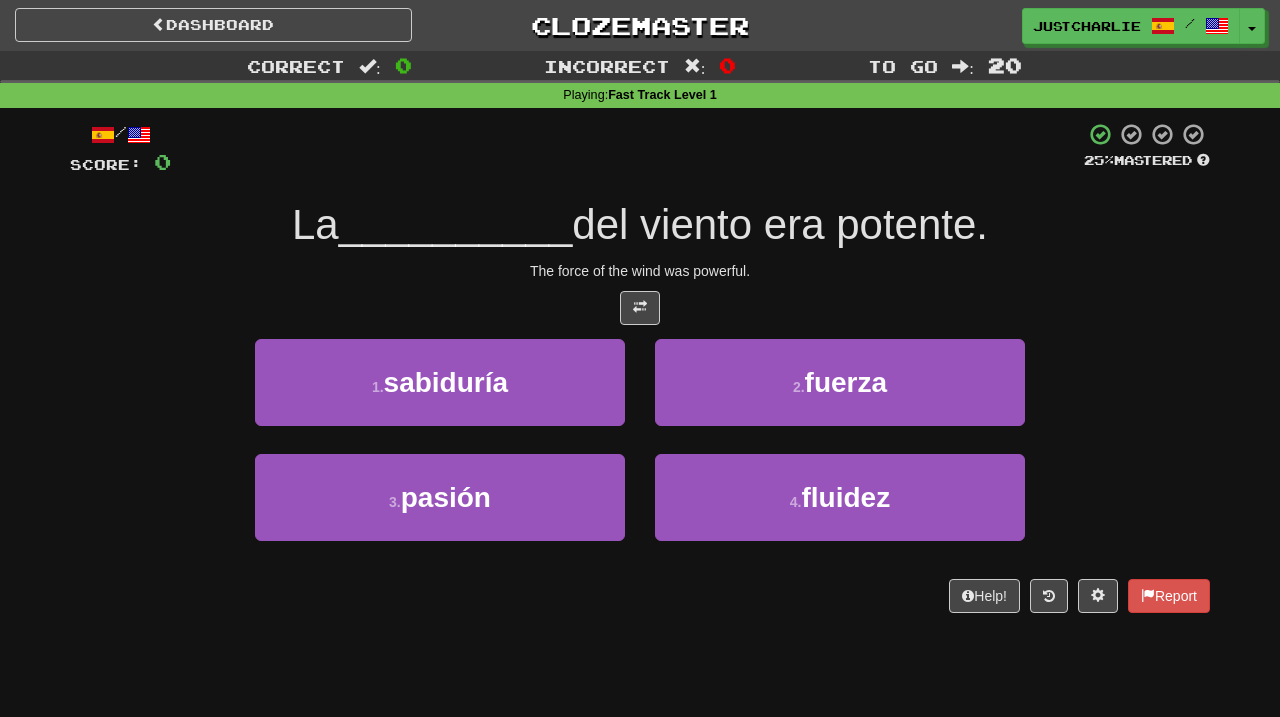 click on "/  Score:   0 25 %  Mastered La  __________  del viento era potente. The force of the wind was powerful. 1 .  sabiduría 2 .  fuerza 3 .  pasión 4 .  fluidez  Help!  Report" at bounding box center (640, 367) 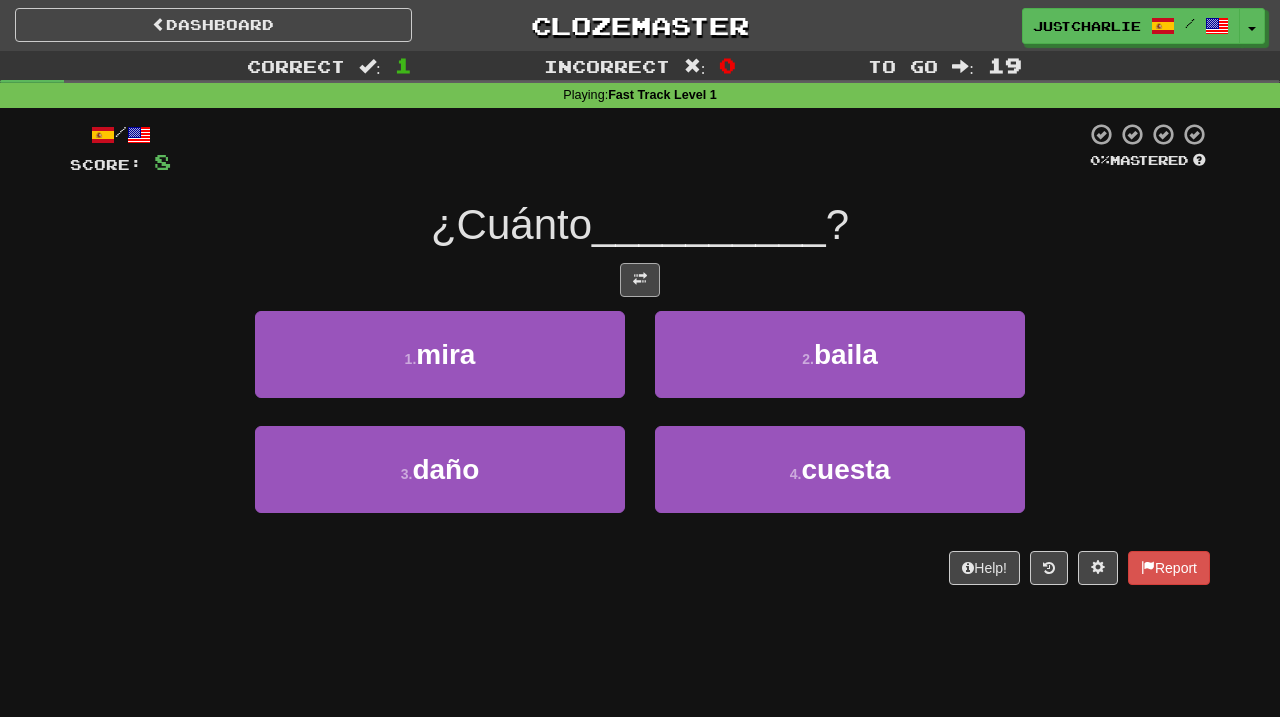 click at bounding box center [640, 279] 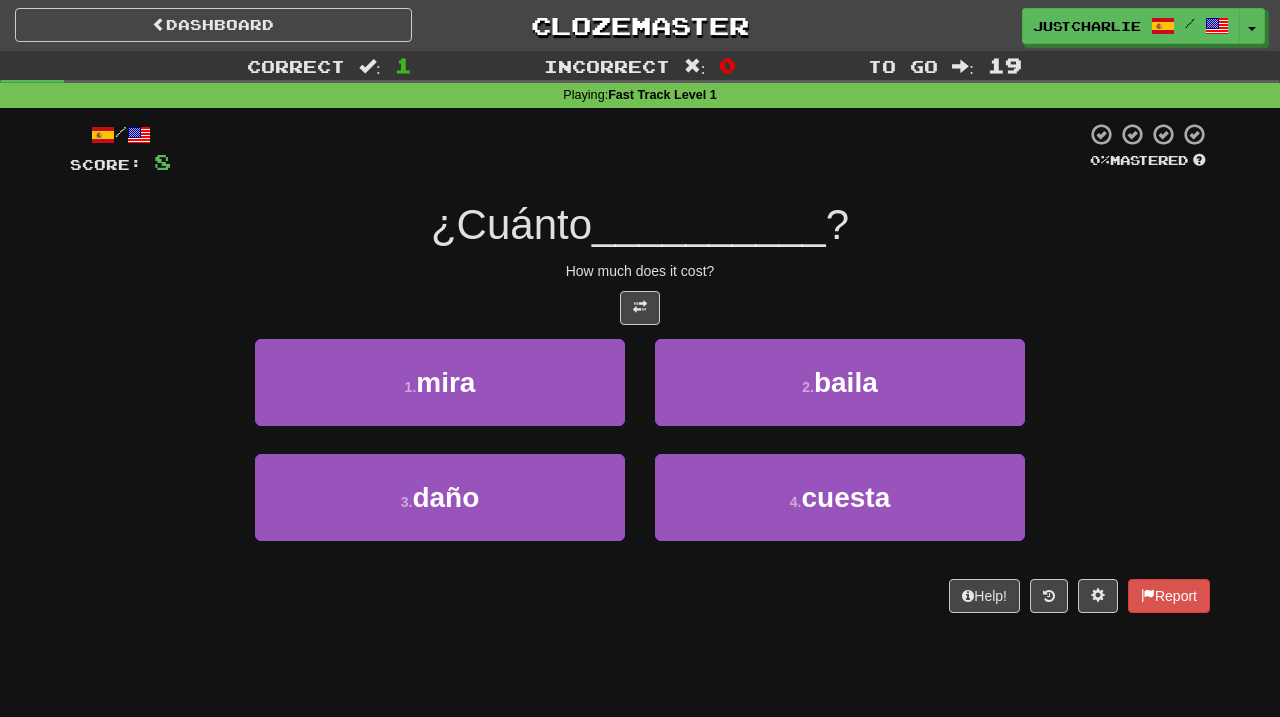 click on "/  Score:   8 0 %  Mastered ¿Cuánto  __________ ? How much does it cost? 1 .  mira 2 .  baila 3 .  daño 4 .  cuesta  Help!  Report" at bounding box center [640, 367] 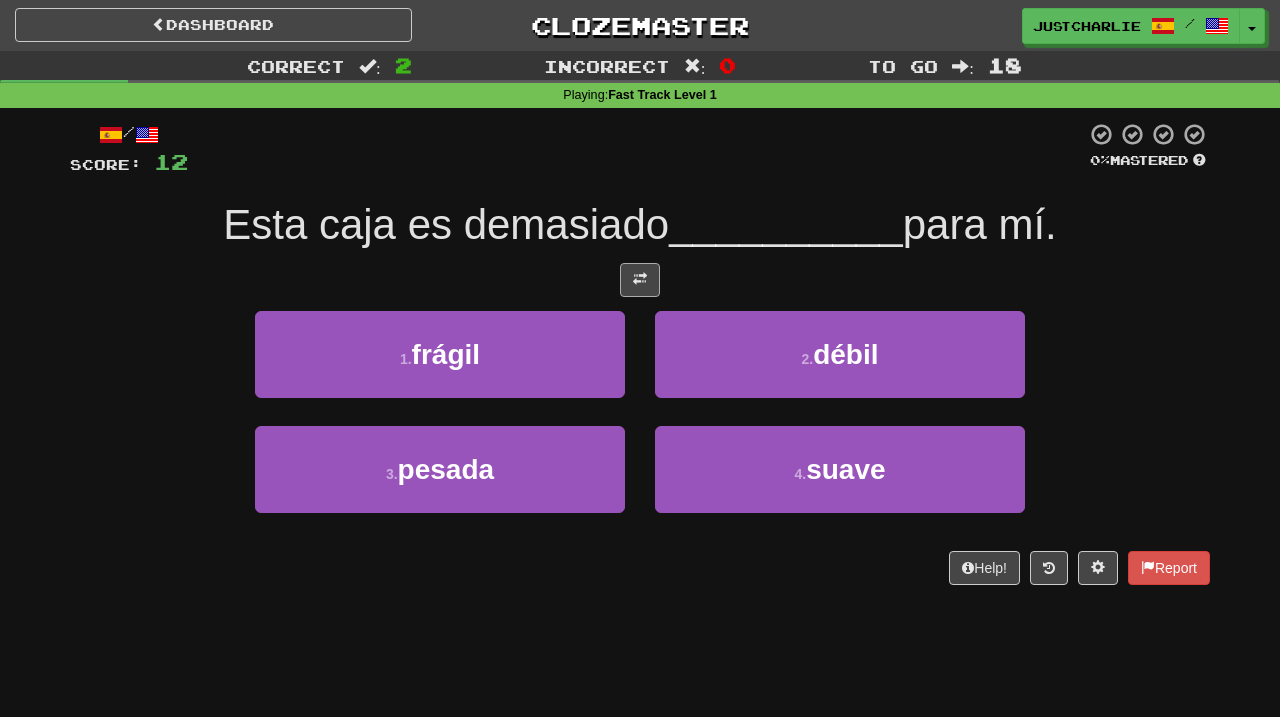 click at bounding box center [640, 279] 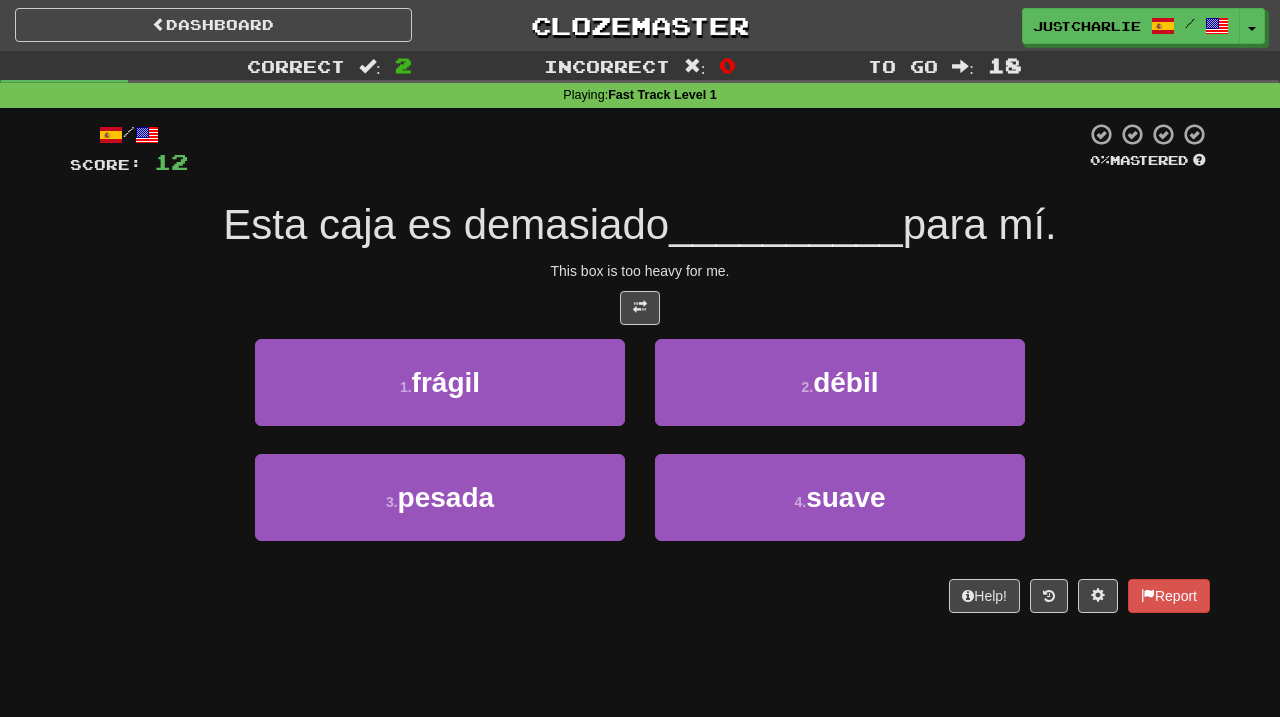 click at bounding box center (640, 308) 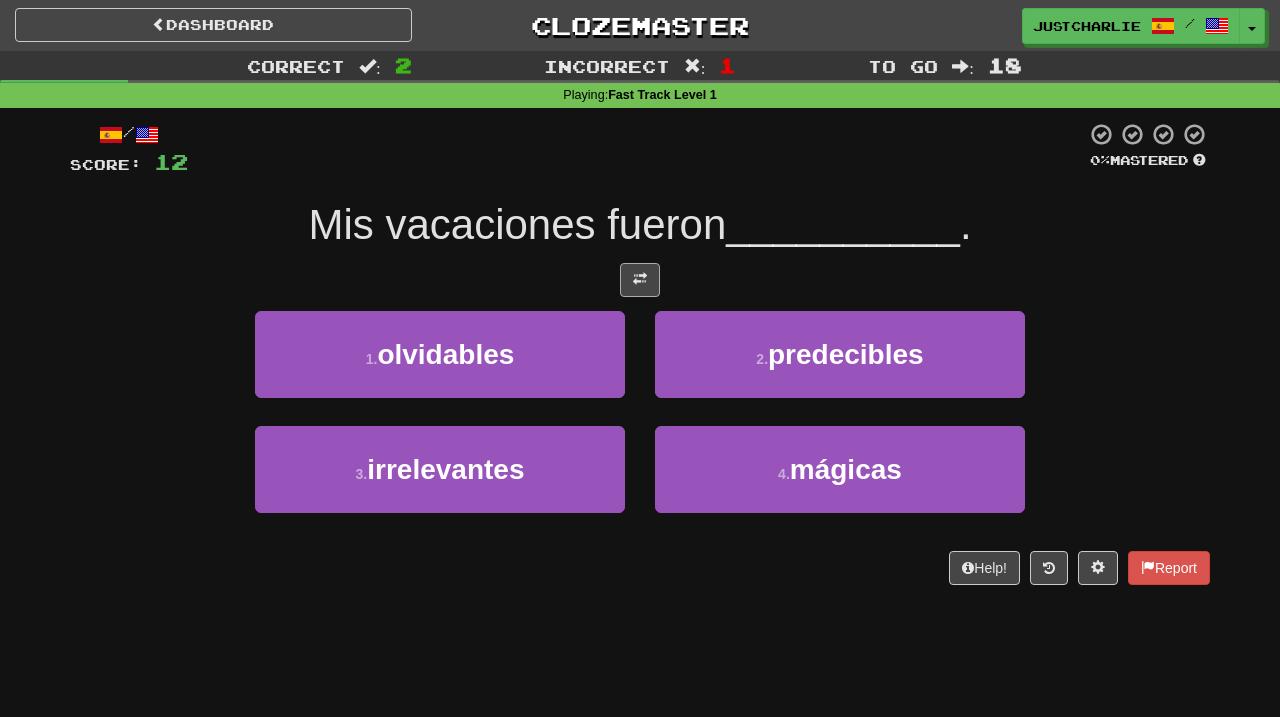 click at bounding box center (640, 280) 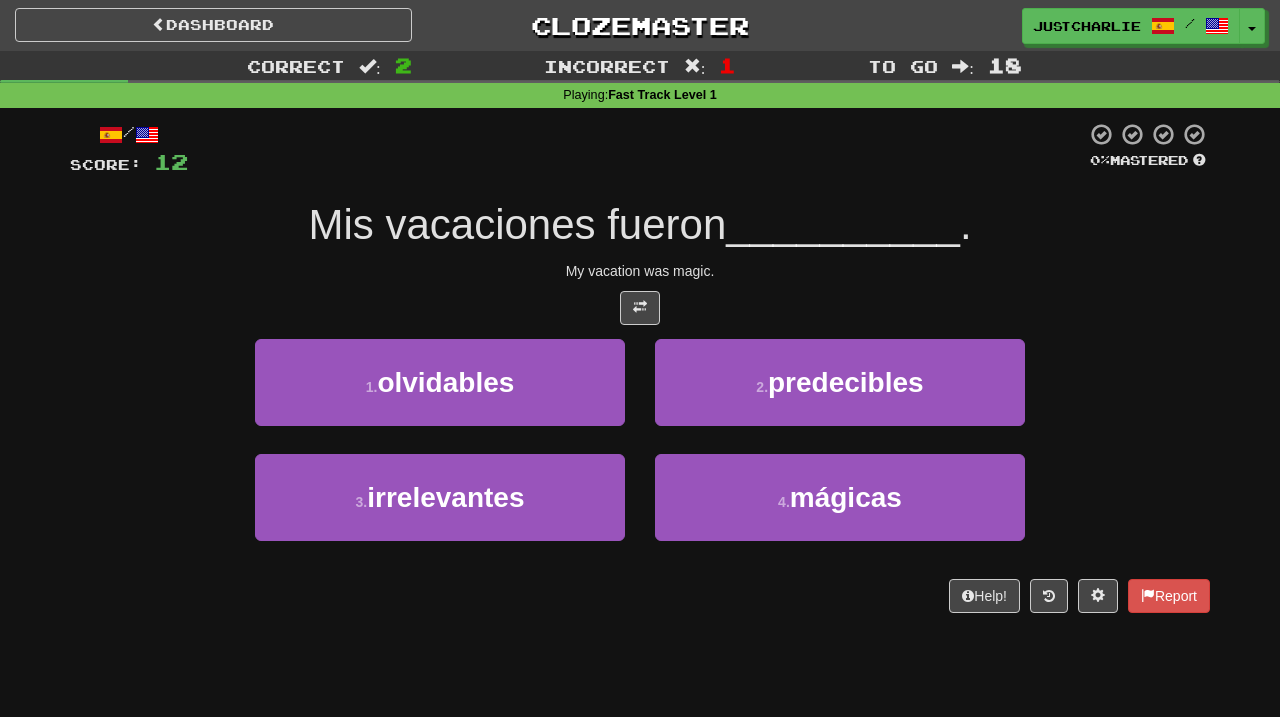 click at bounding box center (640, 308) 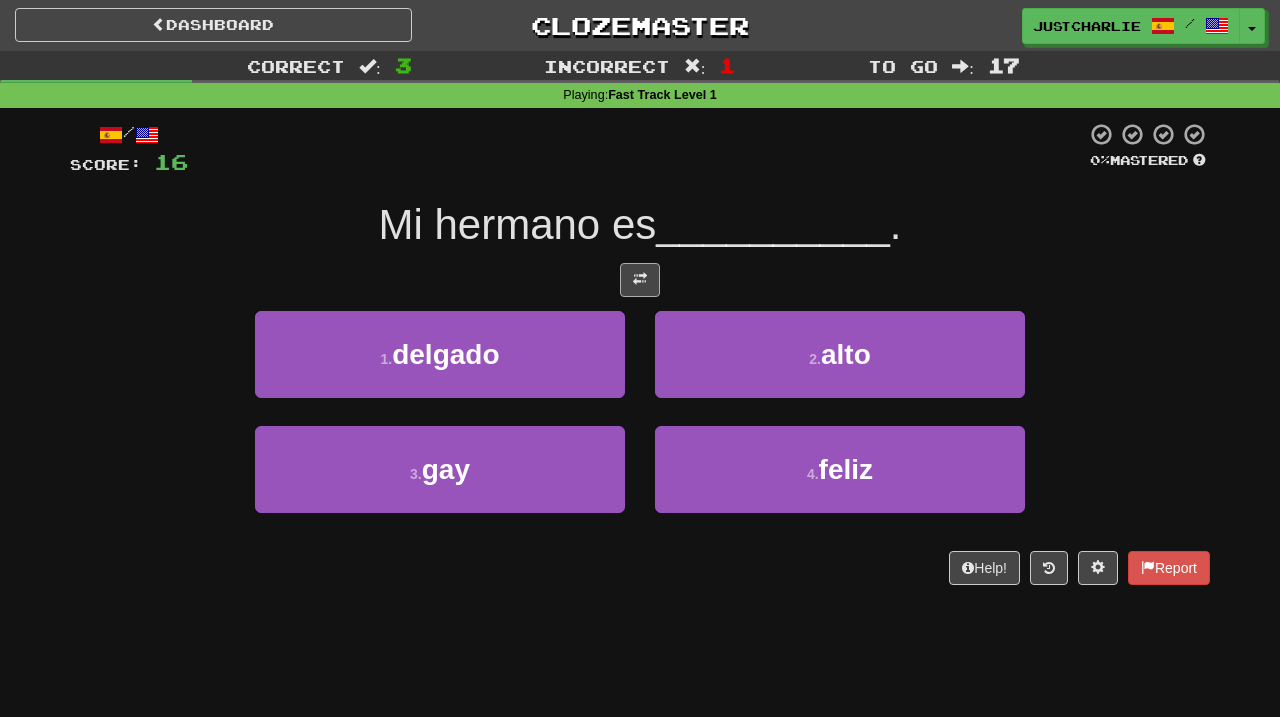 click at bounding box center (640, 280) 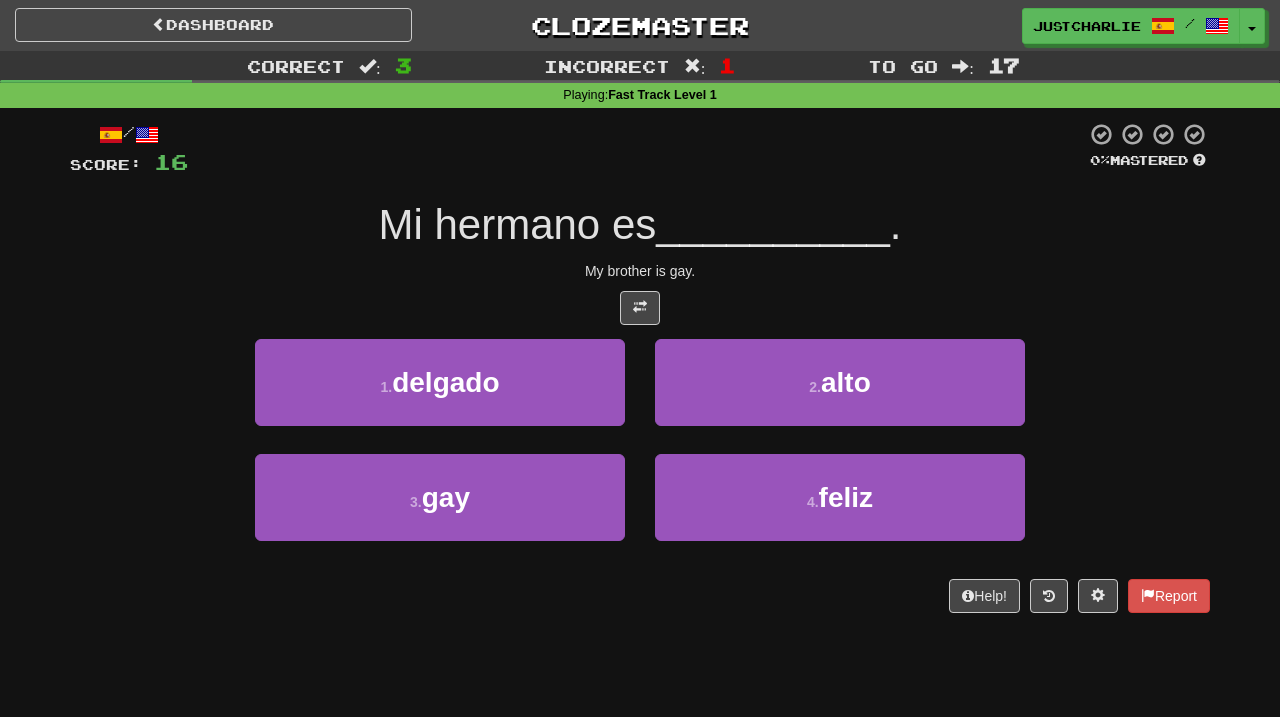 click at bounding box center [640, 308] 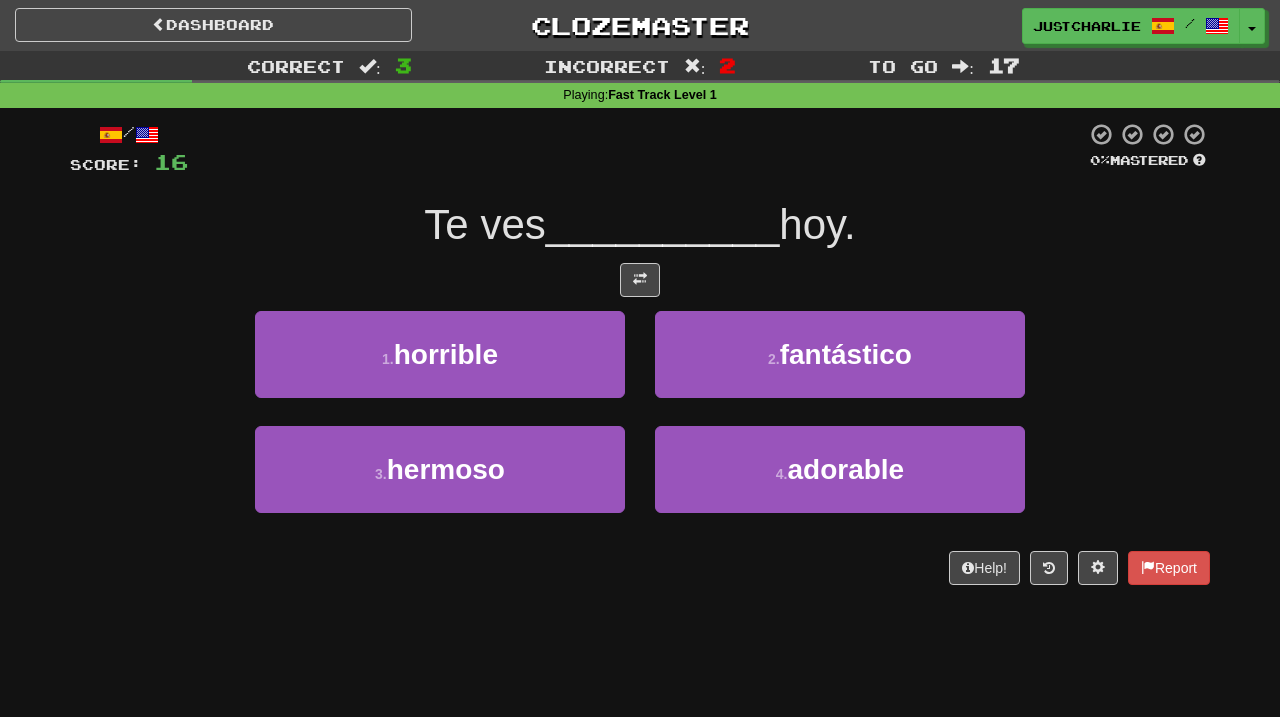 click at bounding box center [640, 280] 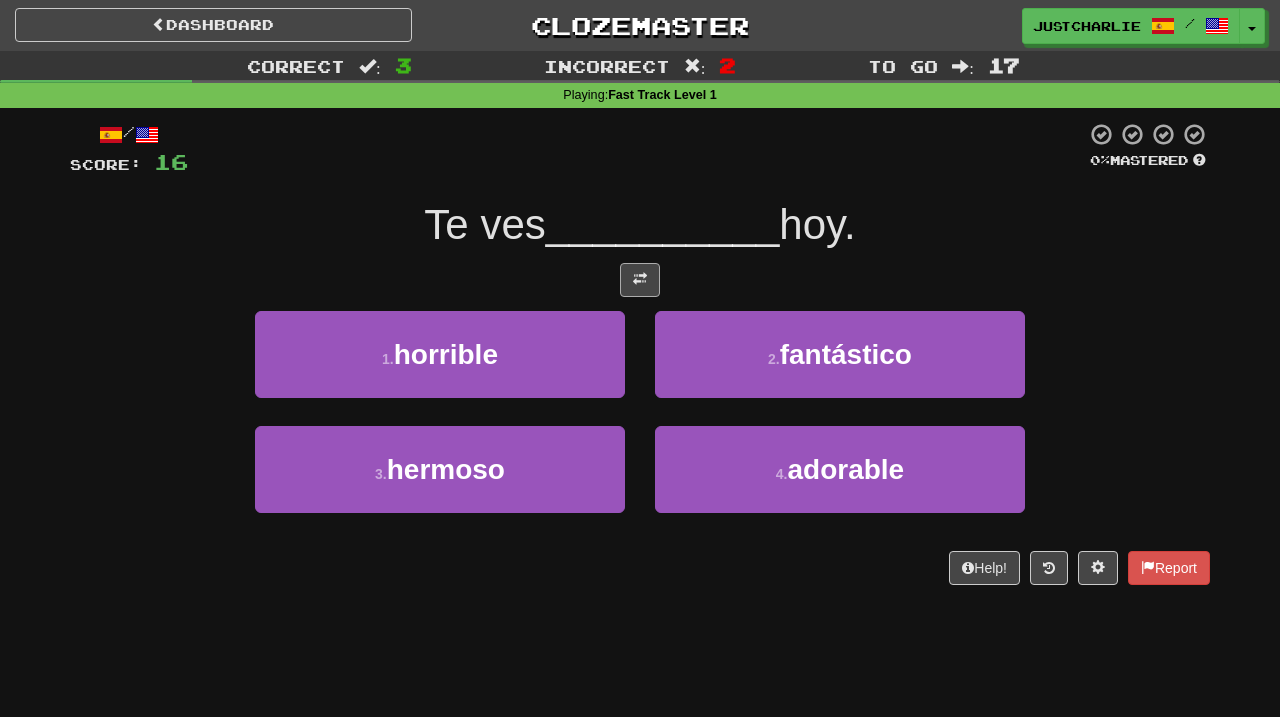 click at bounding box center (640, 280) 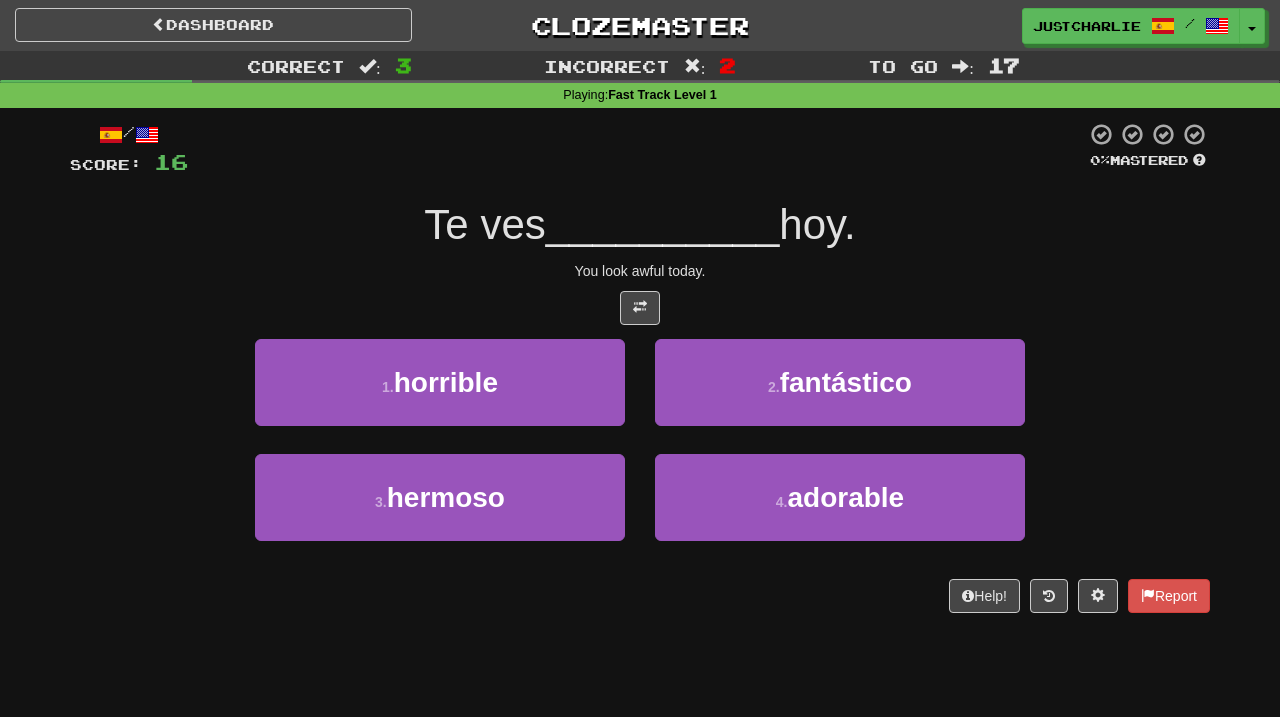click at bounding box center [640, 308] 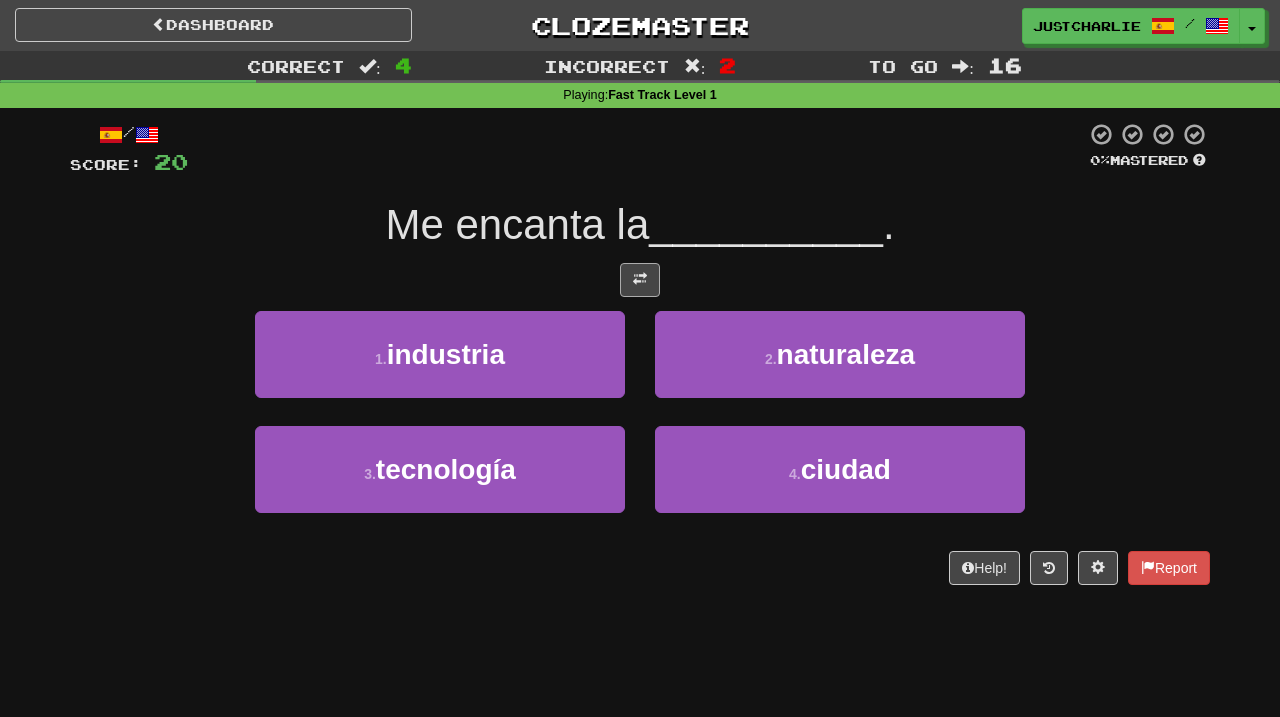 click at bounding box center [640, 280] 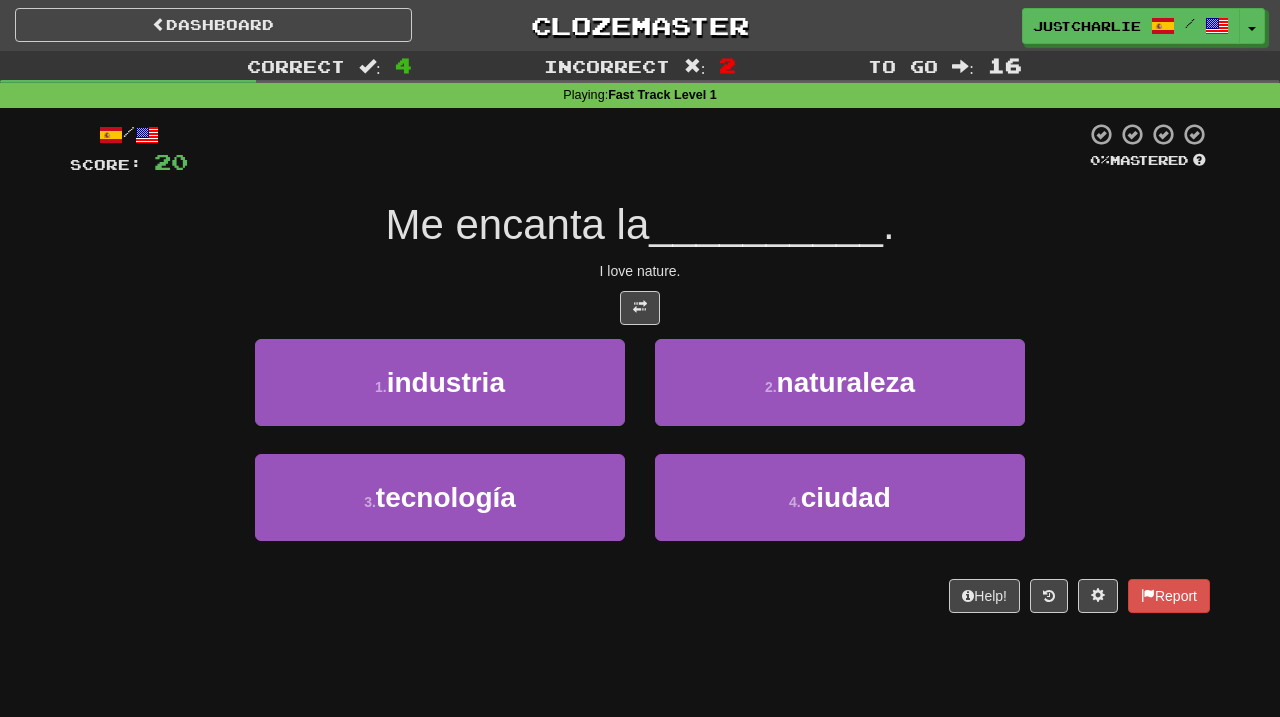 click at bounding box center (640, 308) 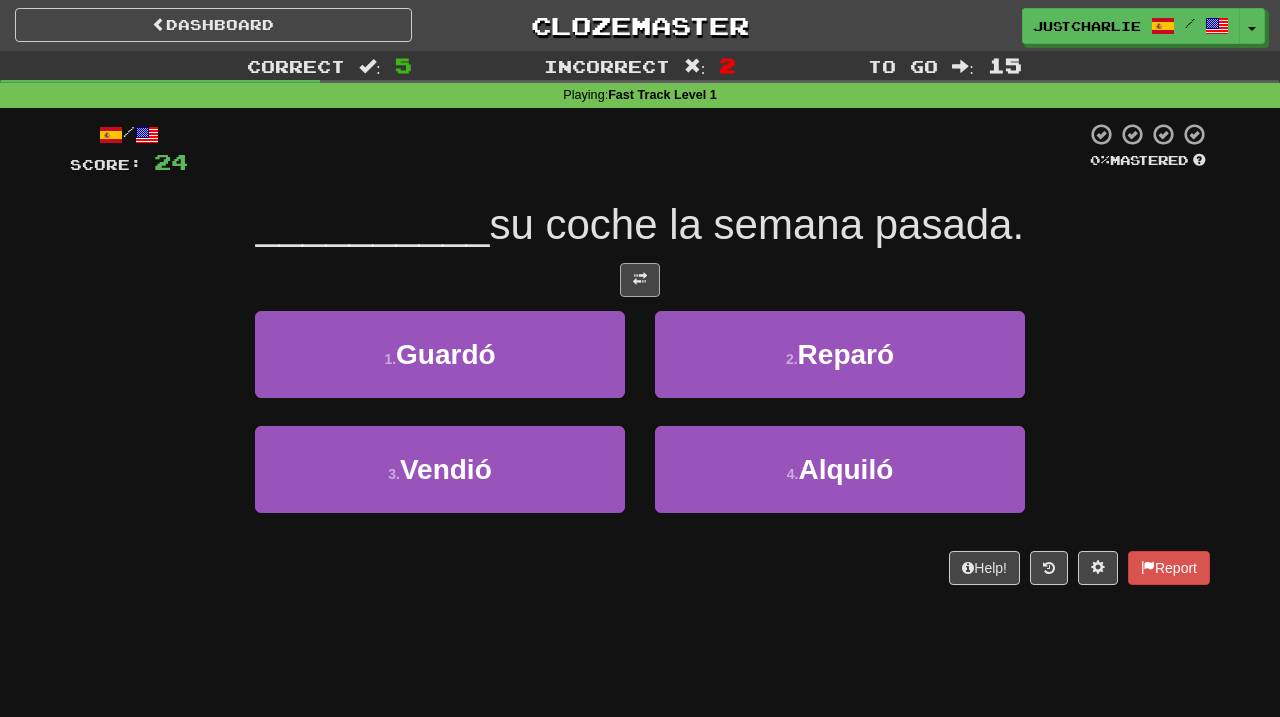 click at bounding box center (640, 279) 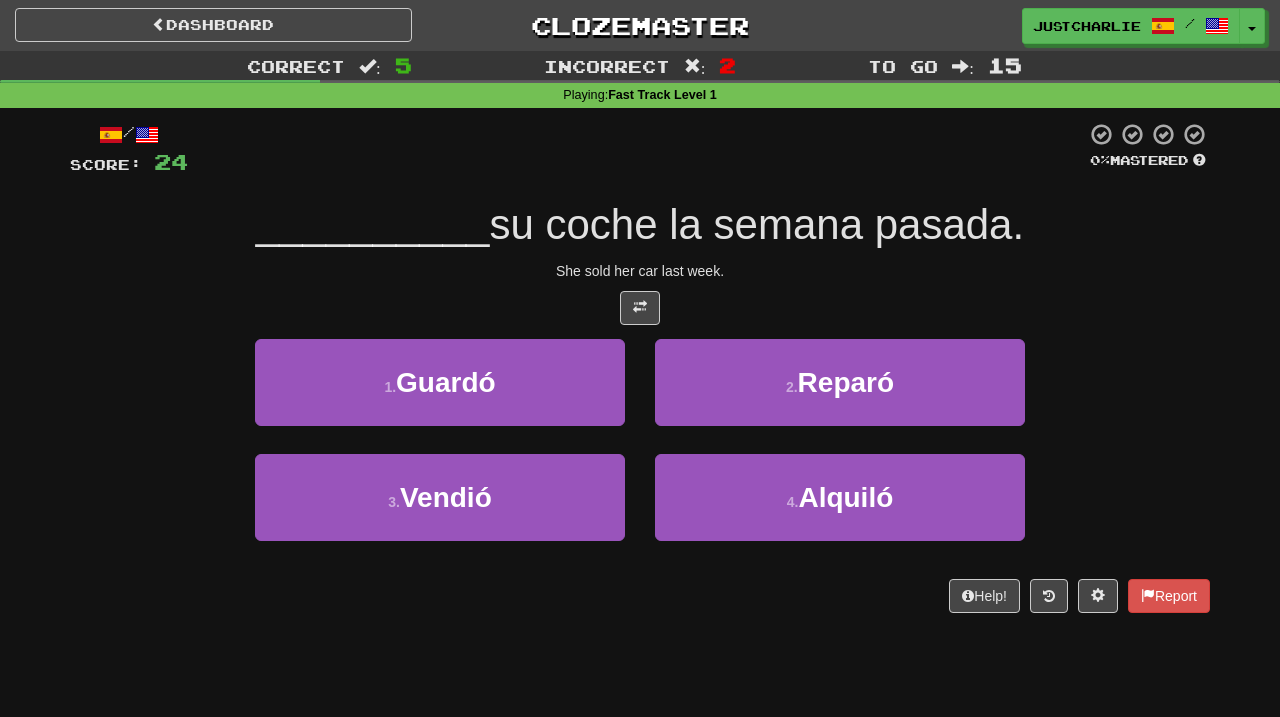 click at bounding box center (640, 308) 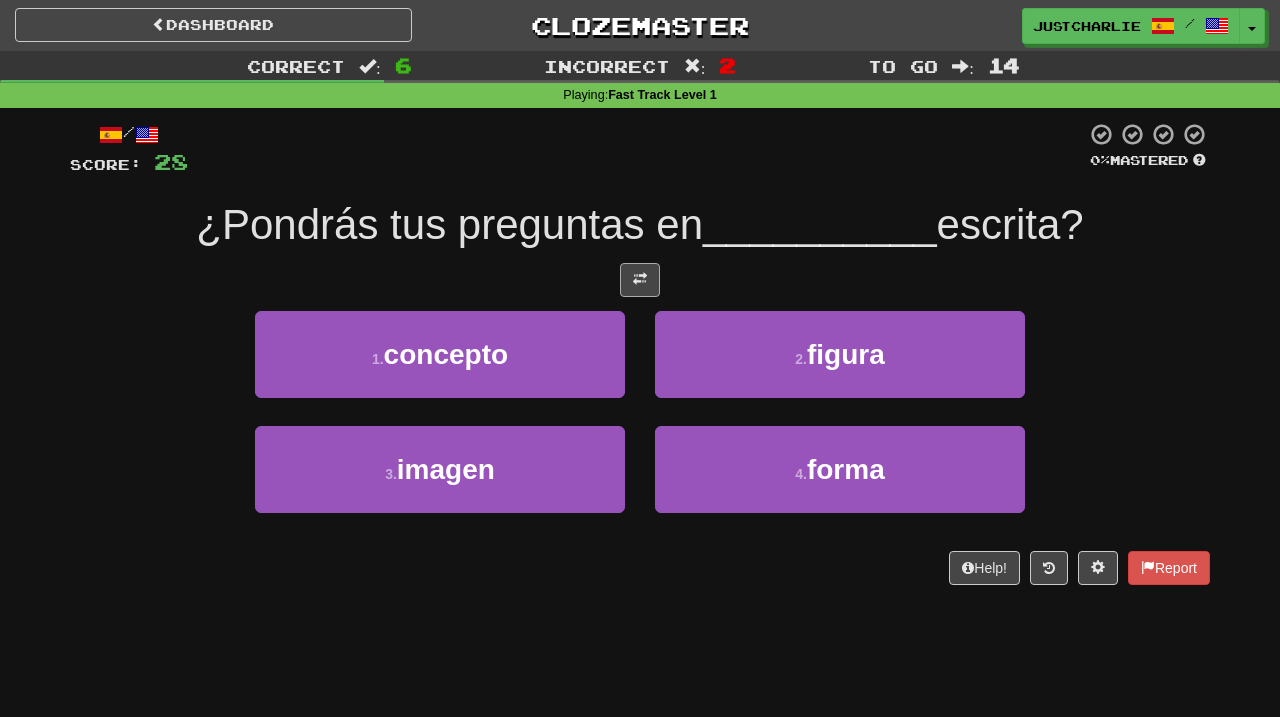 click at bounding box center (640, 280) 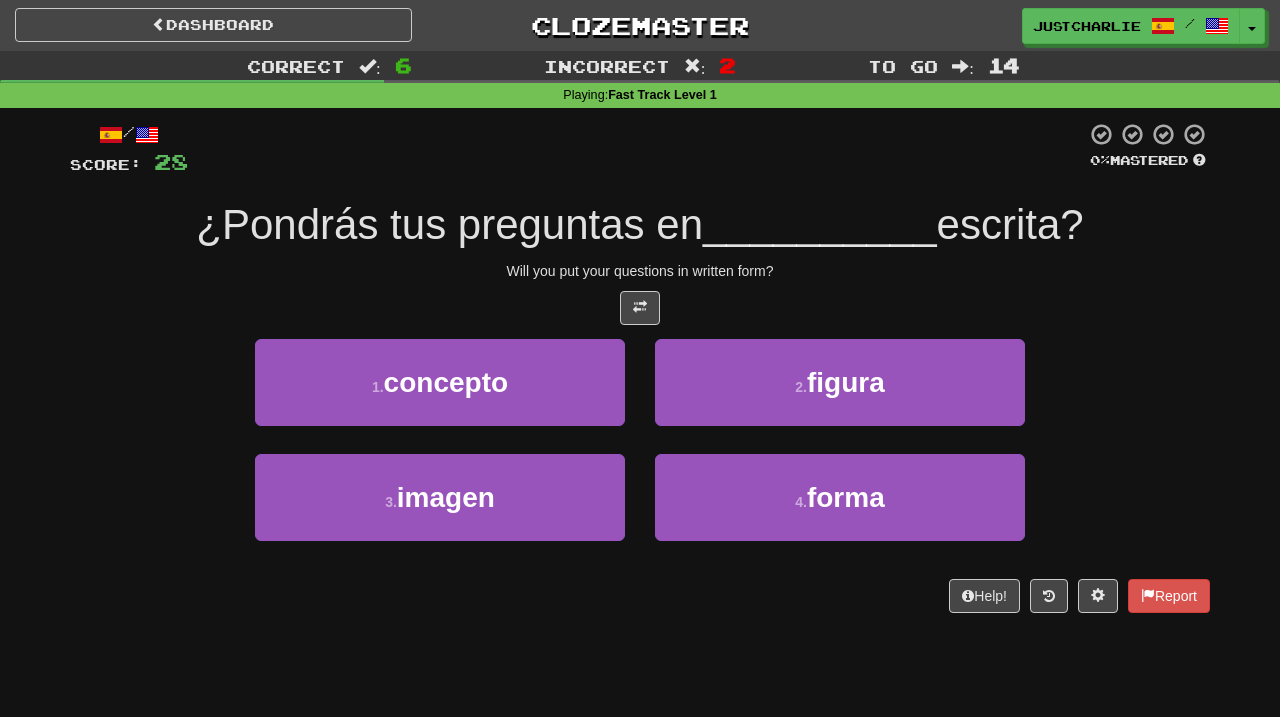 click at bounding box center (640, 308) 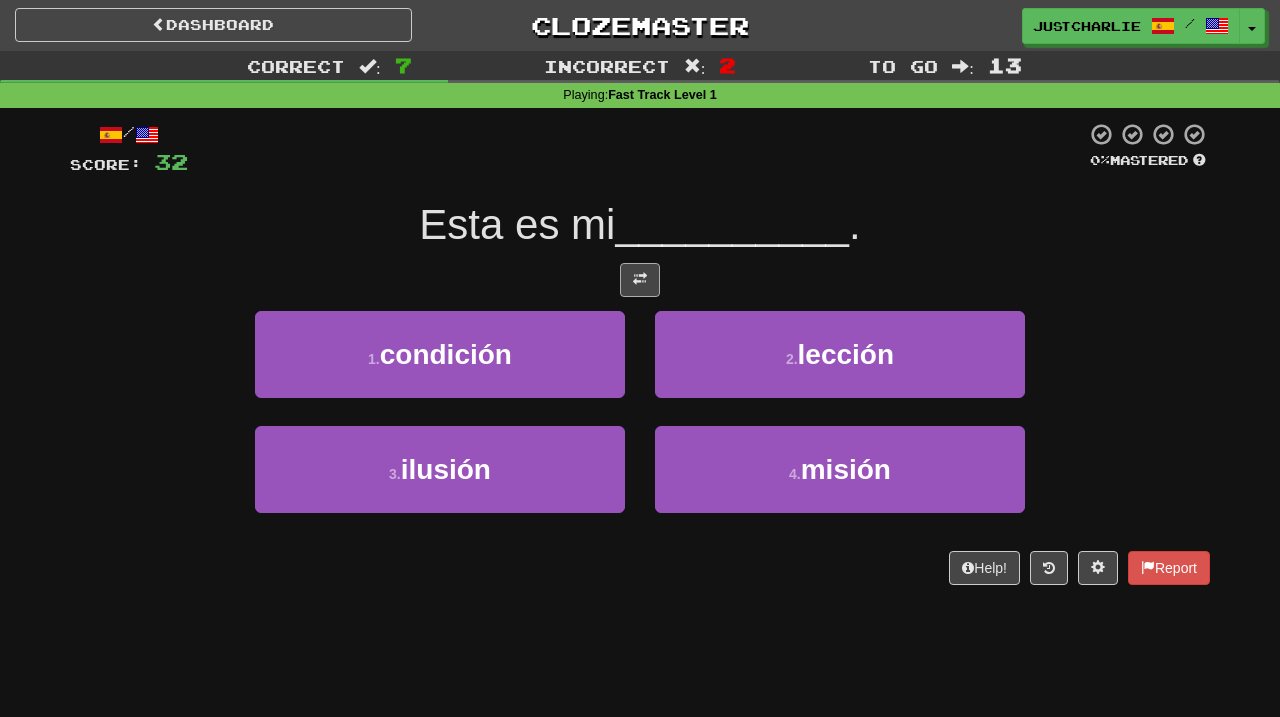 click at bounding box center [640, 280] 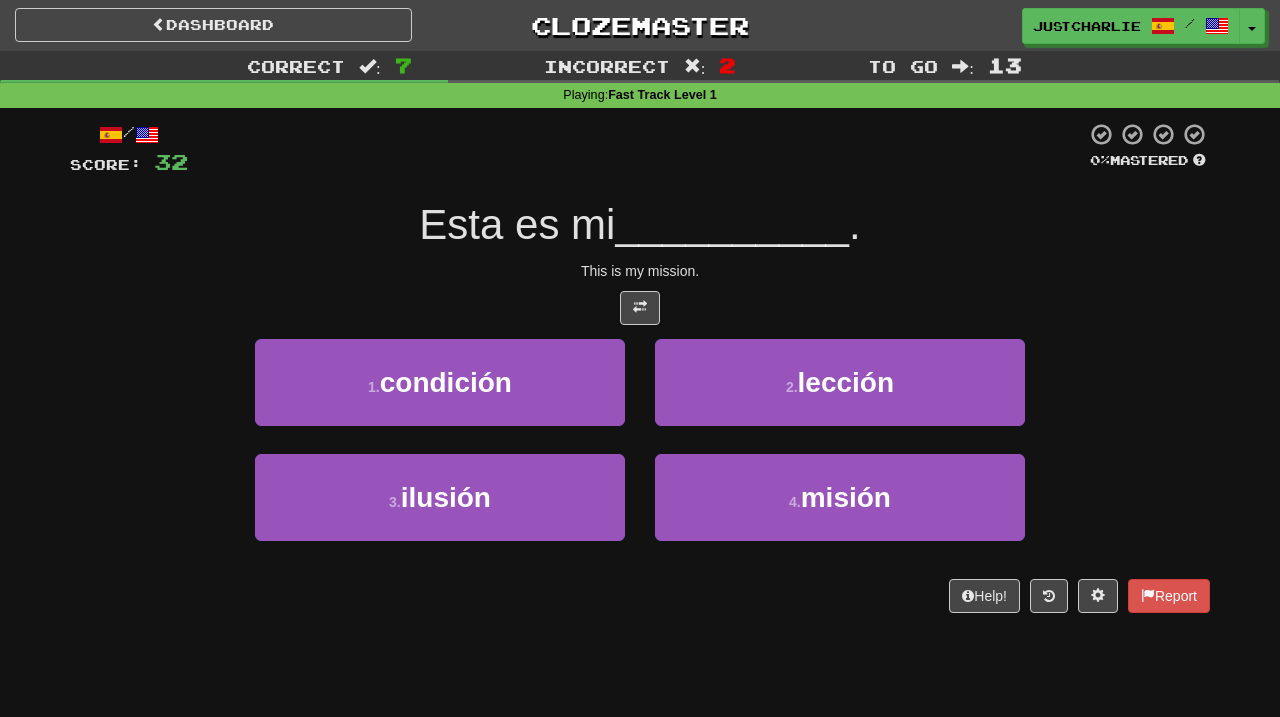 click at bounding box center [640, 308] 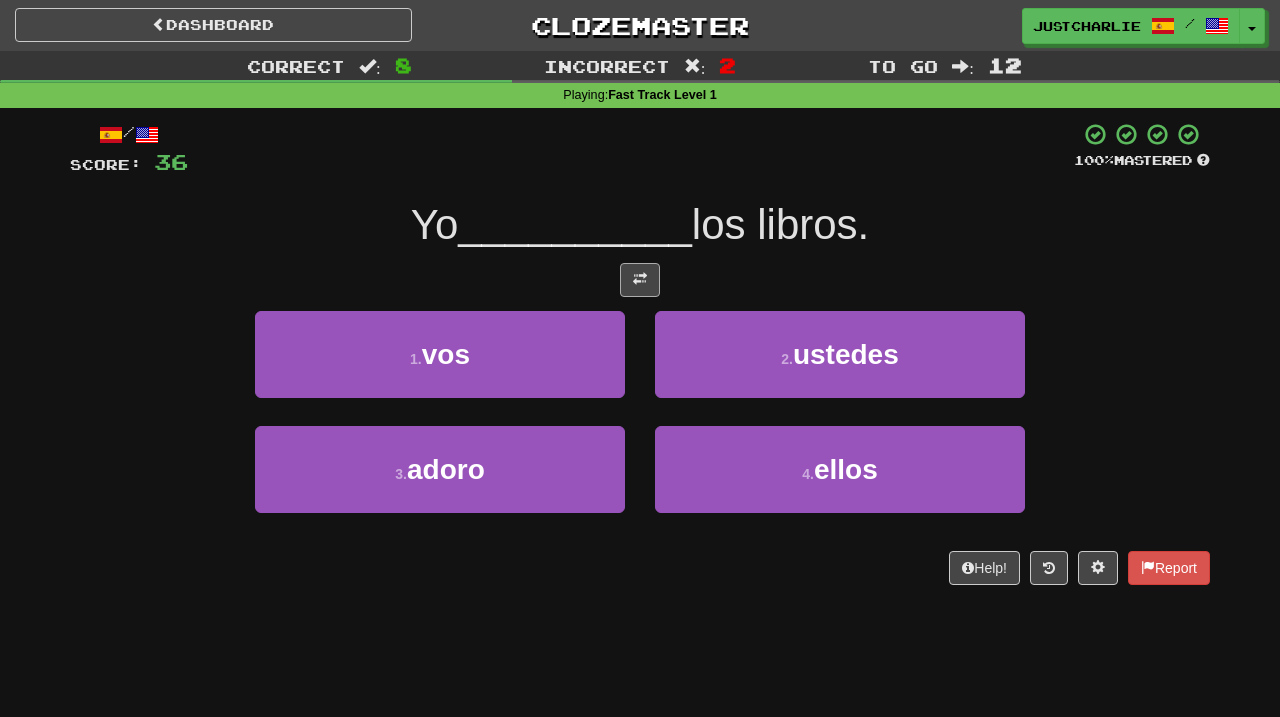click at bounding box center [640, 280] 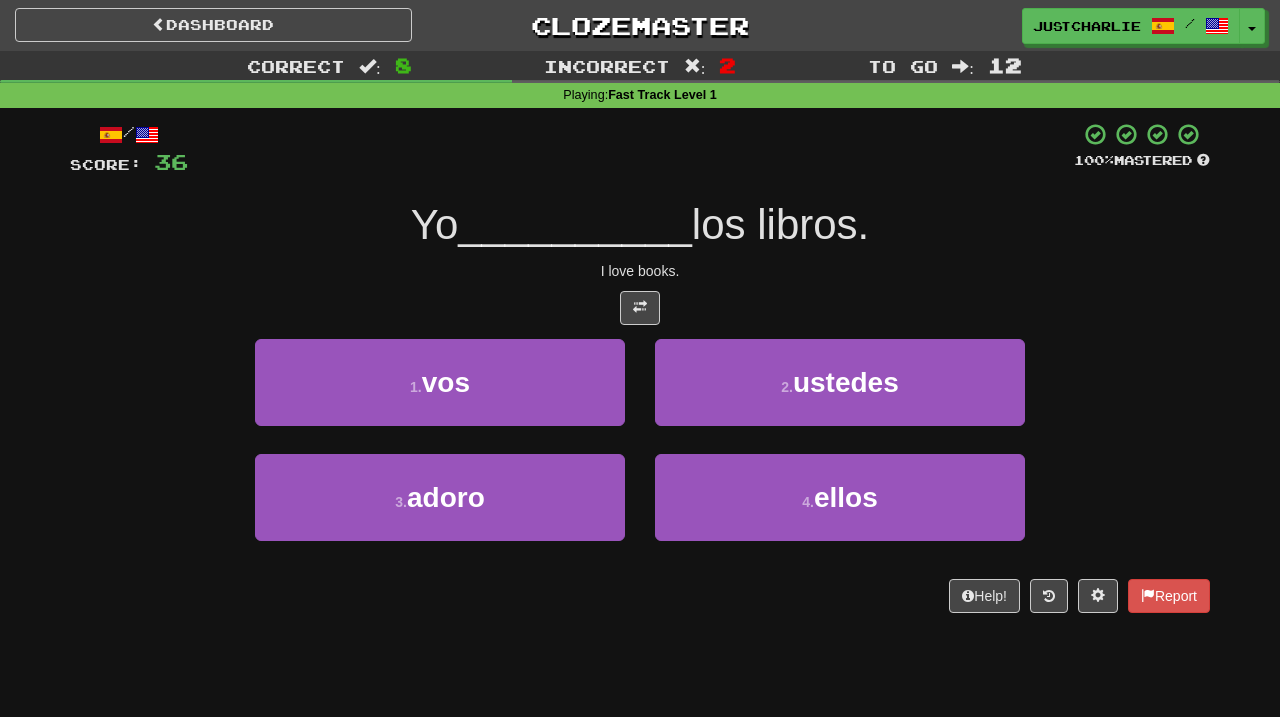 click at bounding box center [640, 308] 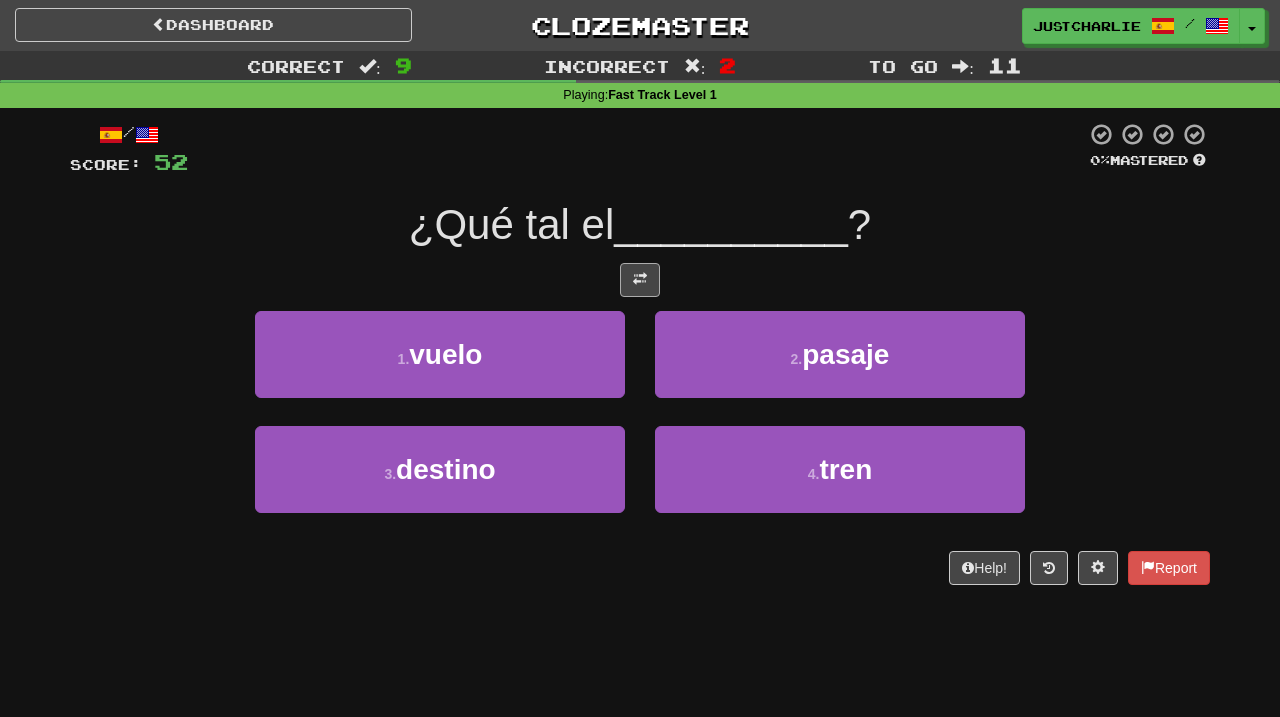 click at bounding box center (640, 280) 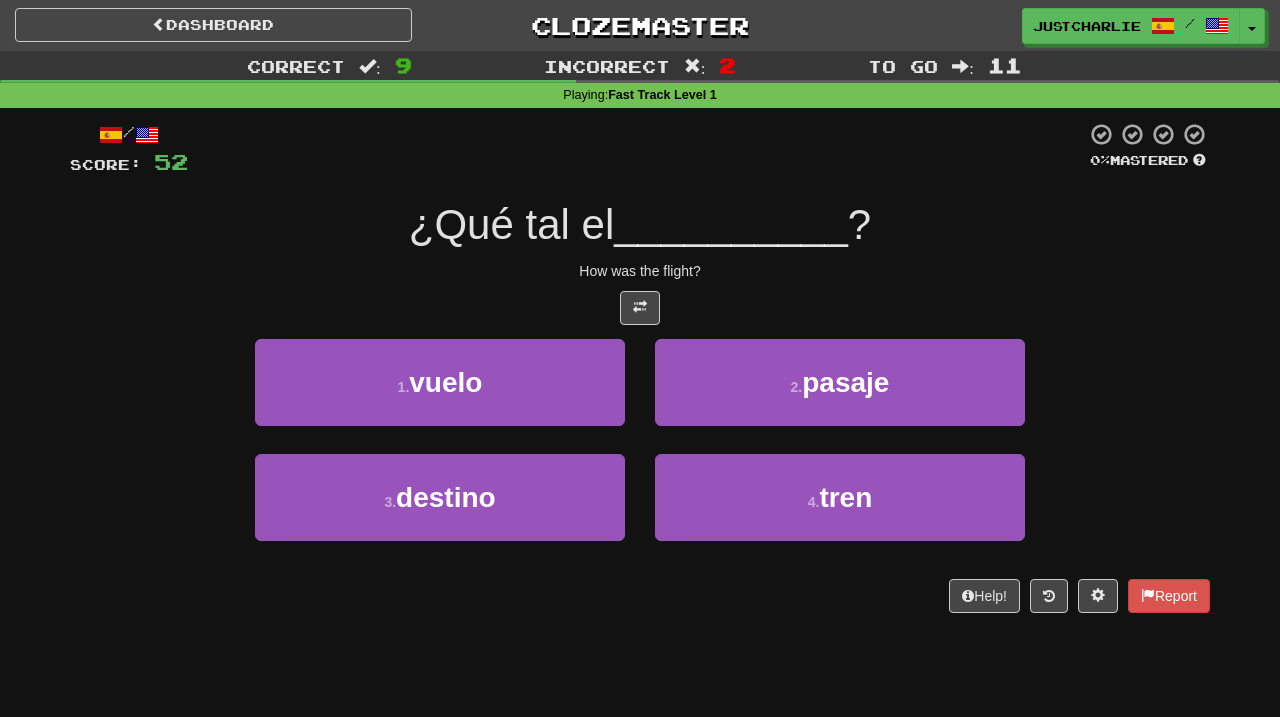 click at bounding box center (640, 308) 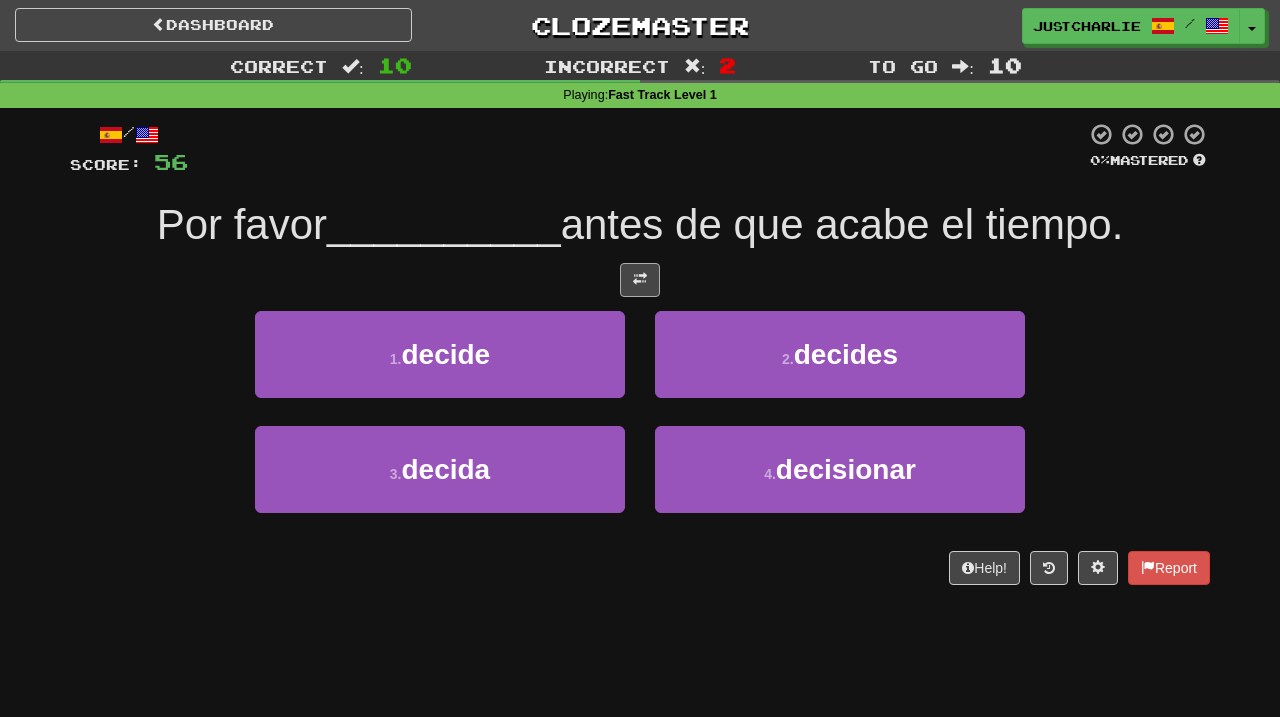 click at bounding box center (640, 280) 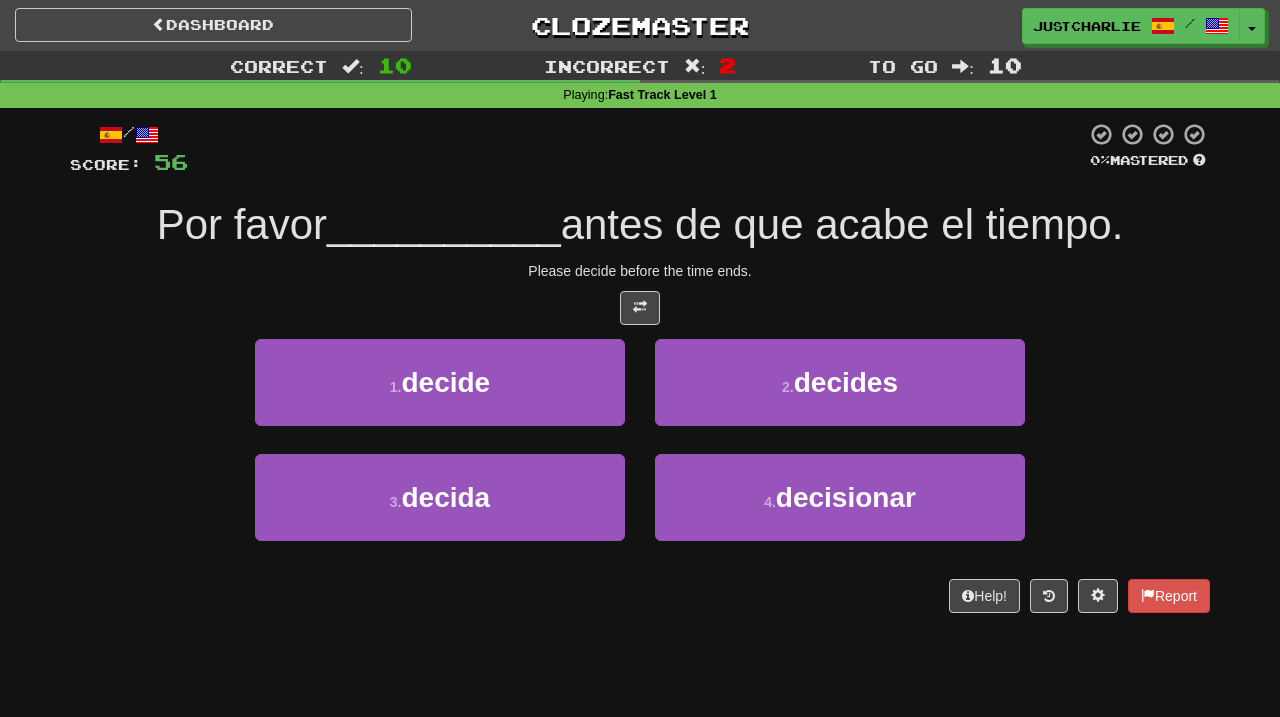 click at bounding box center (640, 308) 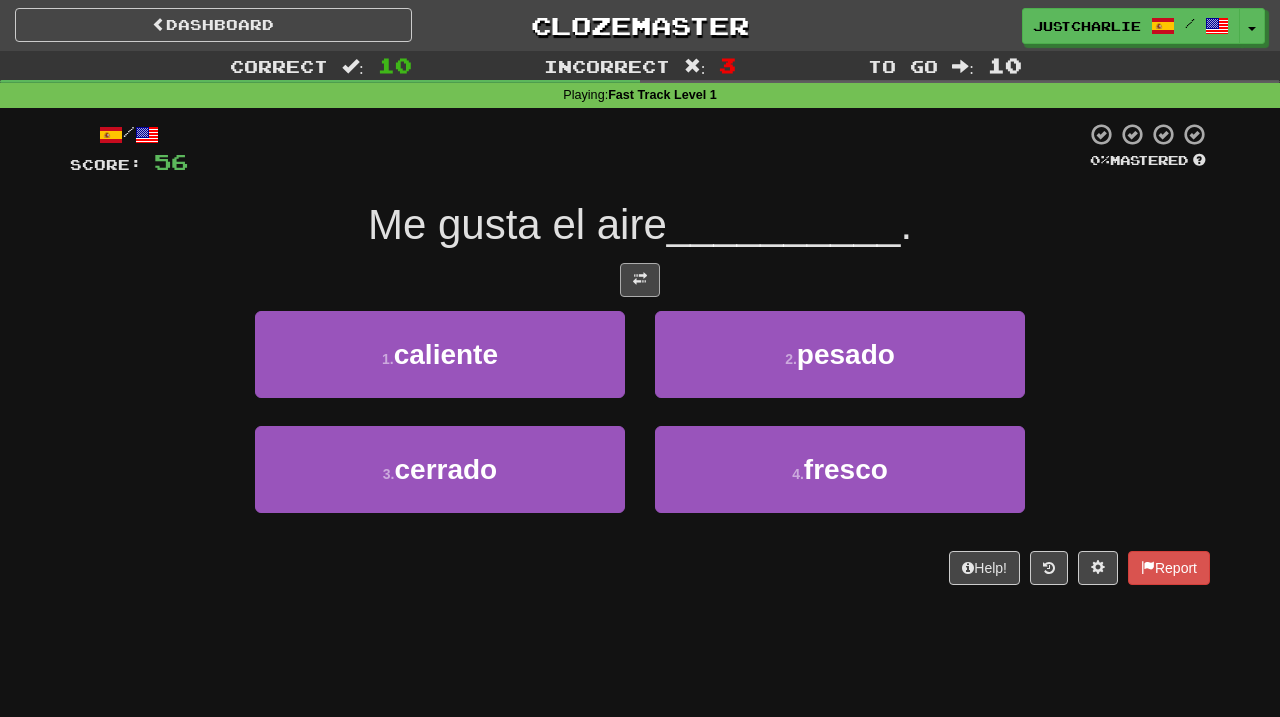 click at bounding box center (640, 280) 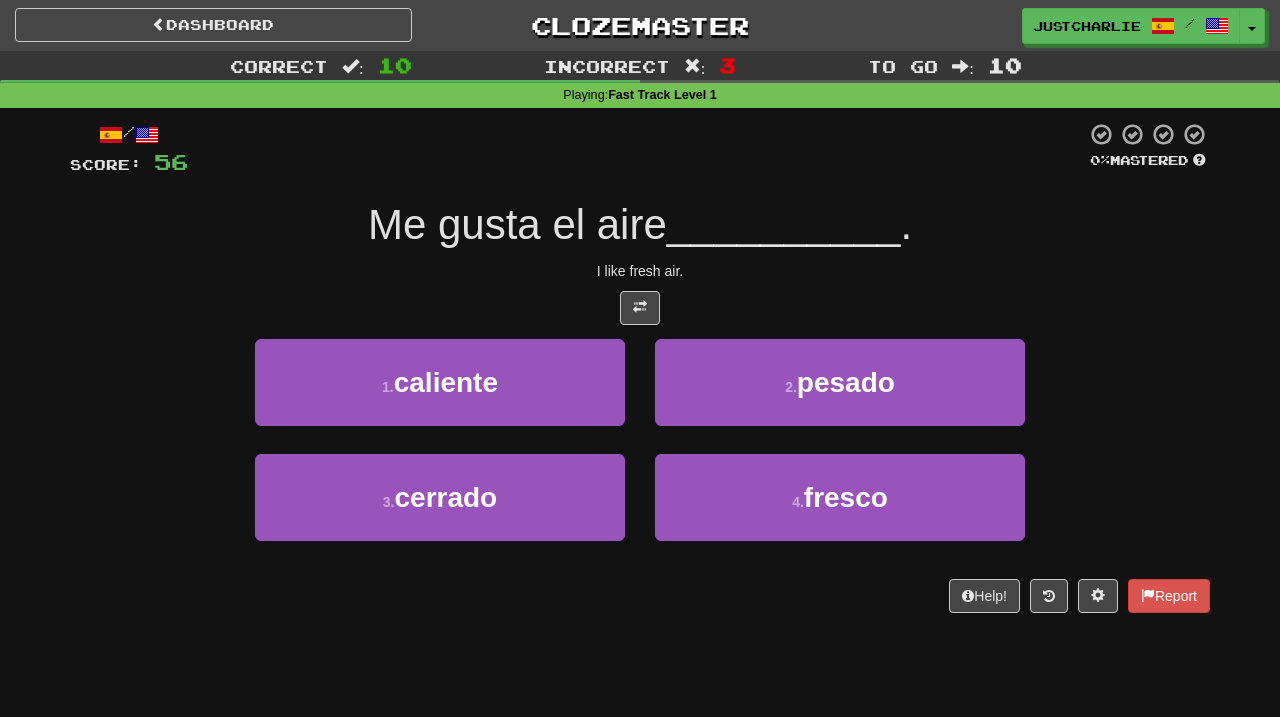 click at bounding box center [640, 308] 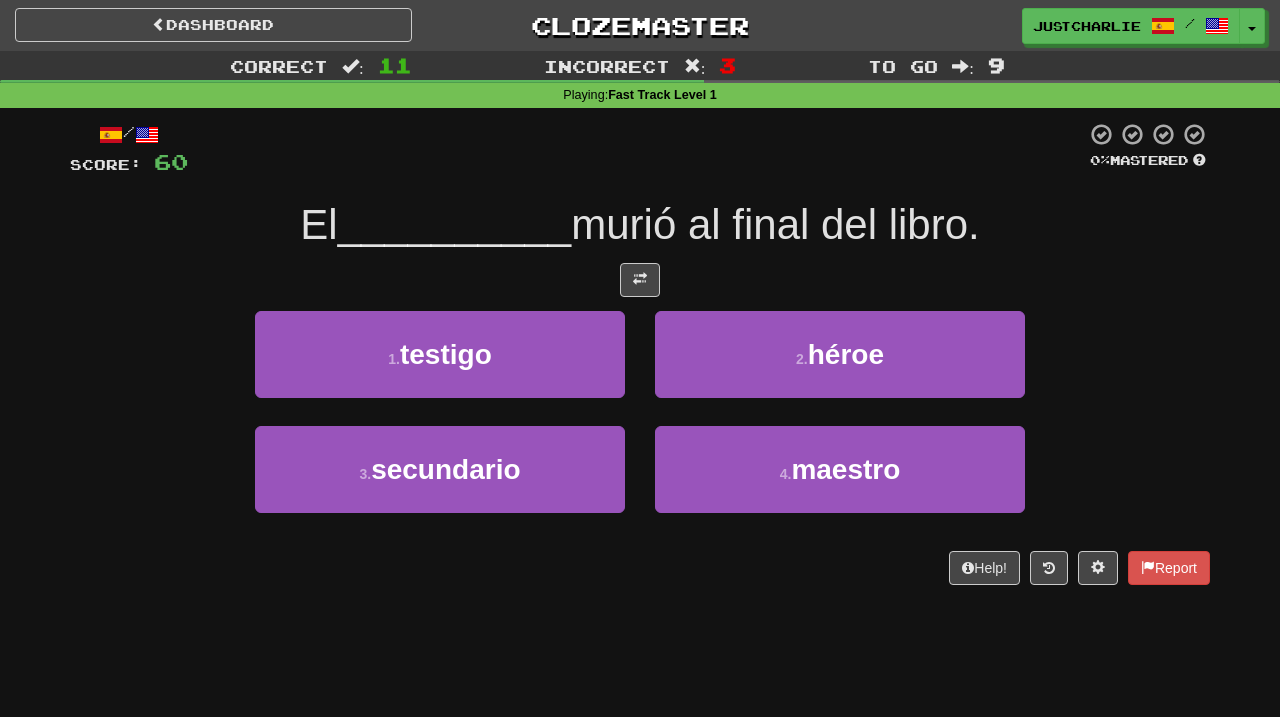 click at bounding box center [640, 280] 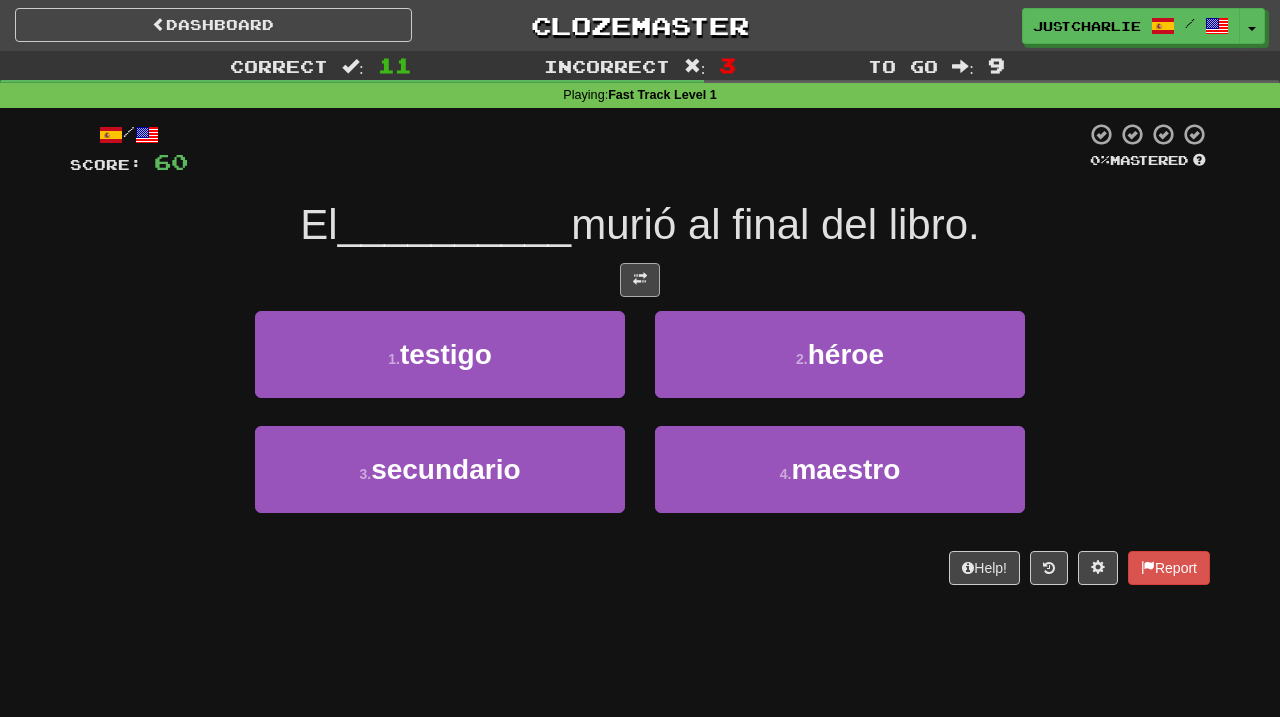 click at bounding box center (640, 279) 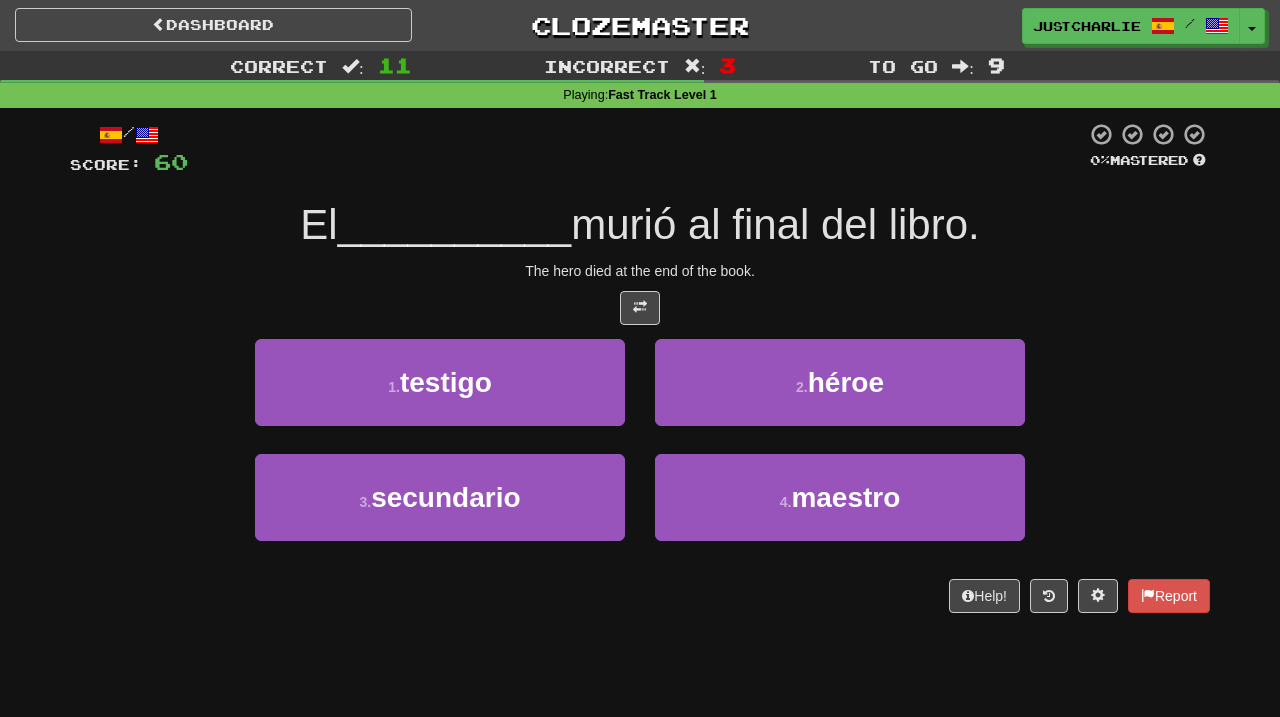 click on "/  Score:   60 0 %  Mastered El  __________  murió al final del libro. The hero died at the end of the book. 1 .  testigo 2 .  héroe 3 .  secundario 4 .  maestro  Help!  Report" at bounding box center (640, 367) 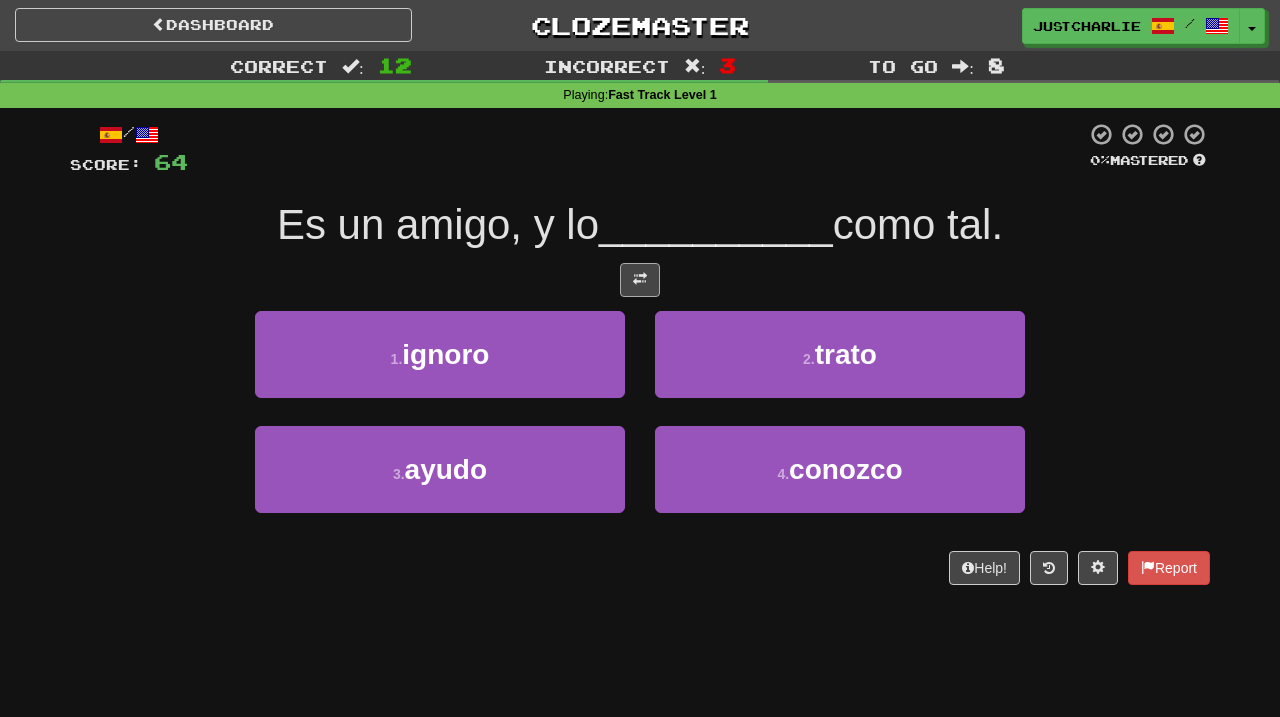 click at bounding box center (640, 280) 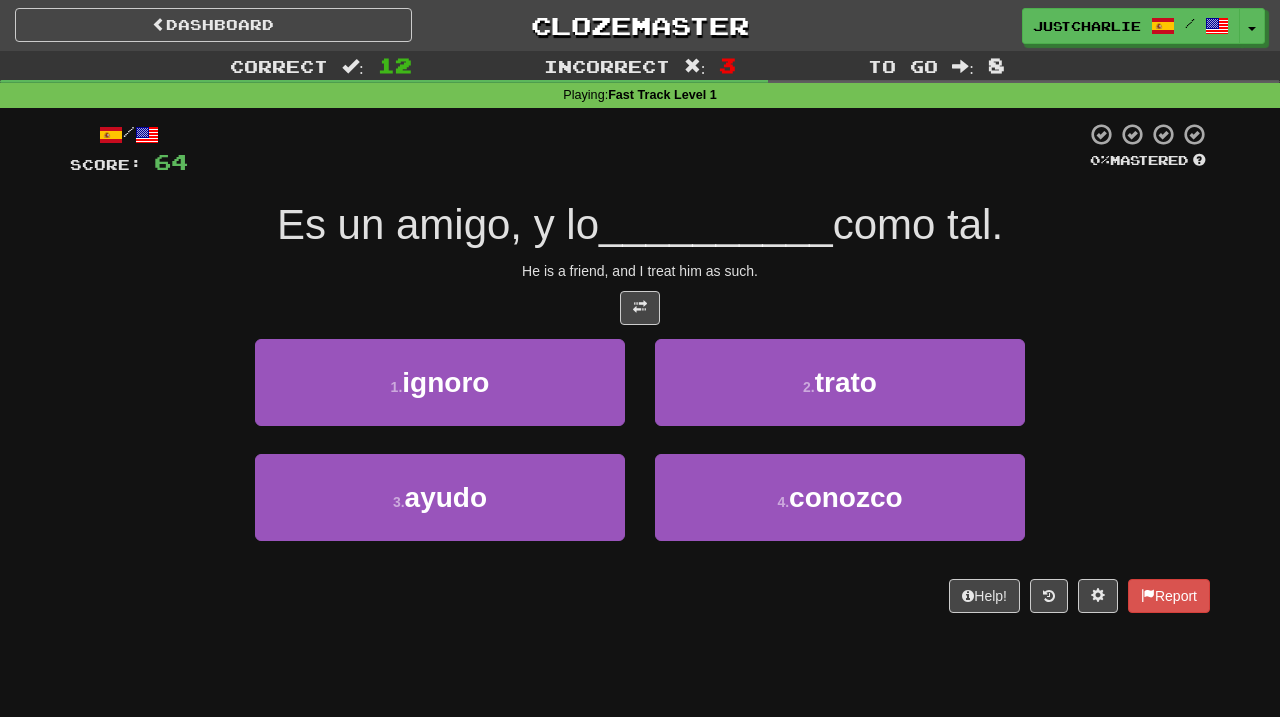 click at bounding box center (640, 308) 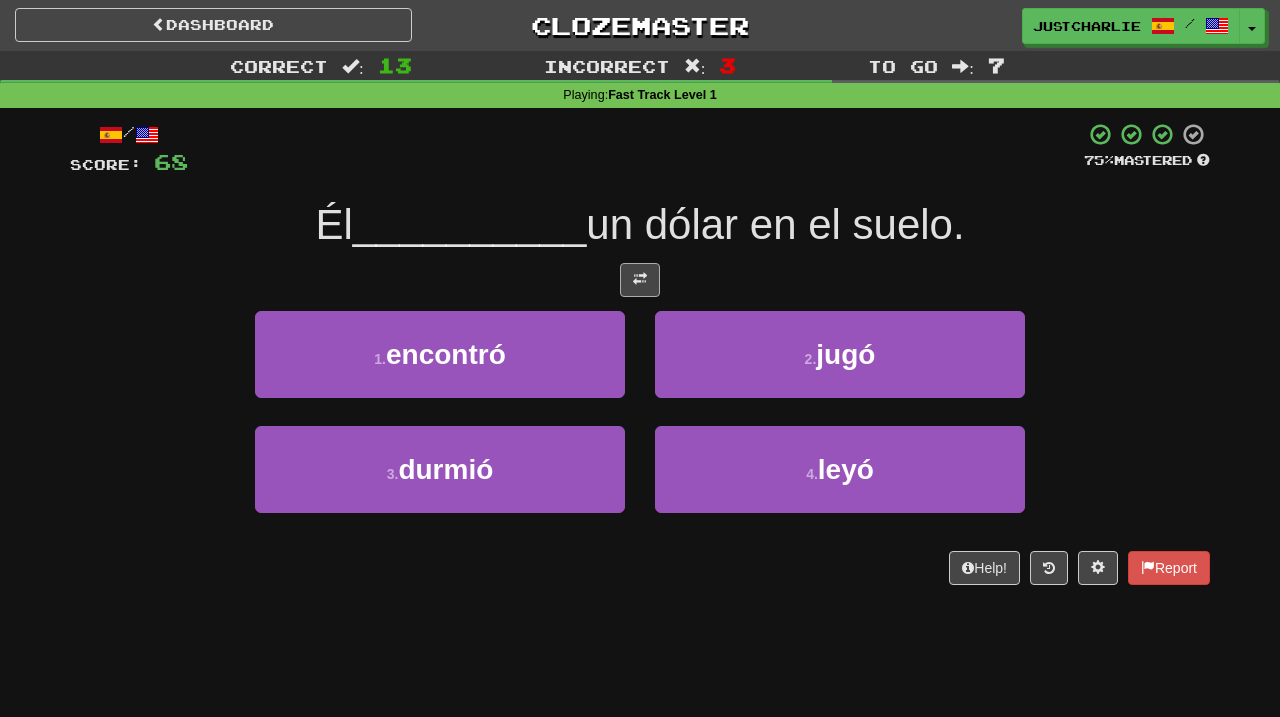 click at bounding box center [640, 279] 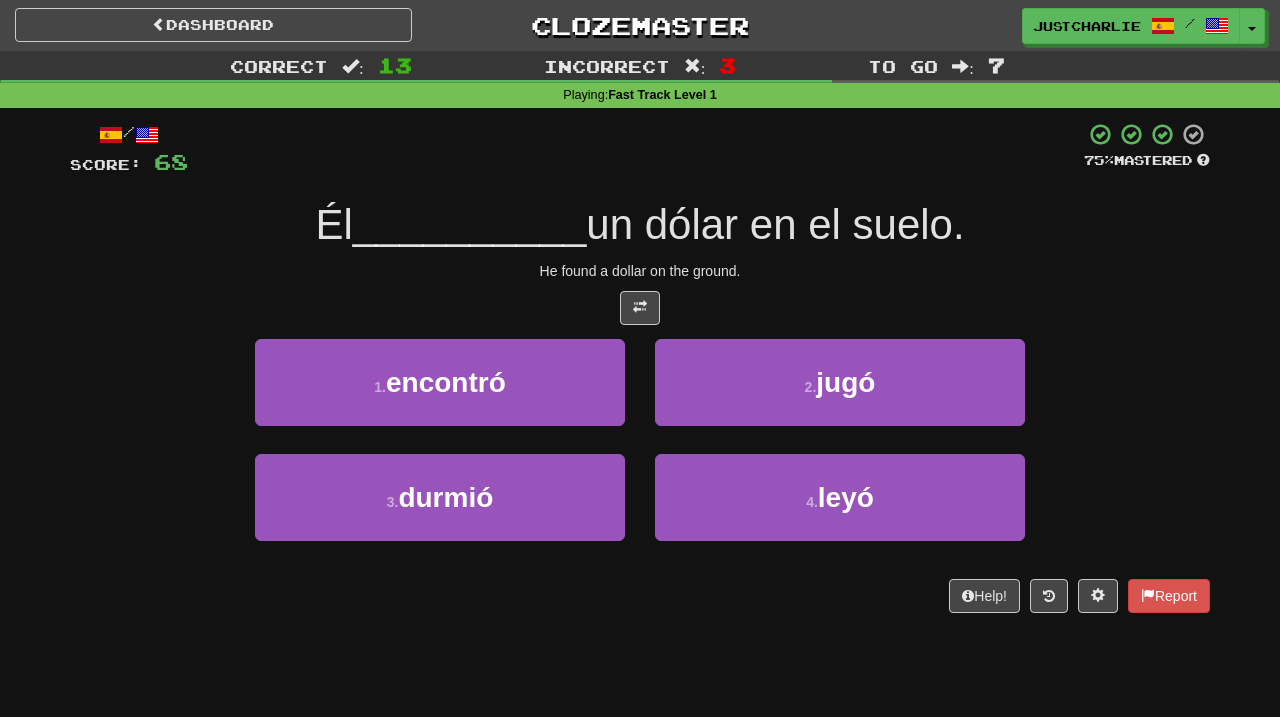 click at bounding box center [640, 308] 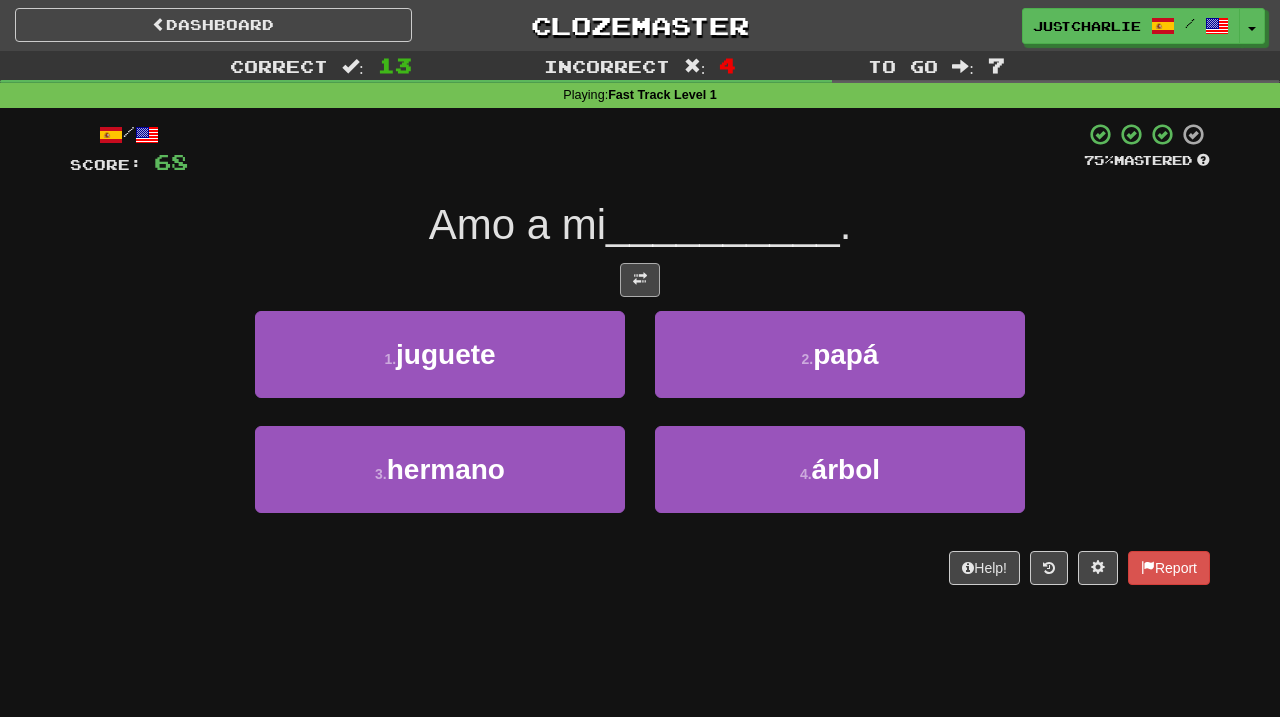 click at bounding box center [640, 279] 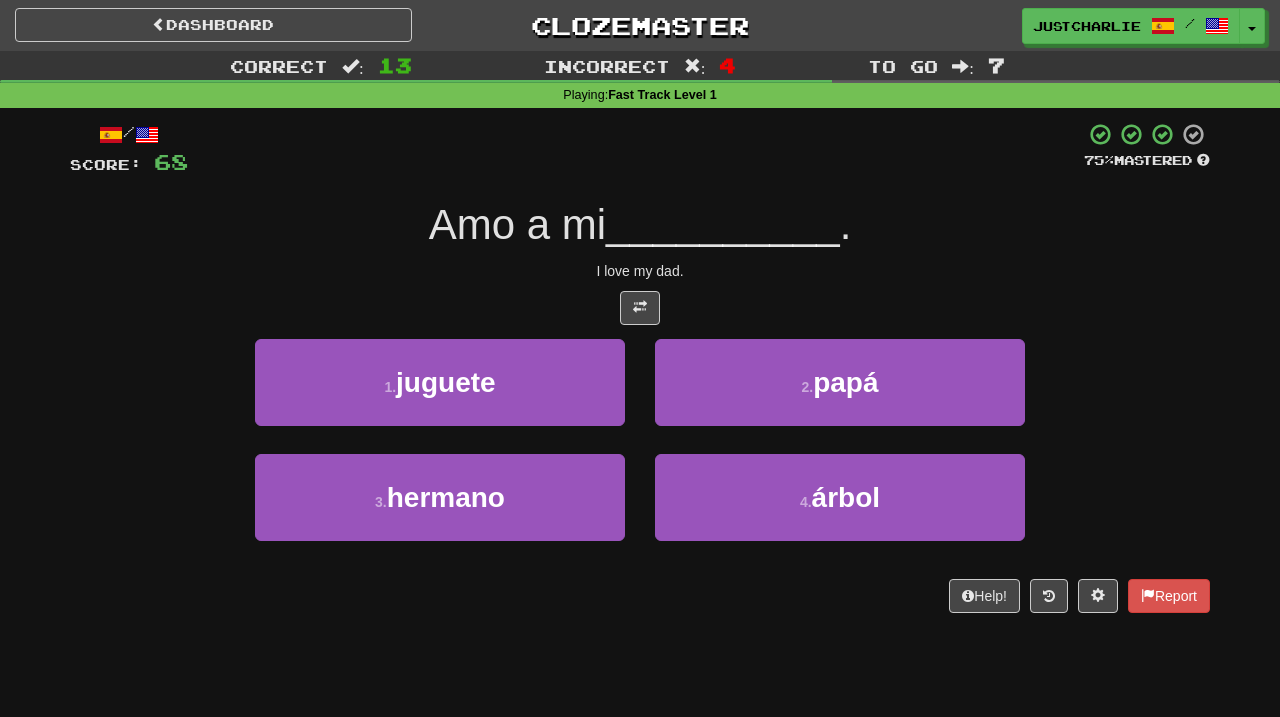 click at bounding box center [640, 308] 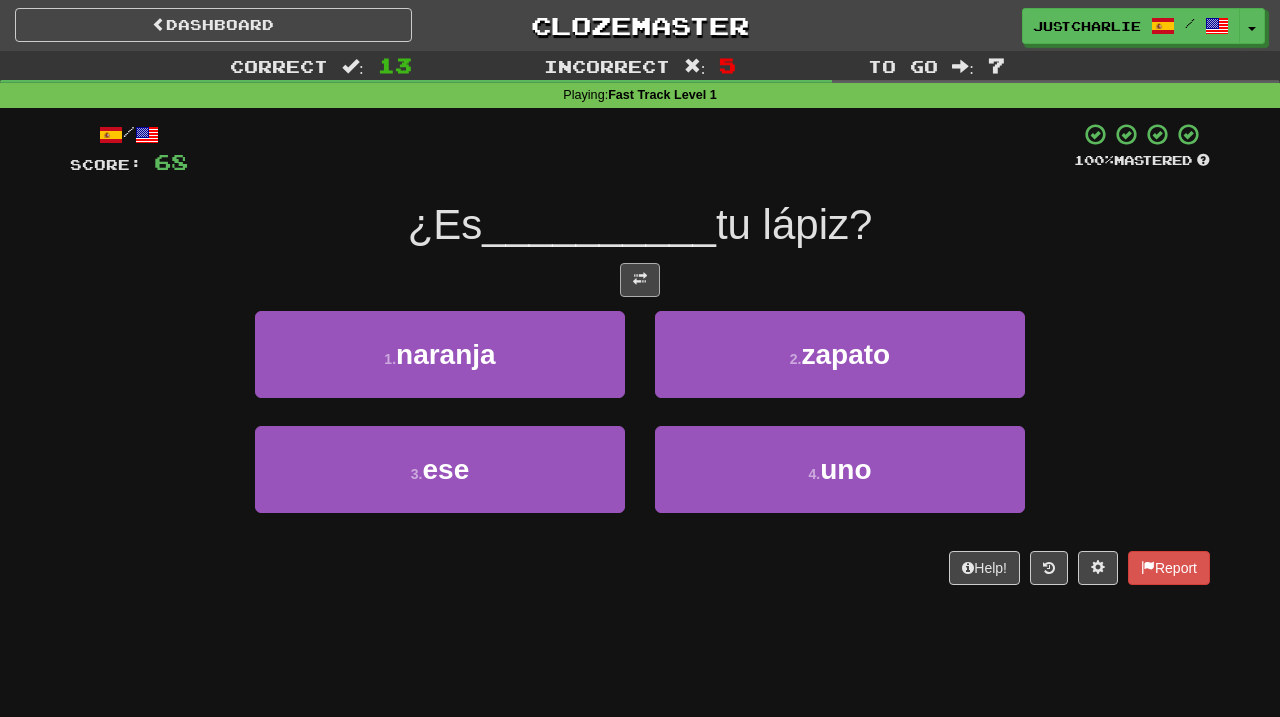 click at bounding box center (640, 279) 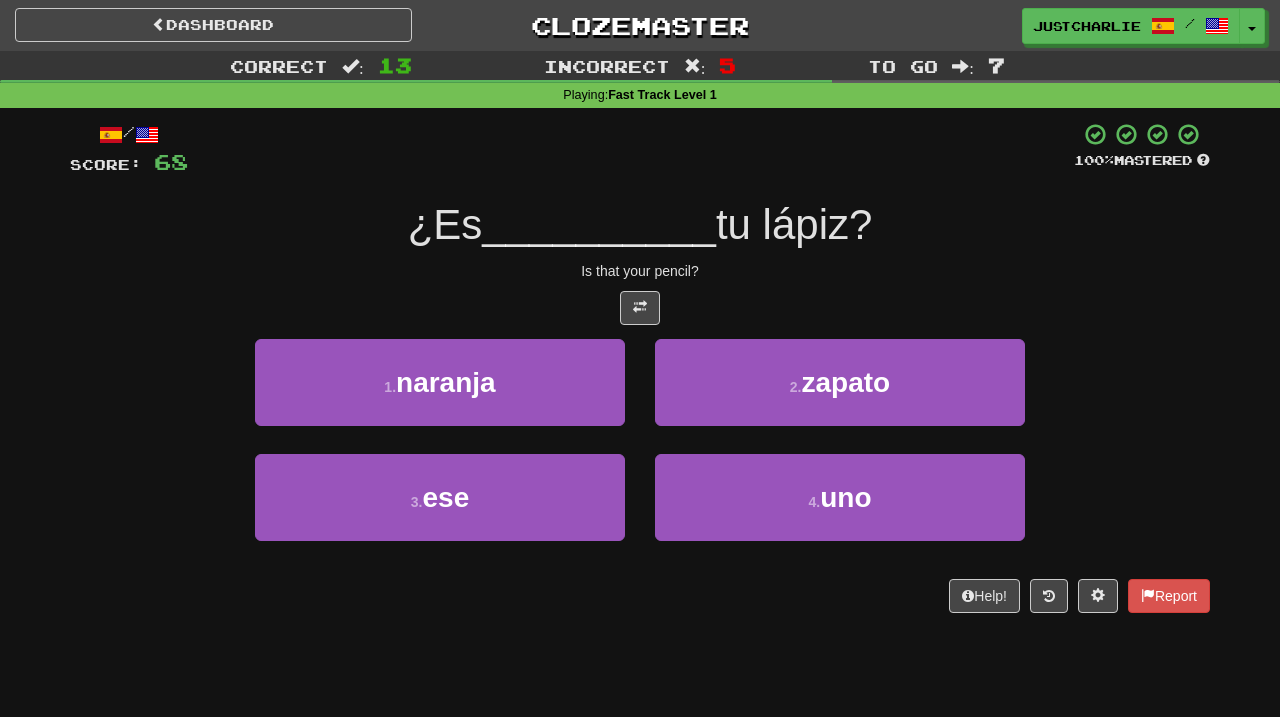 click at bounding box center [640, 308] 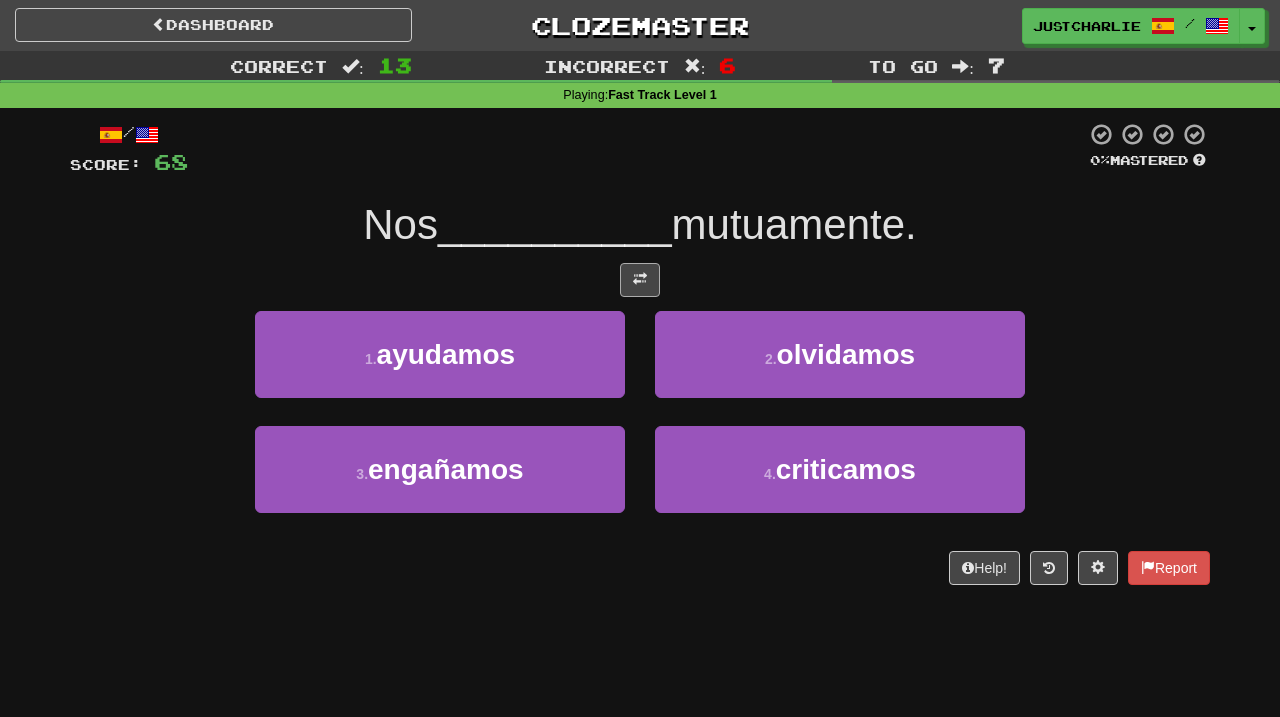click at bounding box center [640, 280] 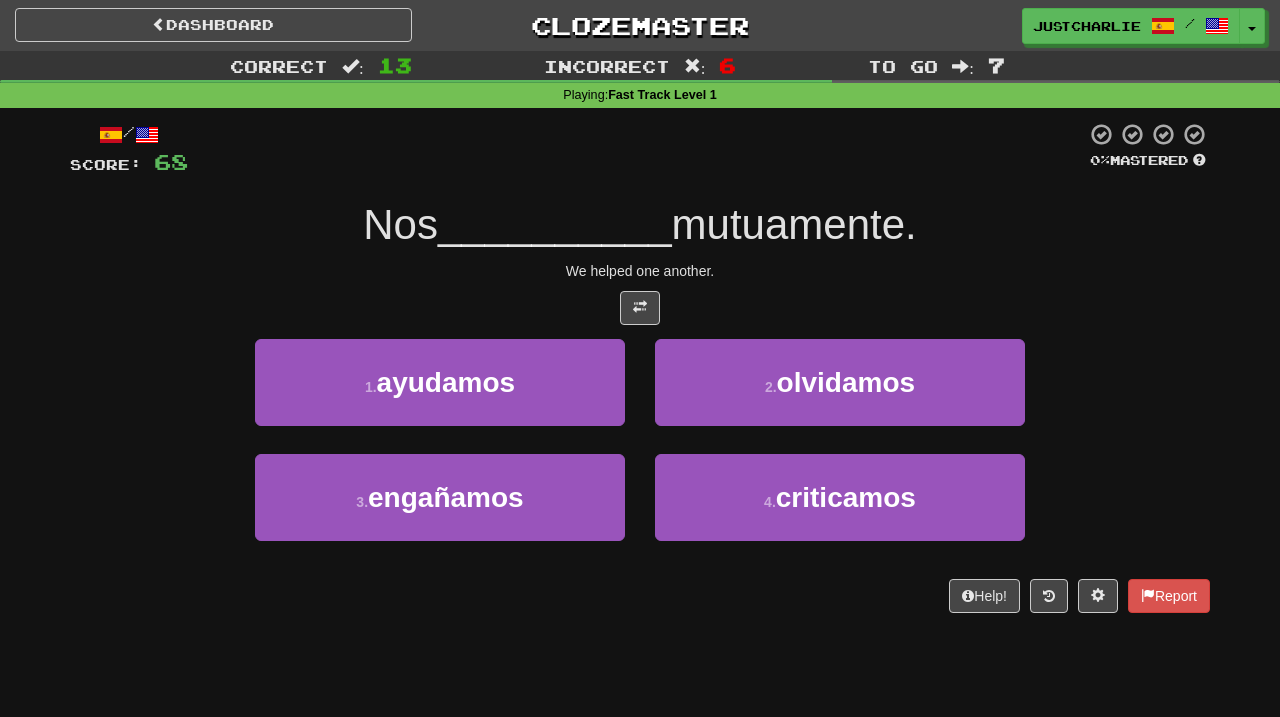 click at bounding box center [640, 308] 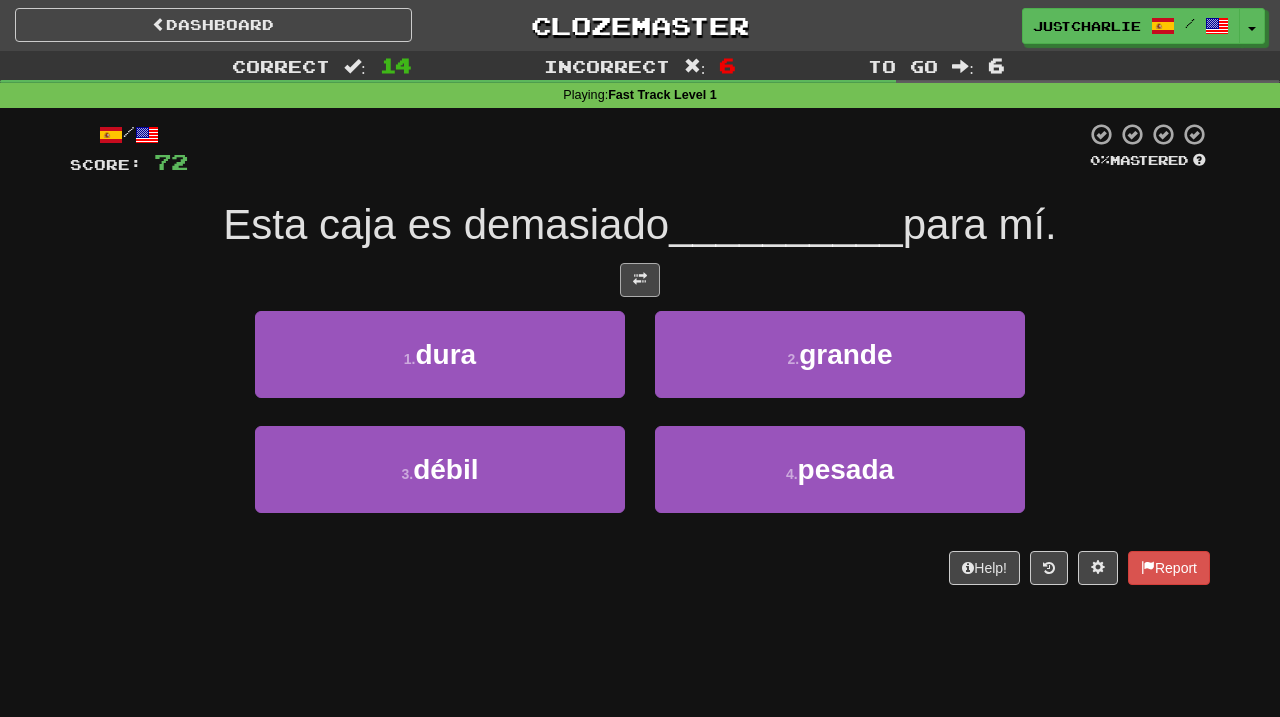 click at bounding box center [640, 280] 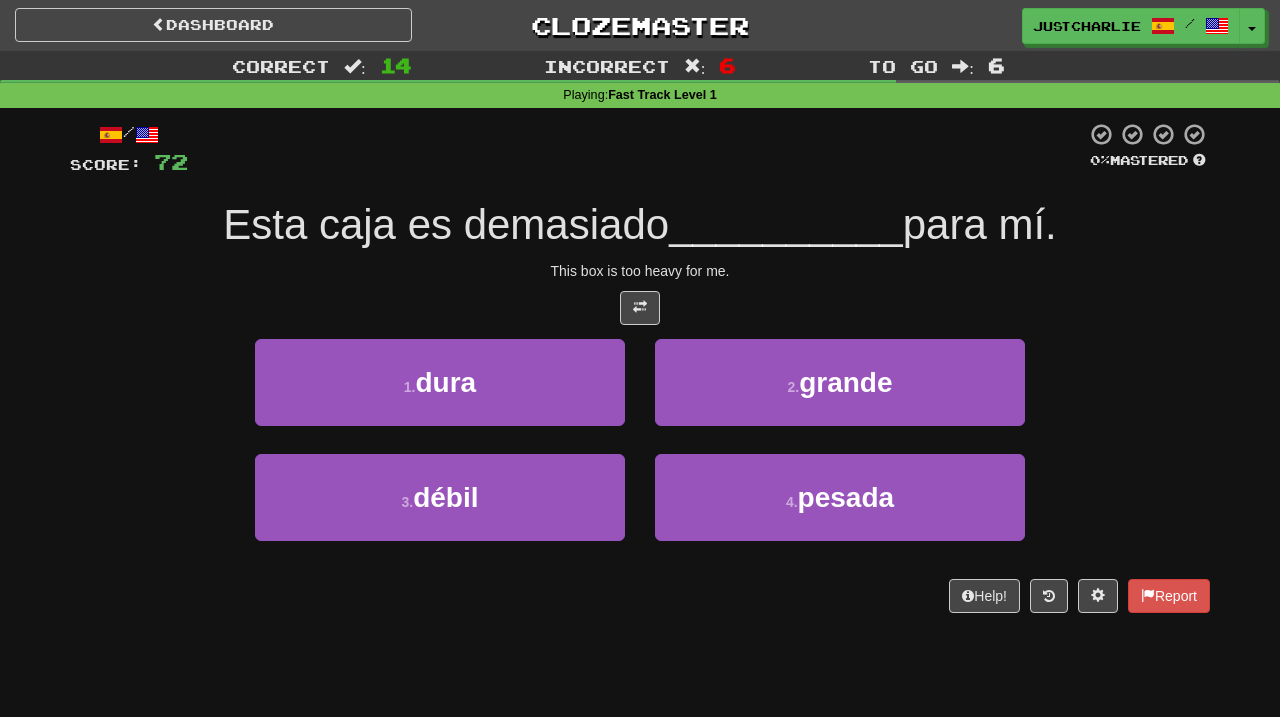 click at bounding box center (640, 308) 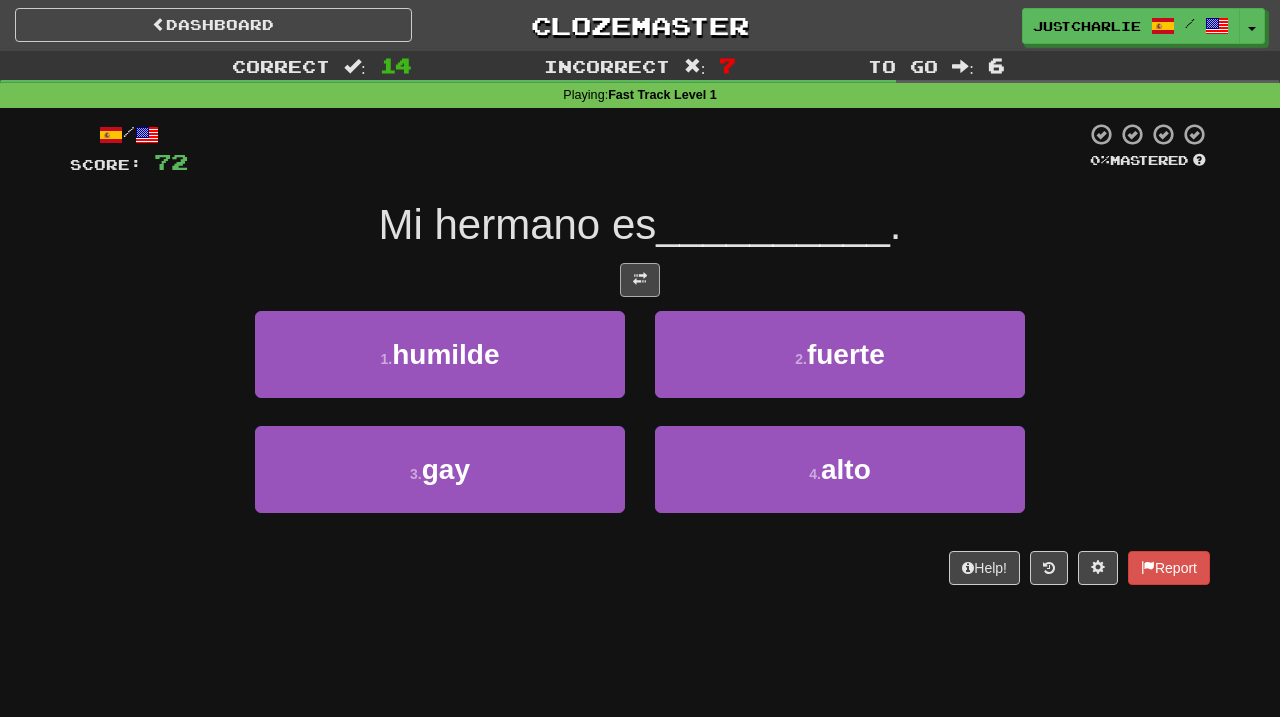 click at bounding box center (640, 280) 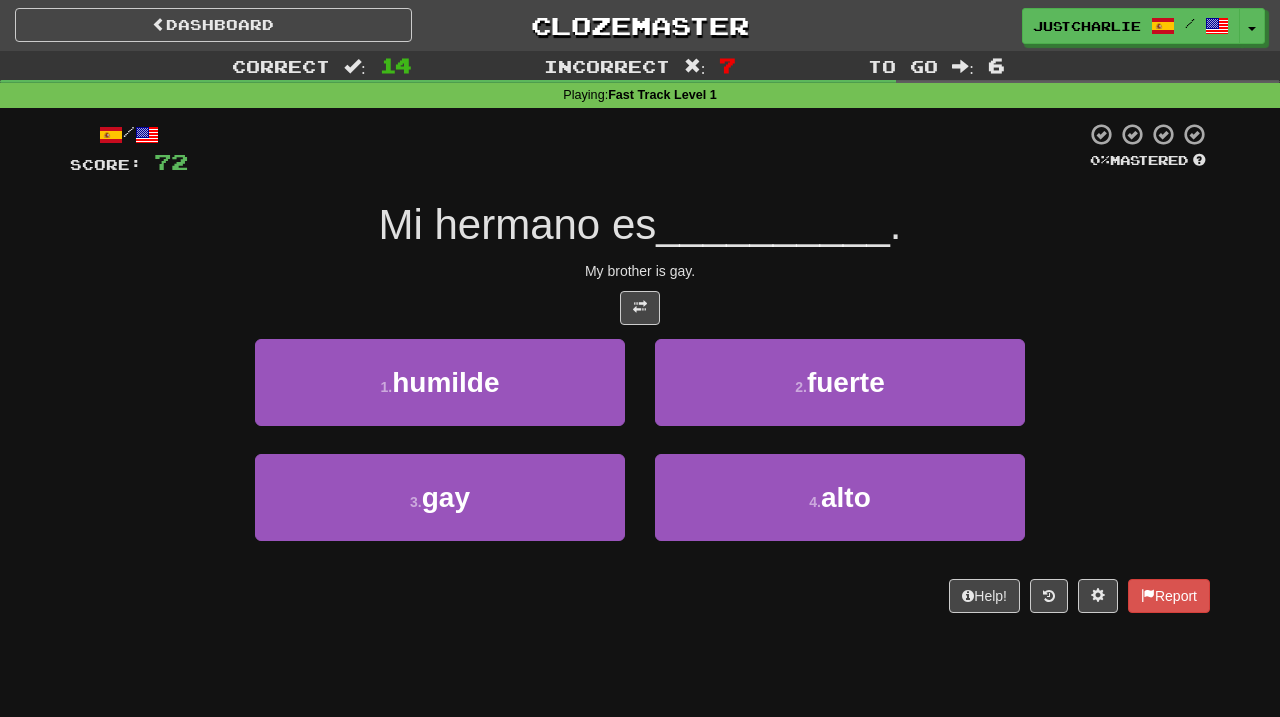 click at bounding box center (640, 308) 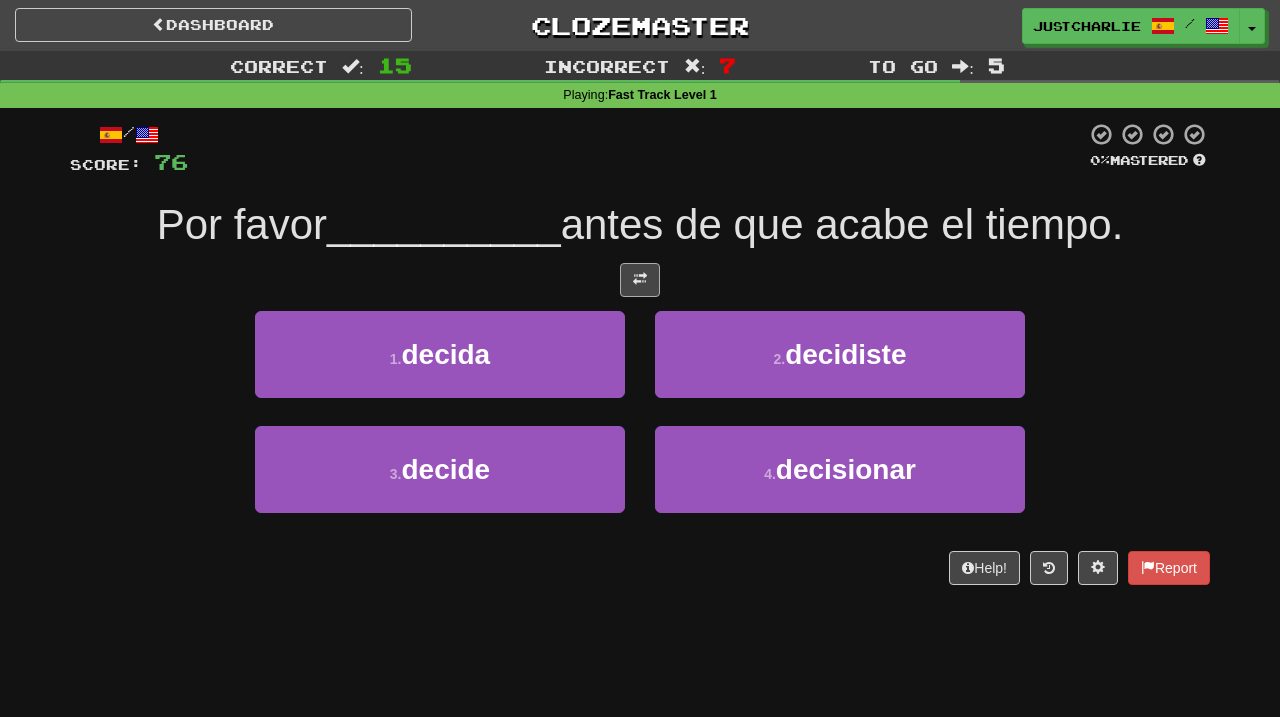 click at bounding box center [640, 280] 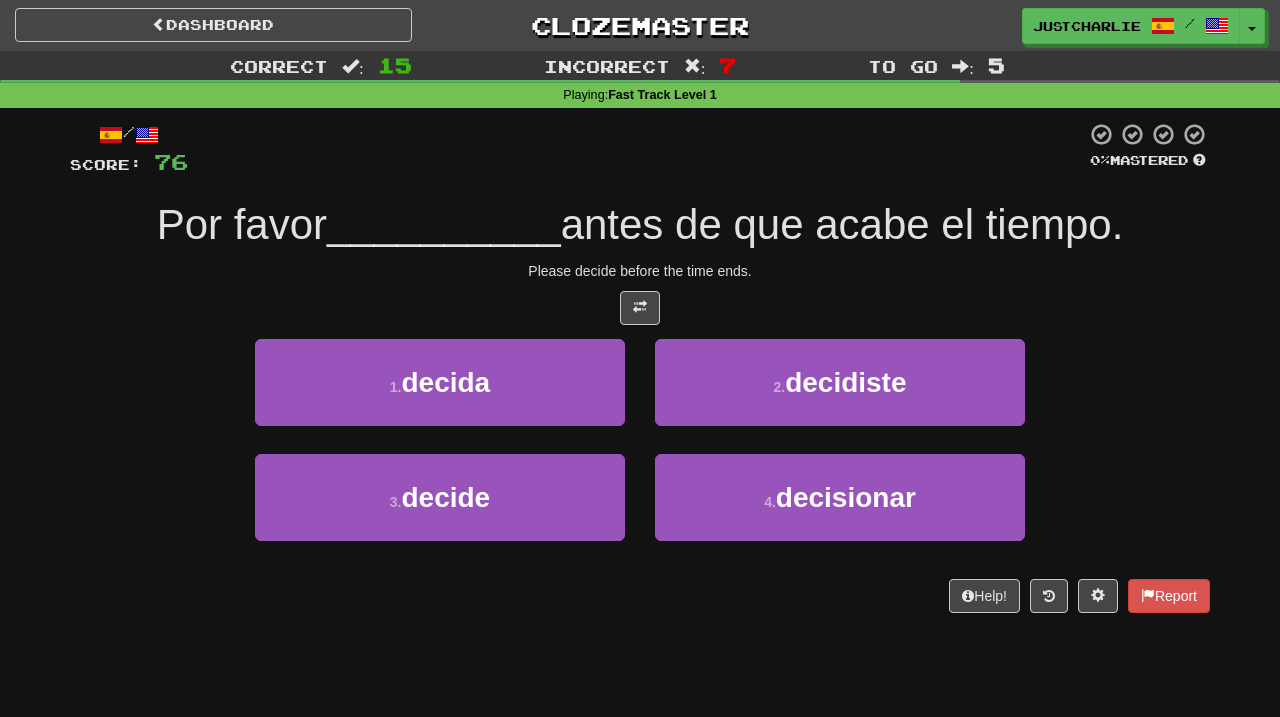click at bounding box center [640, 308] 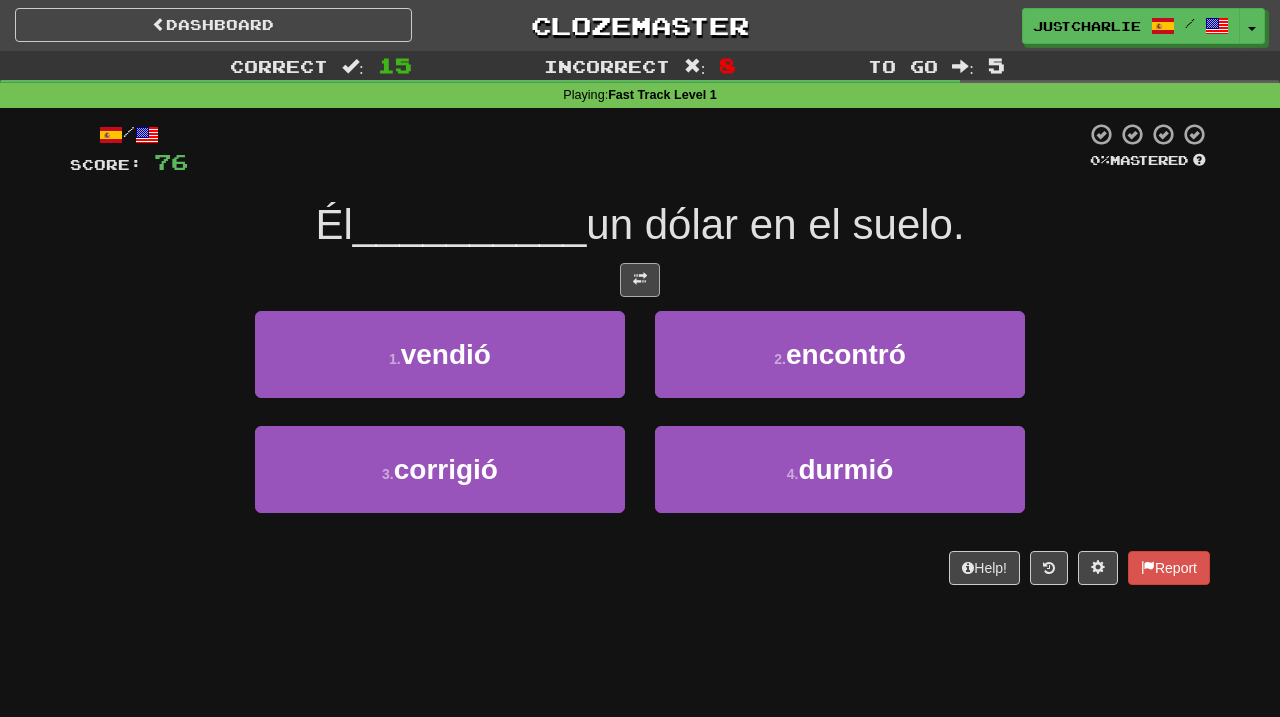 click at bounding box center (640, 280) 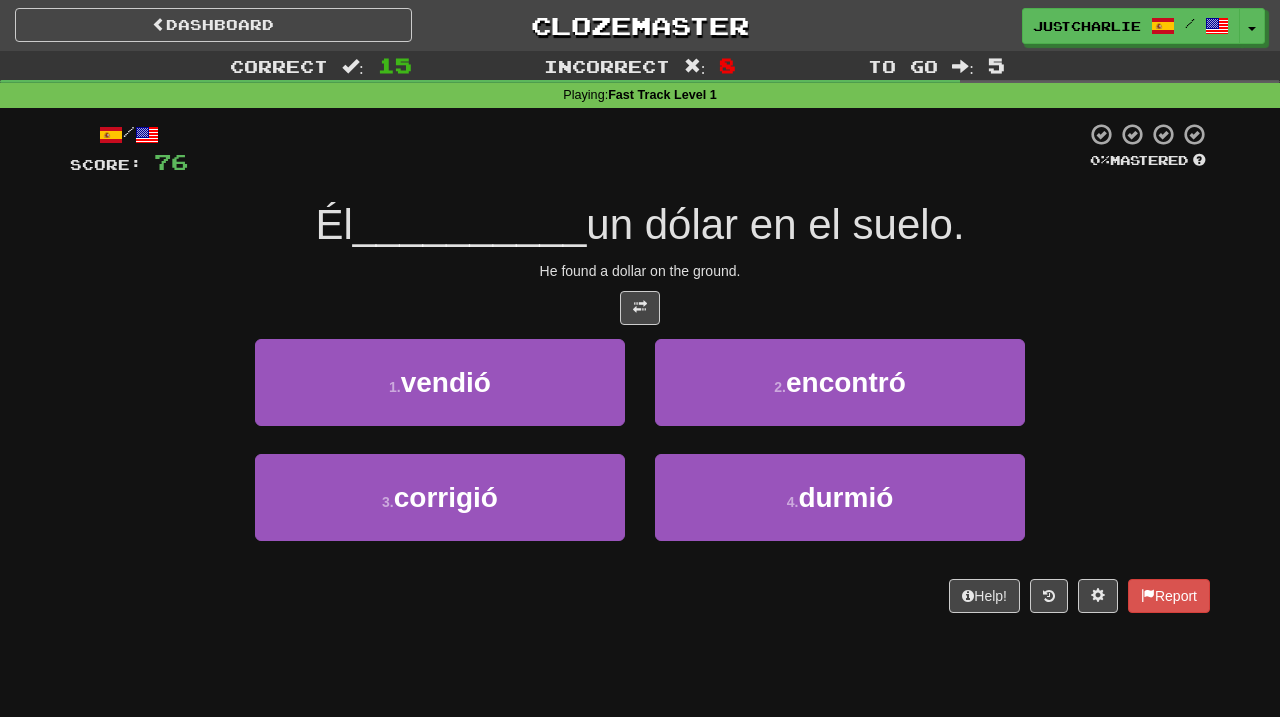 click at bounding box center (640, 308) 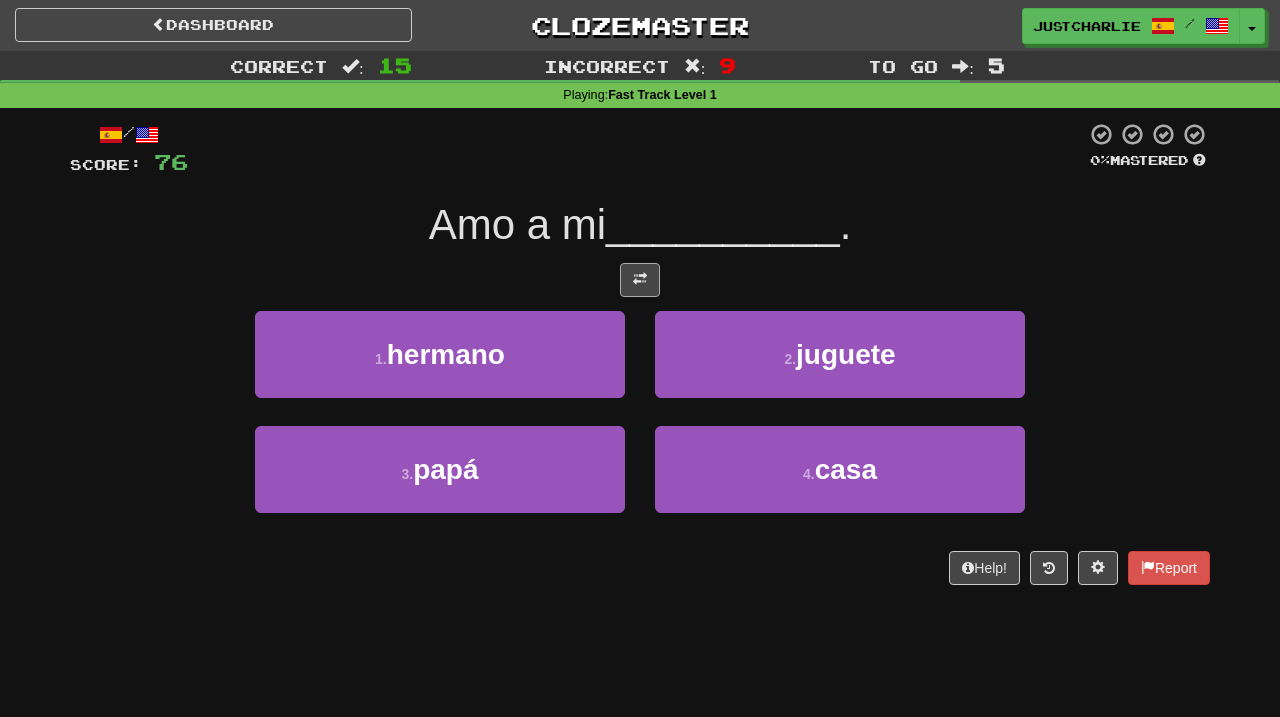 click at bounding box center (640, 279) 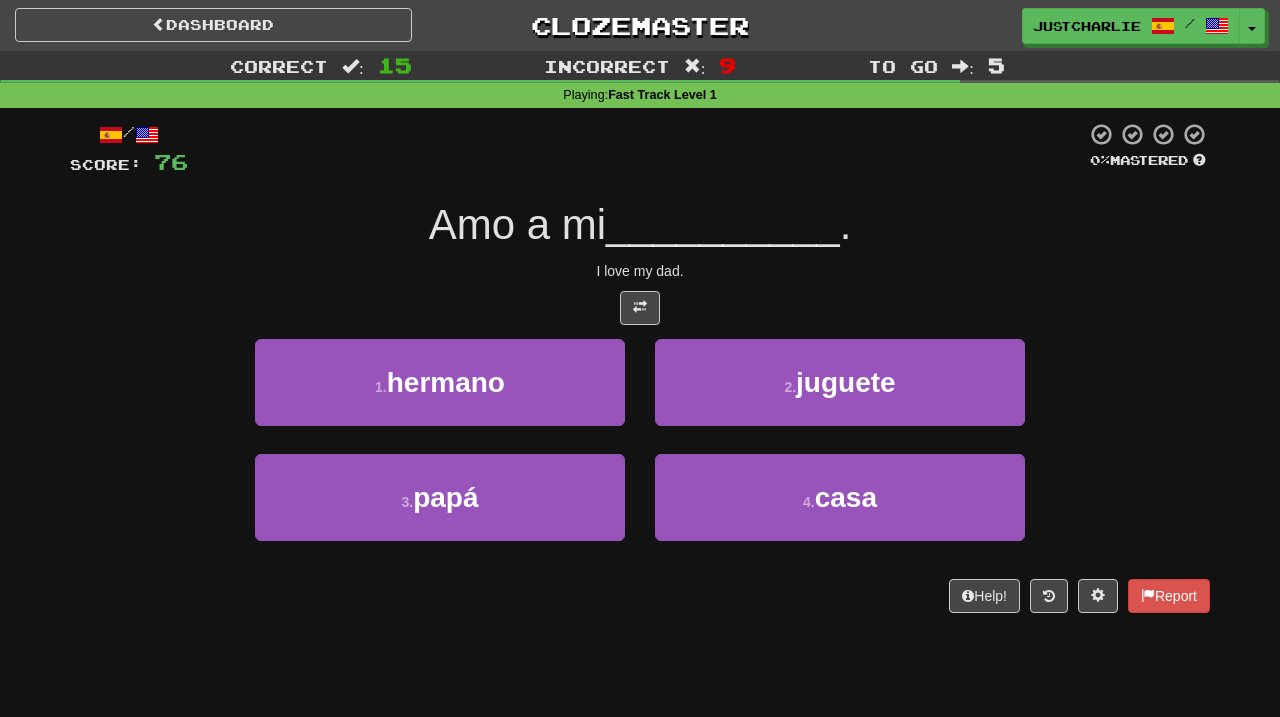 click at bounding box center (640, 308) 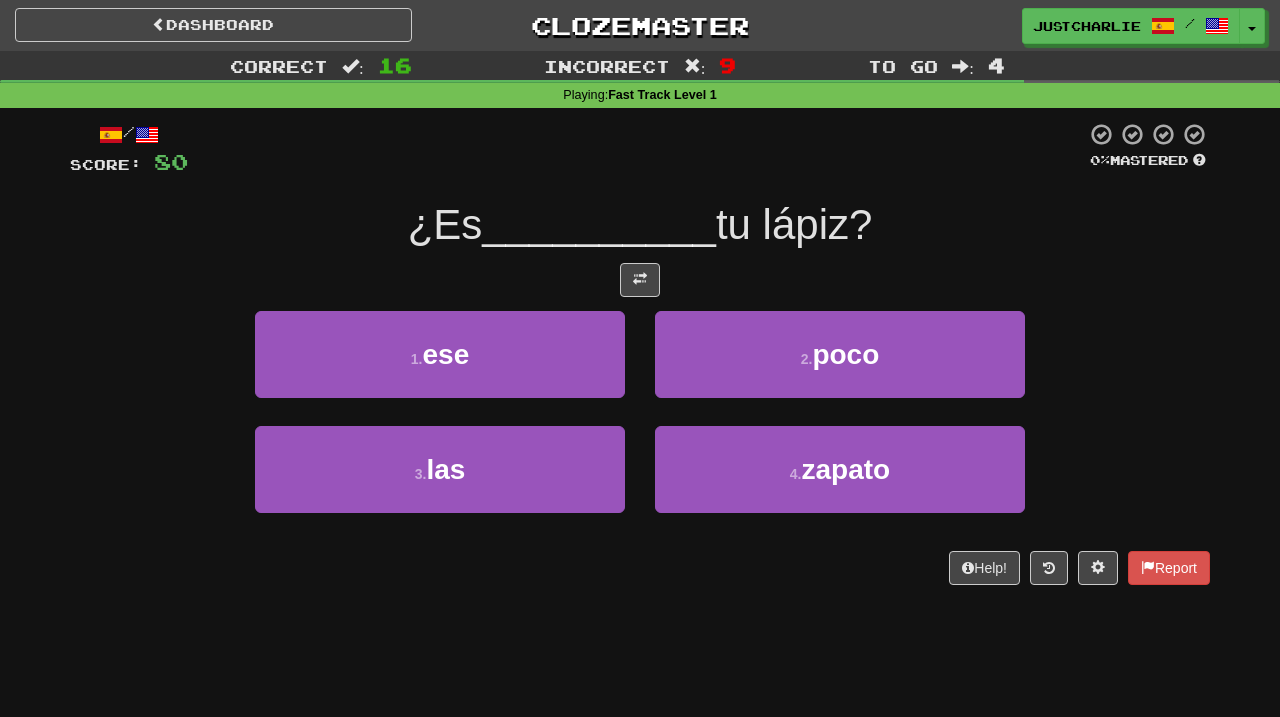 click at bounding box center (640, 280) 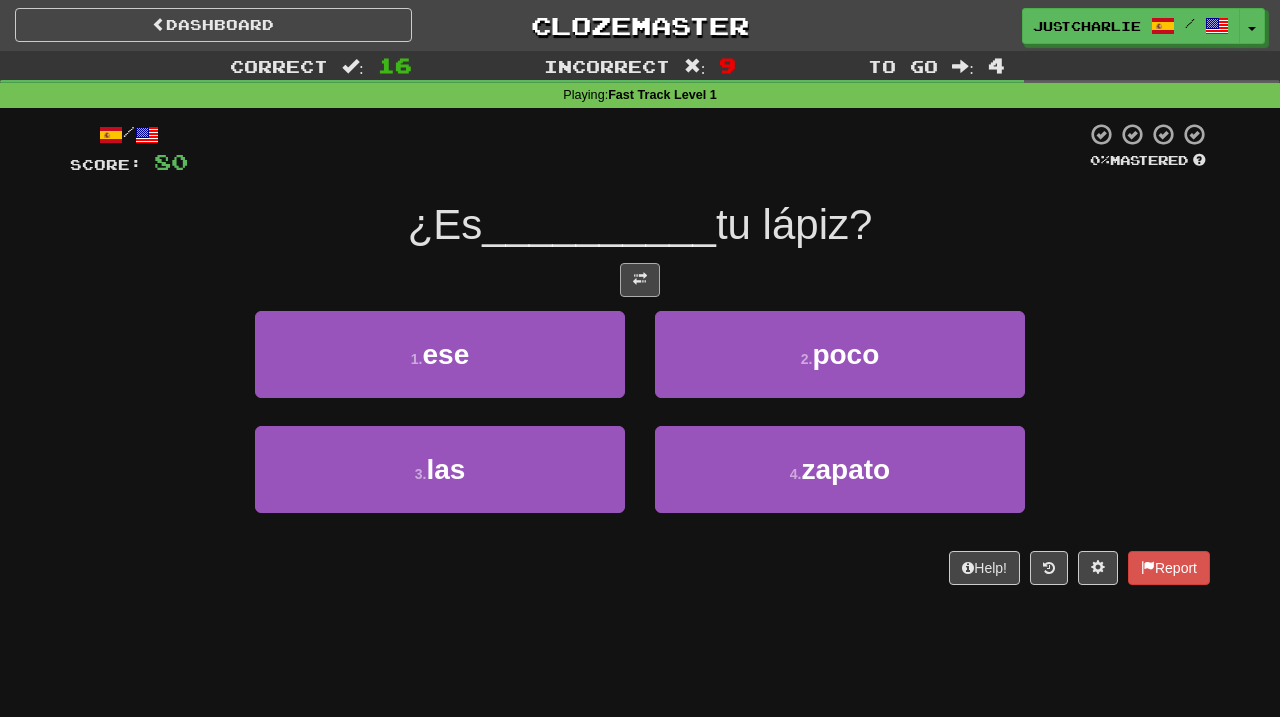 click at bounding box center (640, 280) 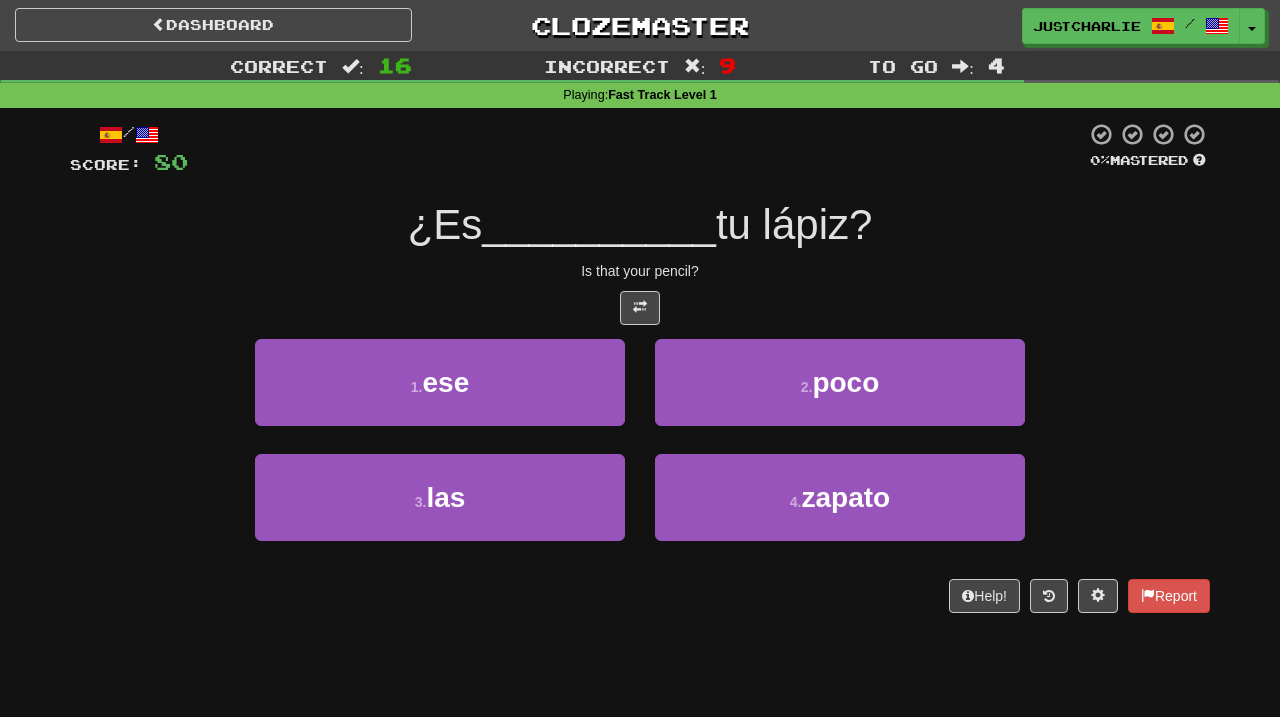 click at bounding box center [640, 308] 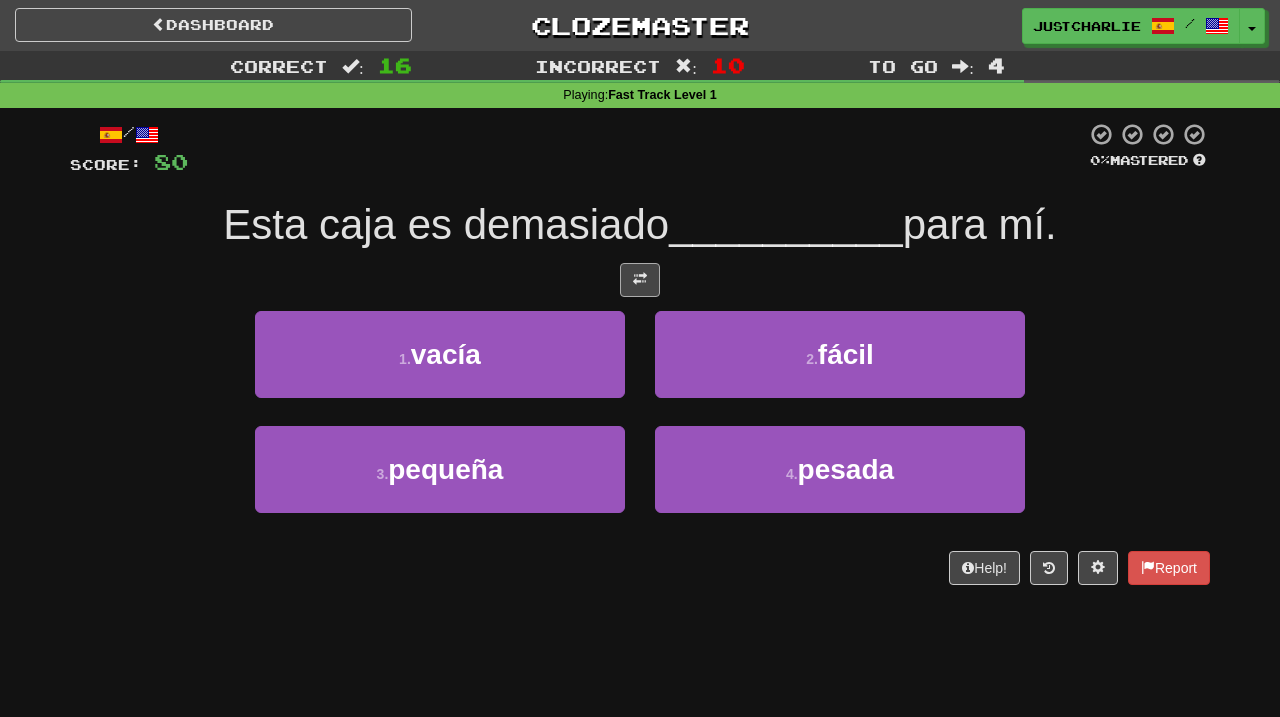 click at bounding box center (640, 279) 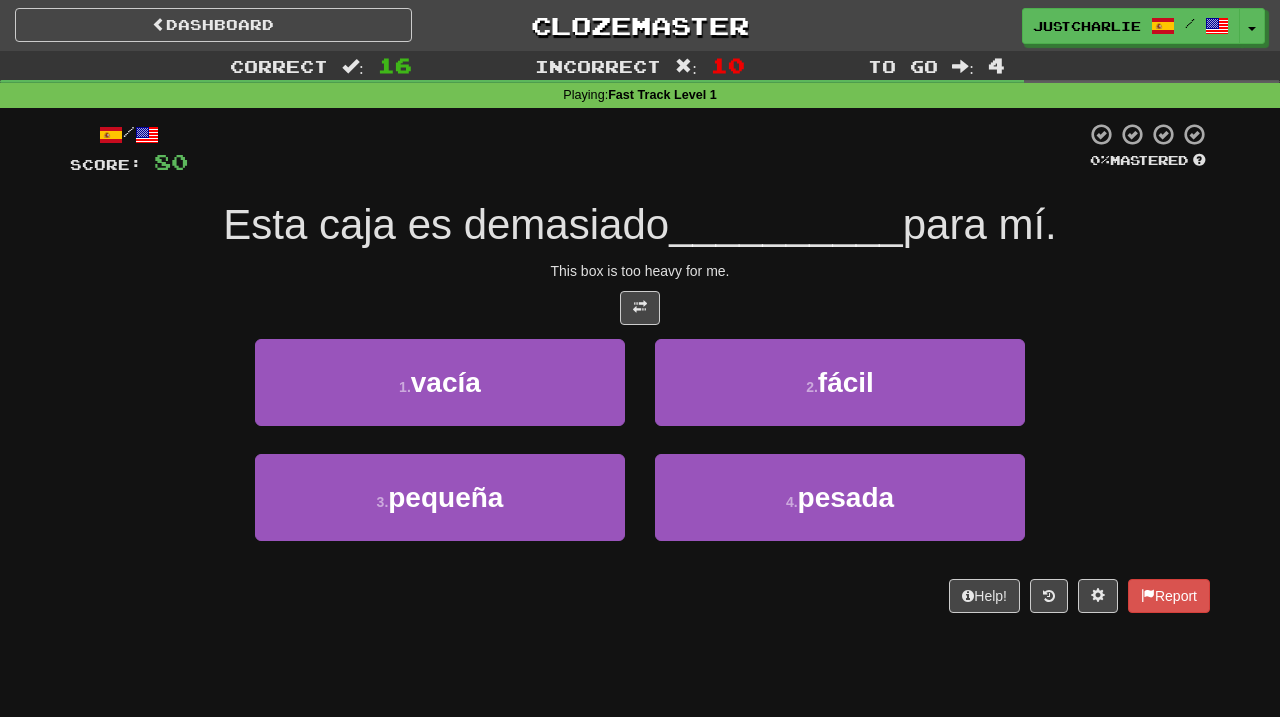 click at bounding box center (640, 308) 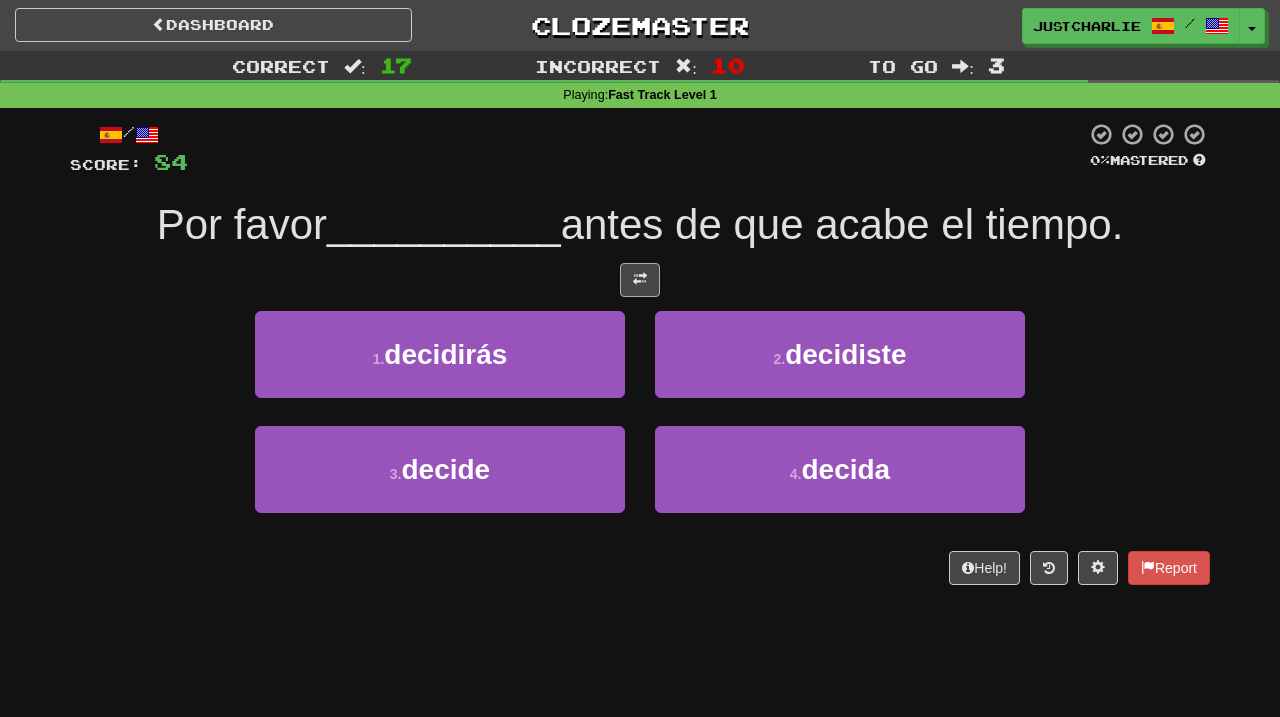click at bounding box center (640, 279) 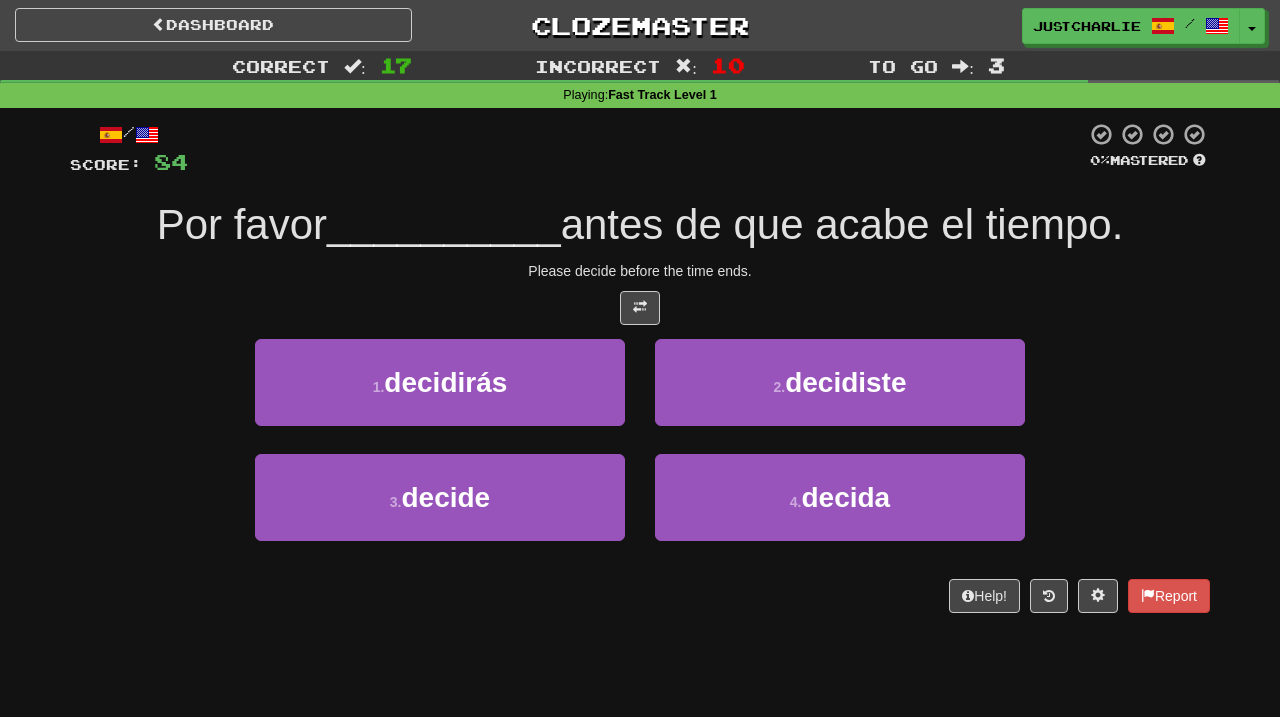 click at bounding box center [640, 308] 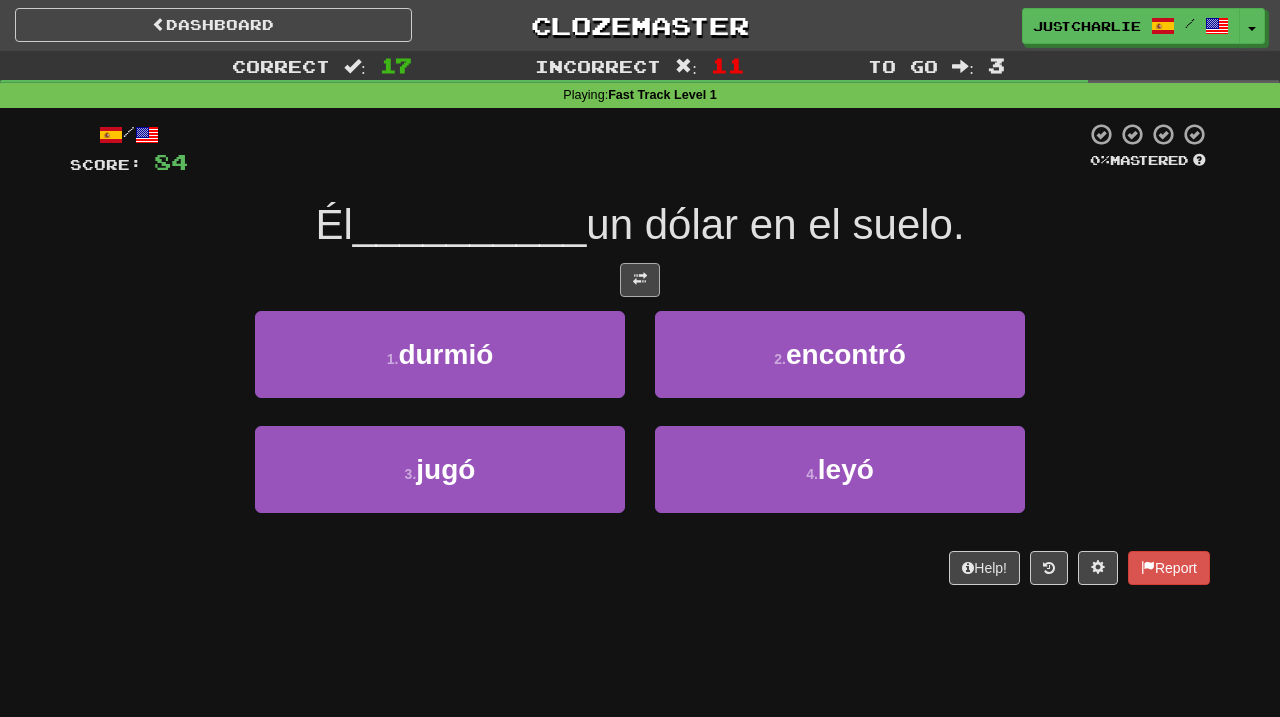 click at bounding box center [640, 280] 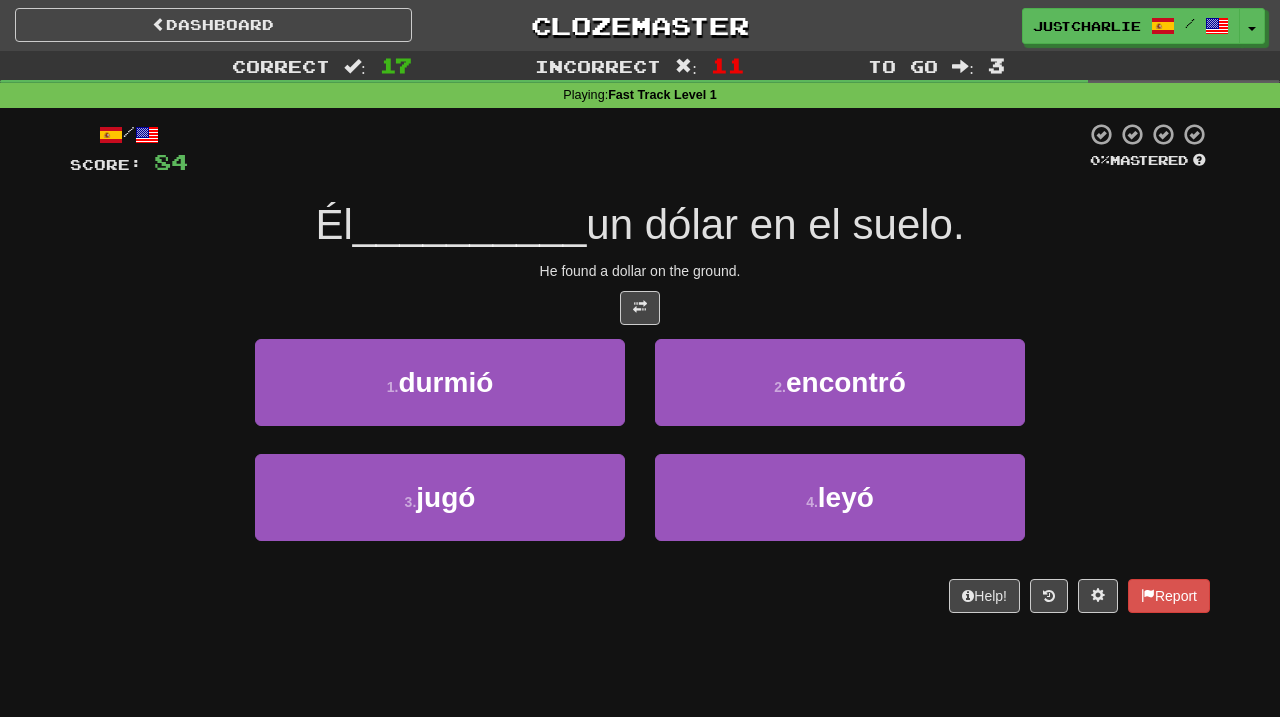 click at bounding box center (640, 308) 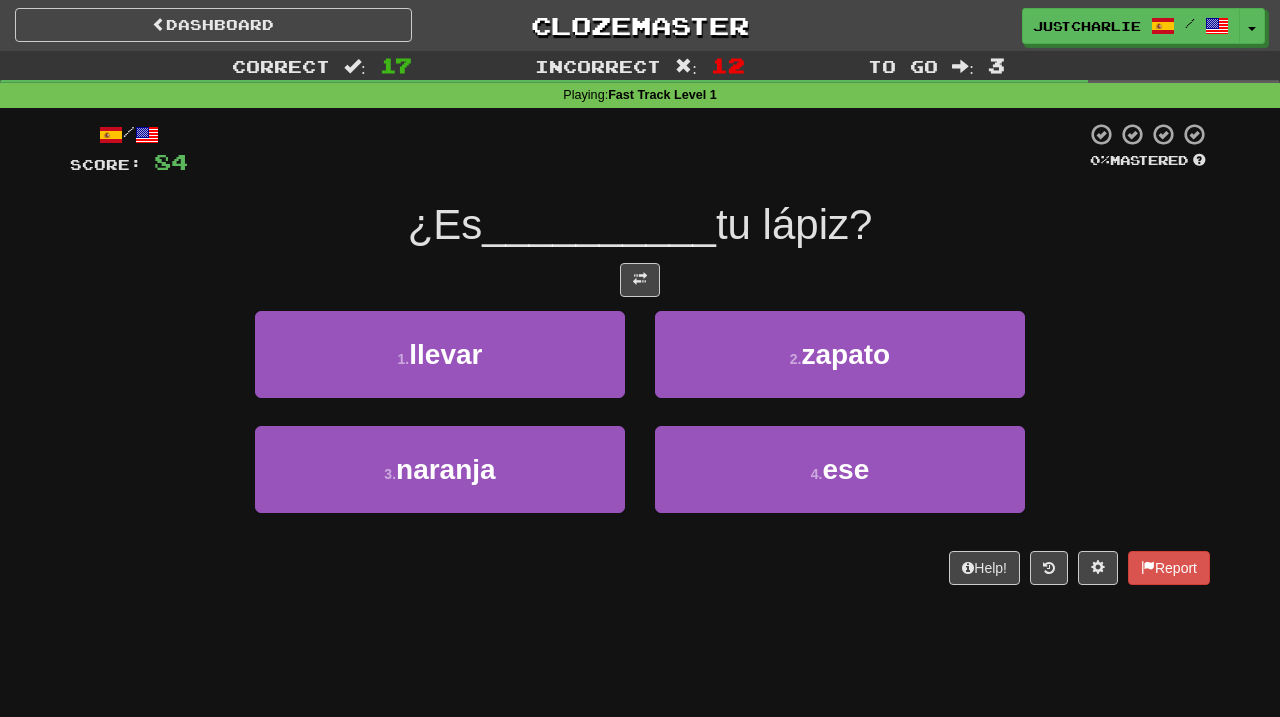 click on "/  Score:   84 0 %  Mastered ¿Es  __________  tu lápiz? 1 .  llevar 2 .  zapato 3 .  naranja 4 .  ese  Help!  Report" at bounding box center (640, 353) 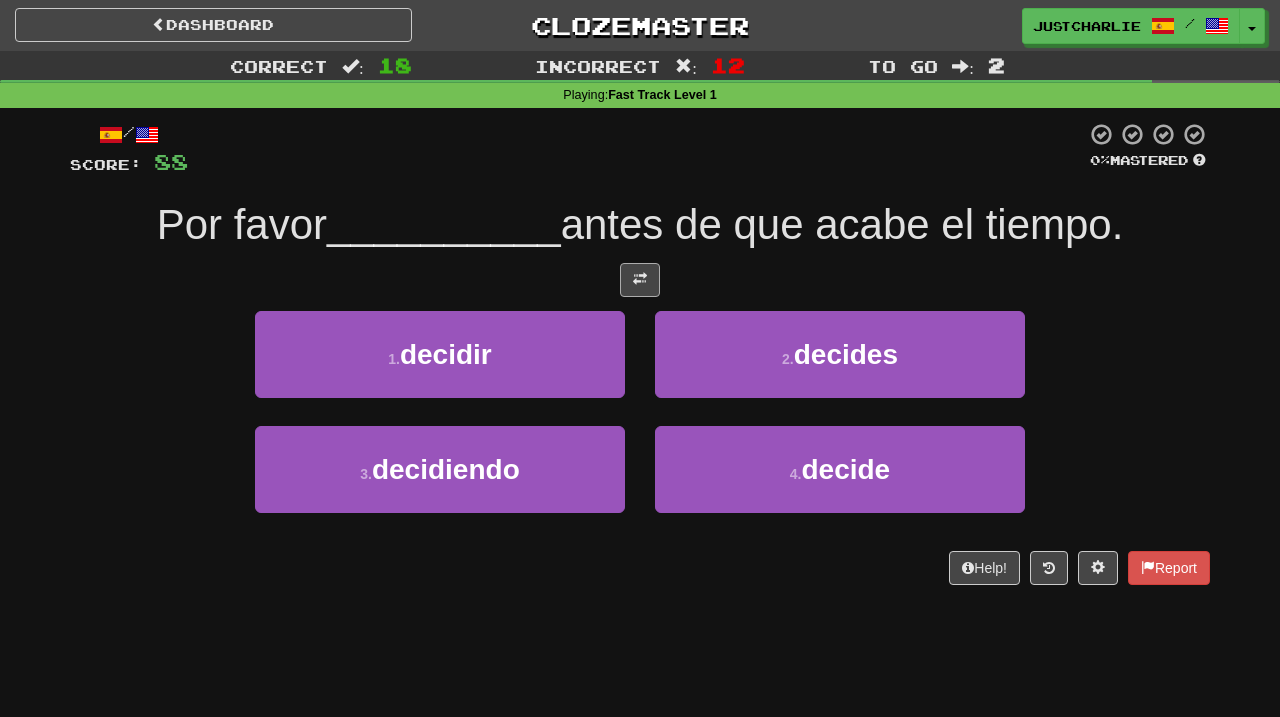 click at bounding box center (640, 280) 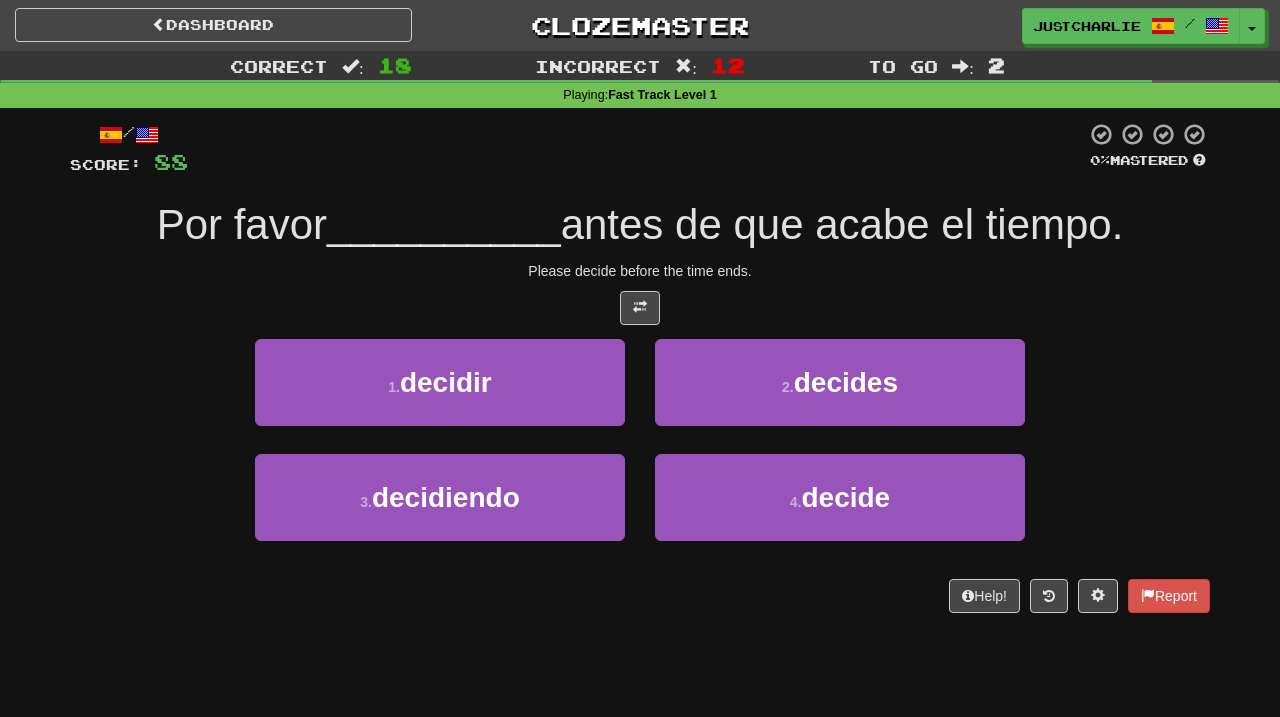 click at bounding box center (640, 308) 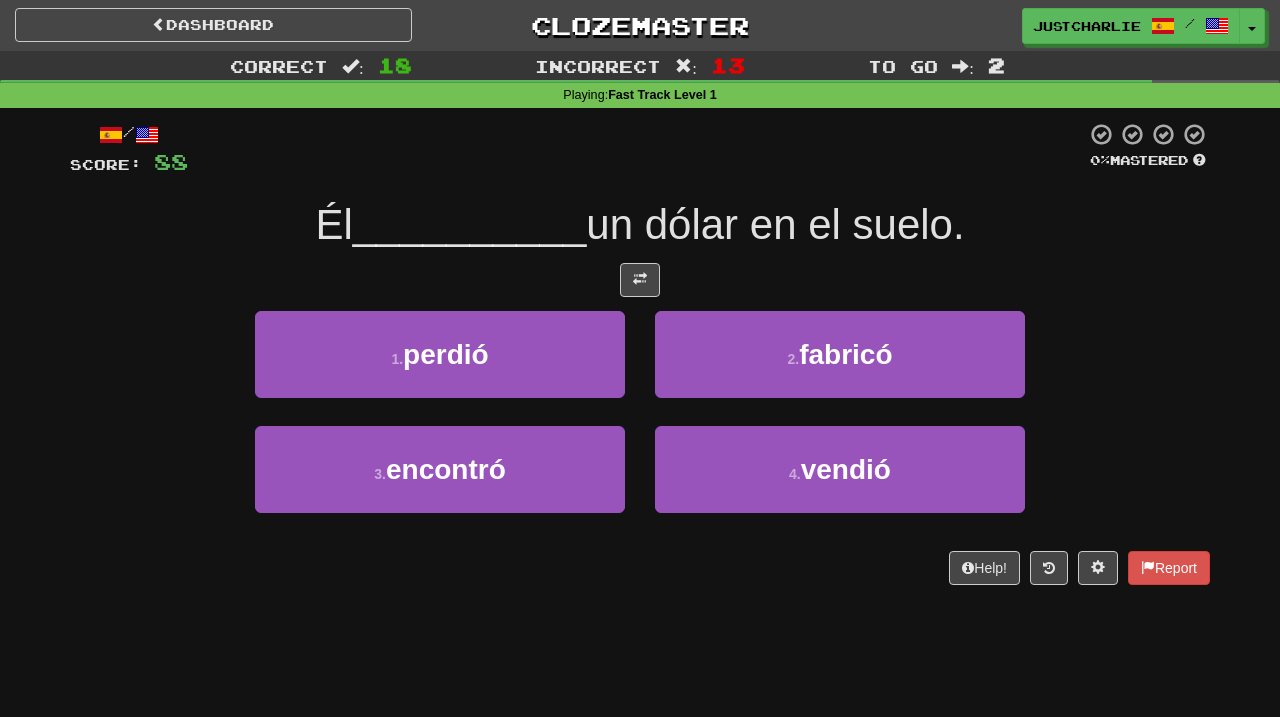 click at bounding box center [640, 280] 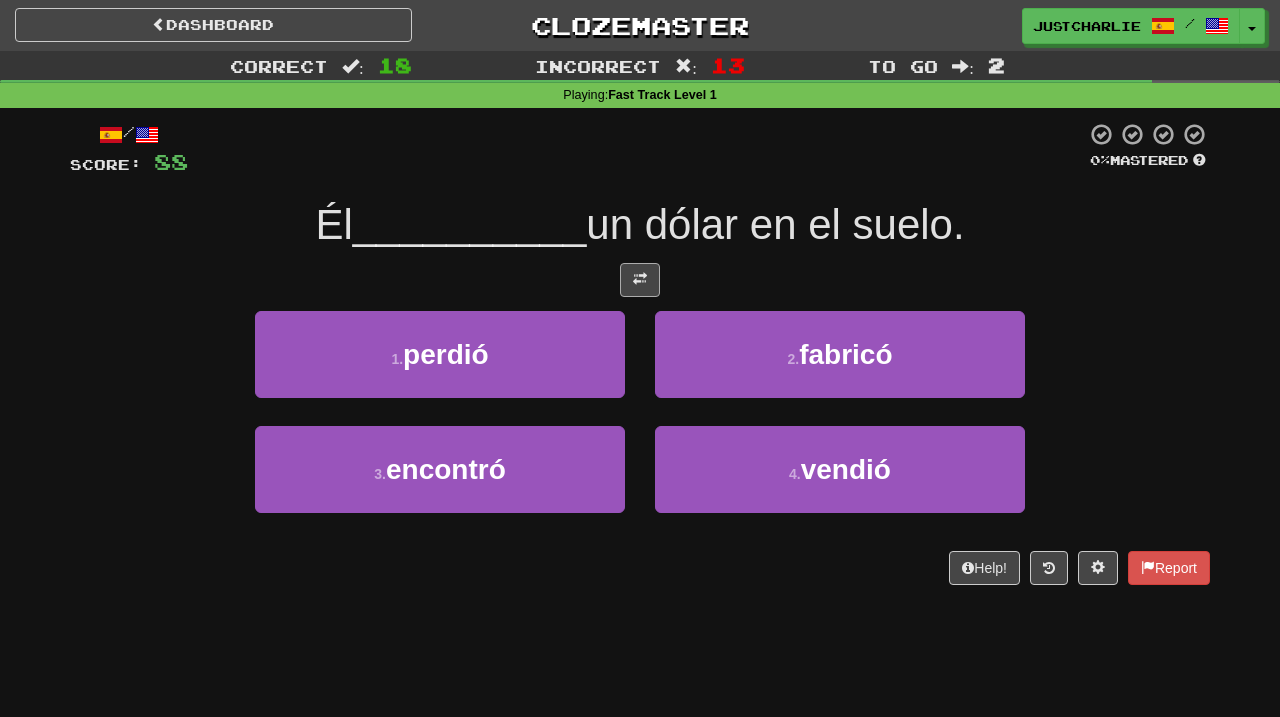 click at bounding box center [640, 279] 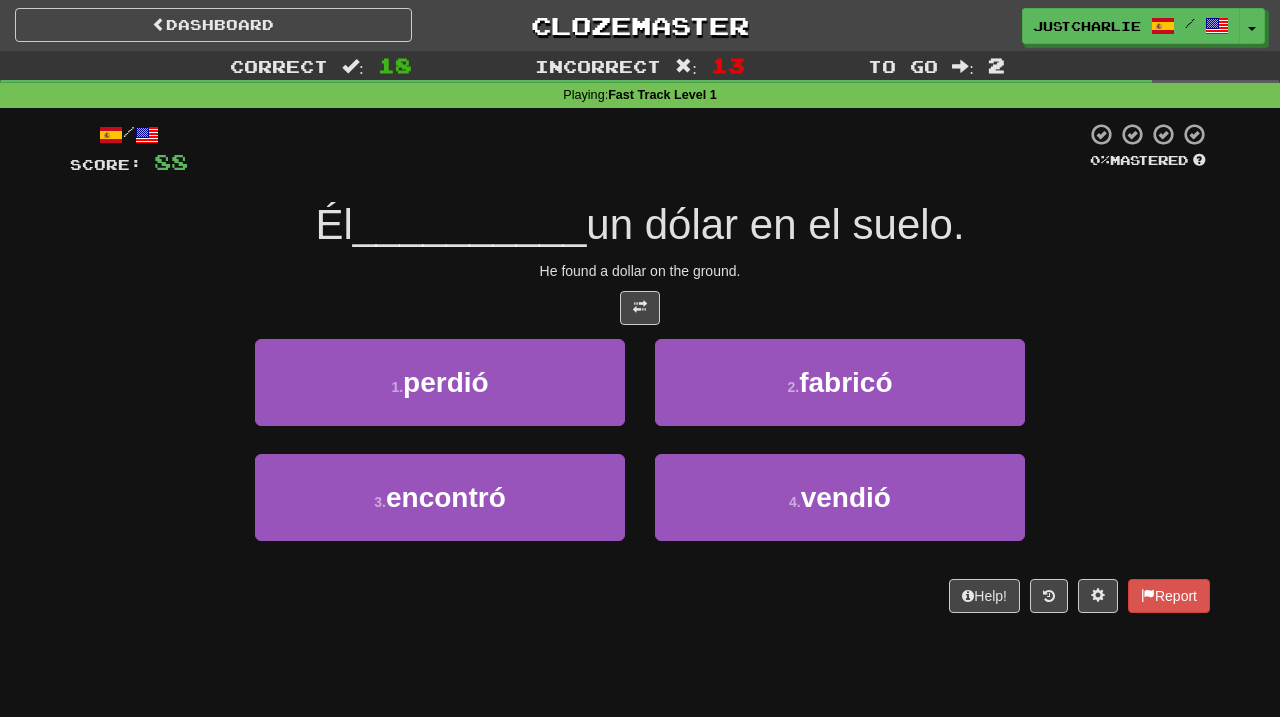click at bounding box center [640, 308] 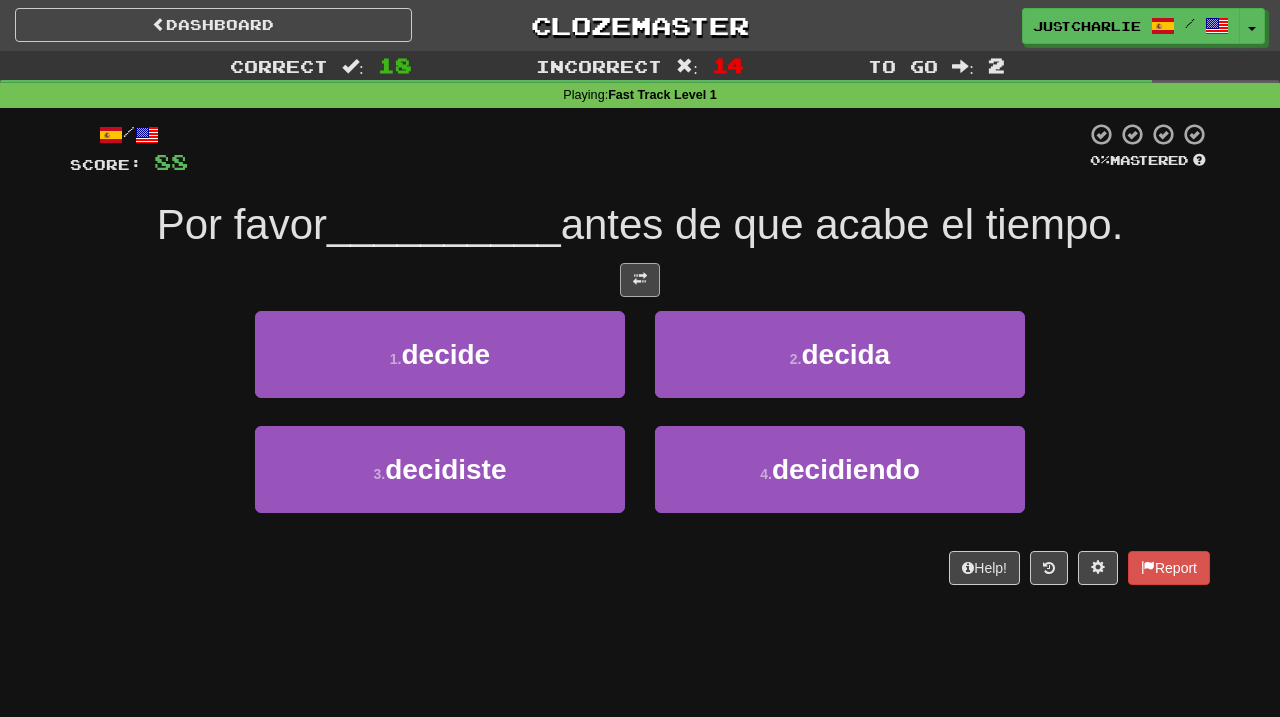 click at bounding box center [640, 279] 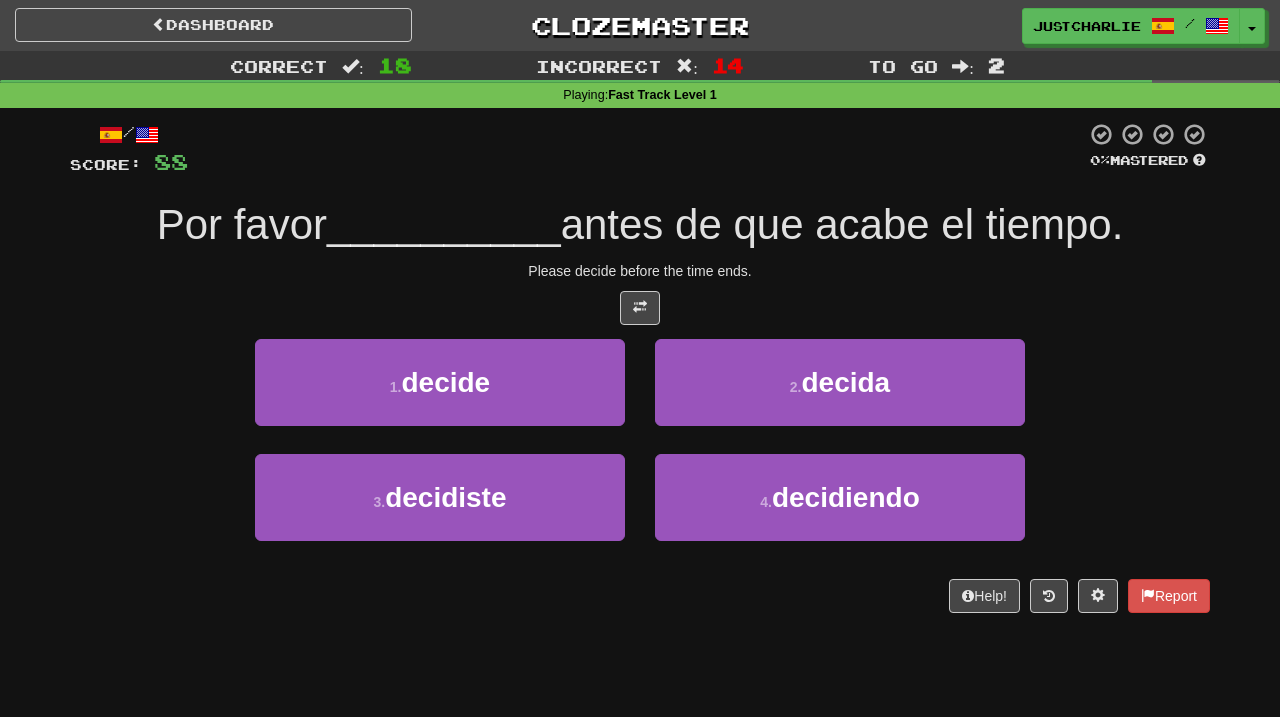click at bounding box center (640, 308) 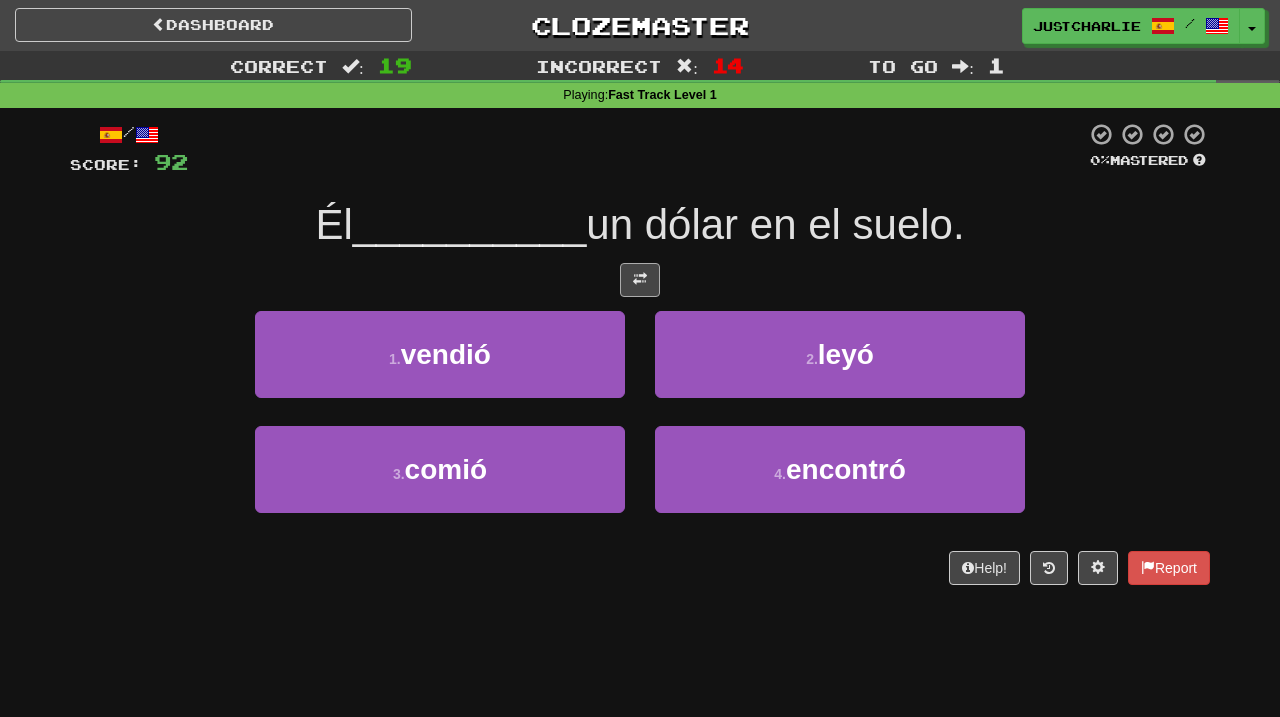 click at bounding box center [640, 279] 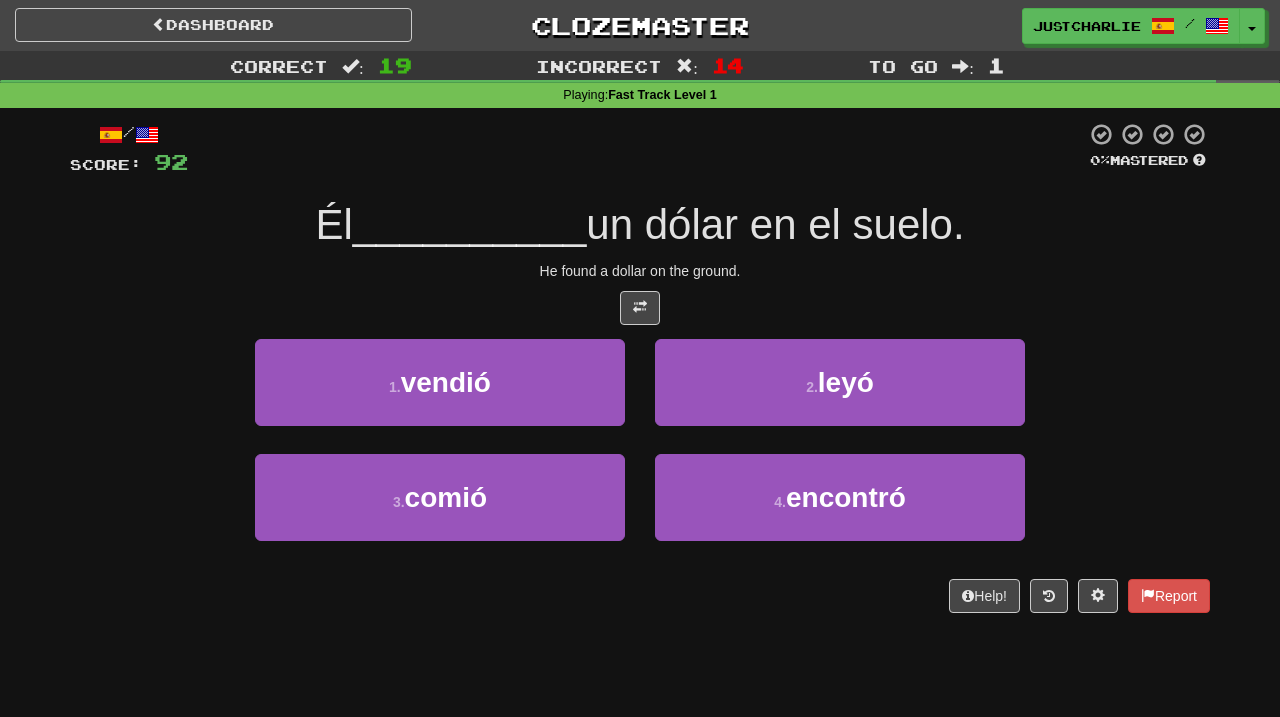 click at bounding box center (640, 308) 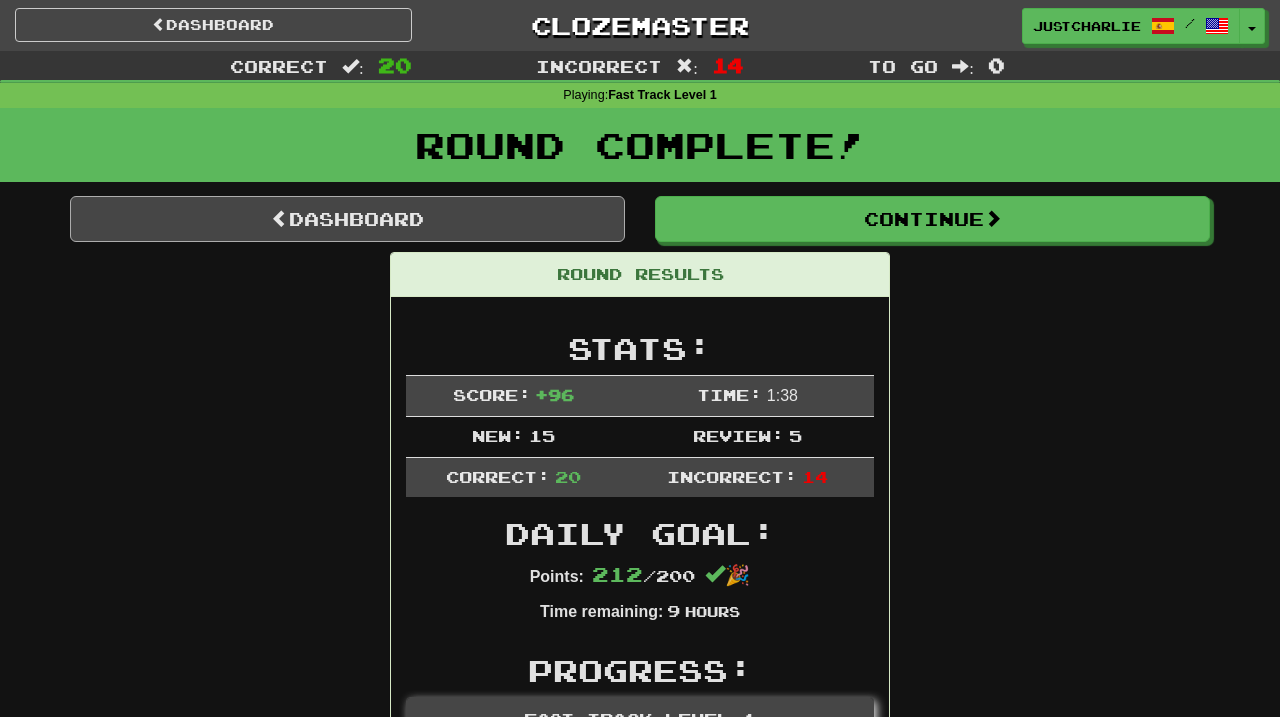 click on "Dashboard" at bounding box center [347, 219] 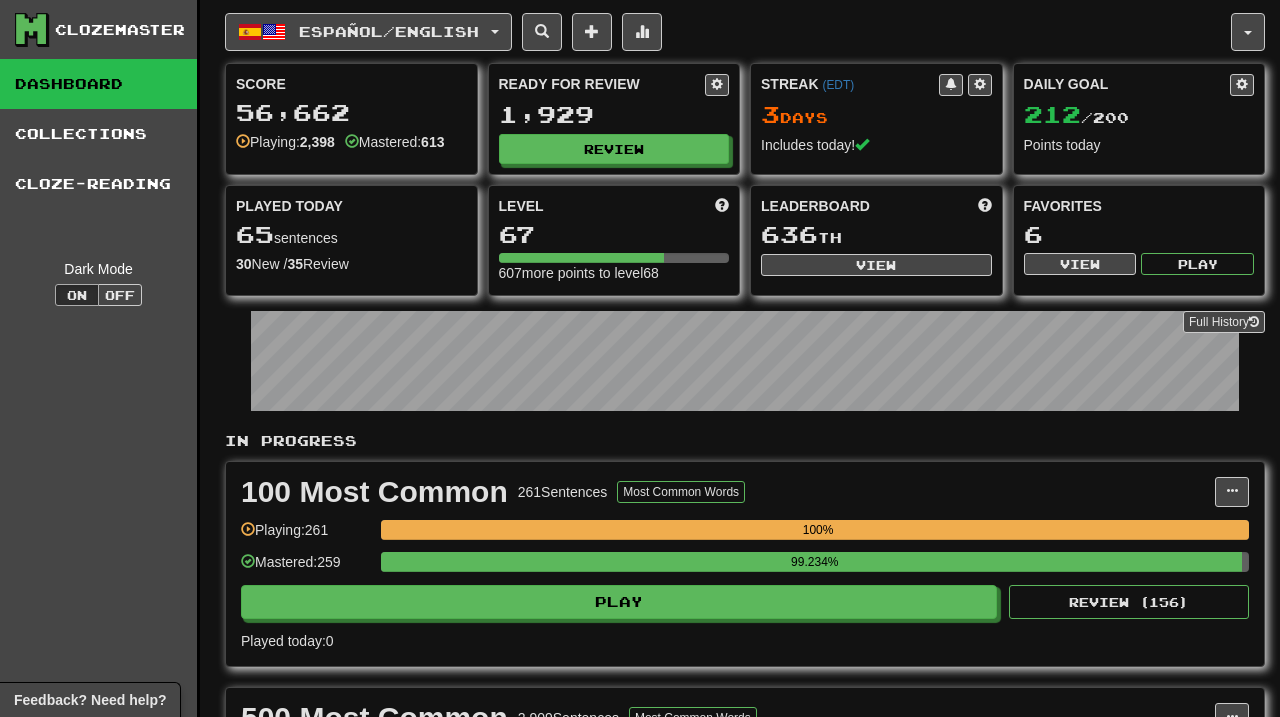 scroll, scrollTop: 0, scrollLeft: 0, axis: both 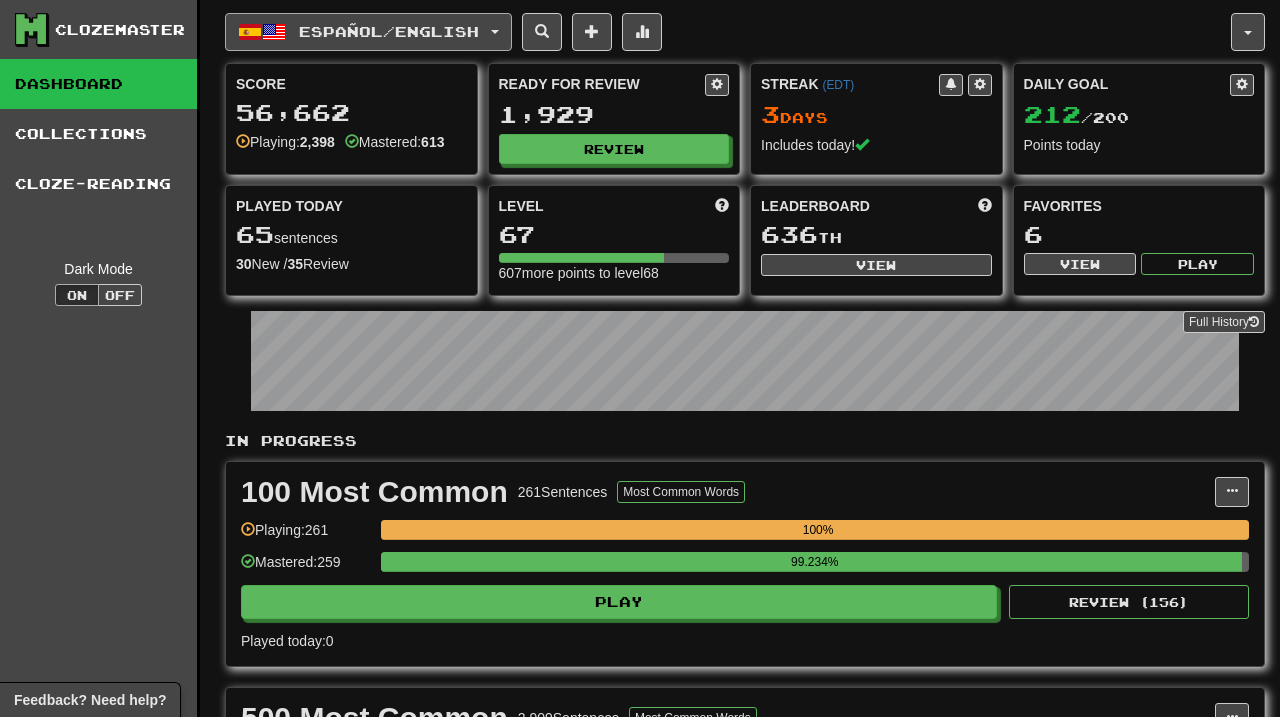click on "Español  /  English" at bounding box center [368, 32] 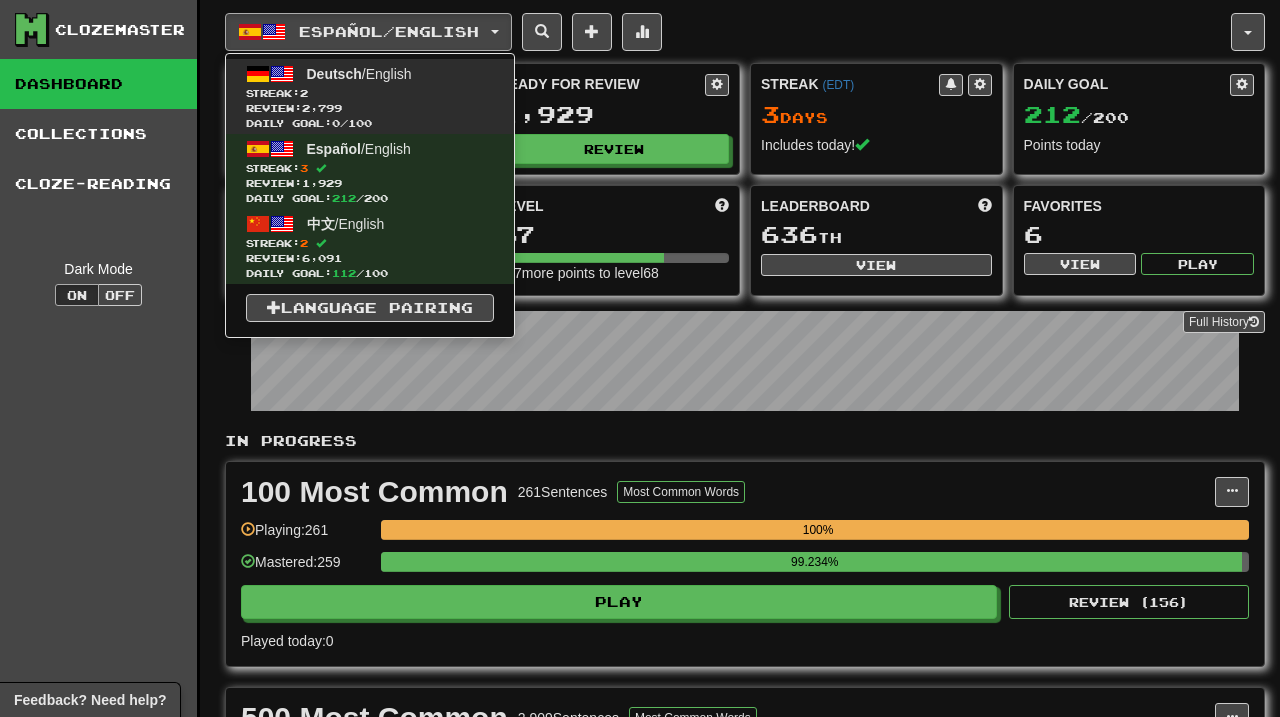 click on "Streak:  2" at bounding box center (370, 93) 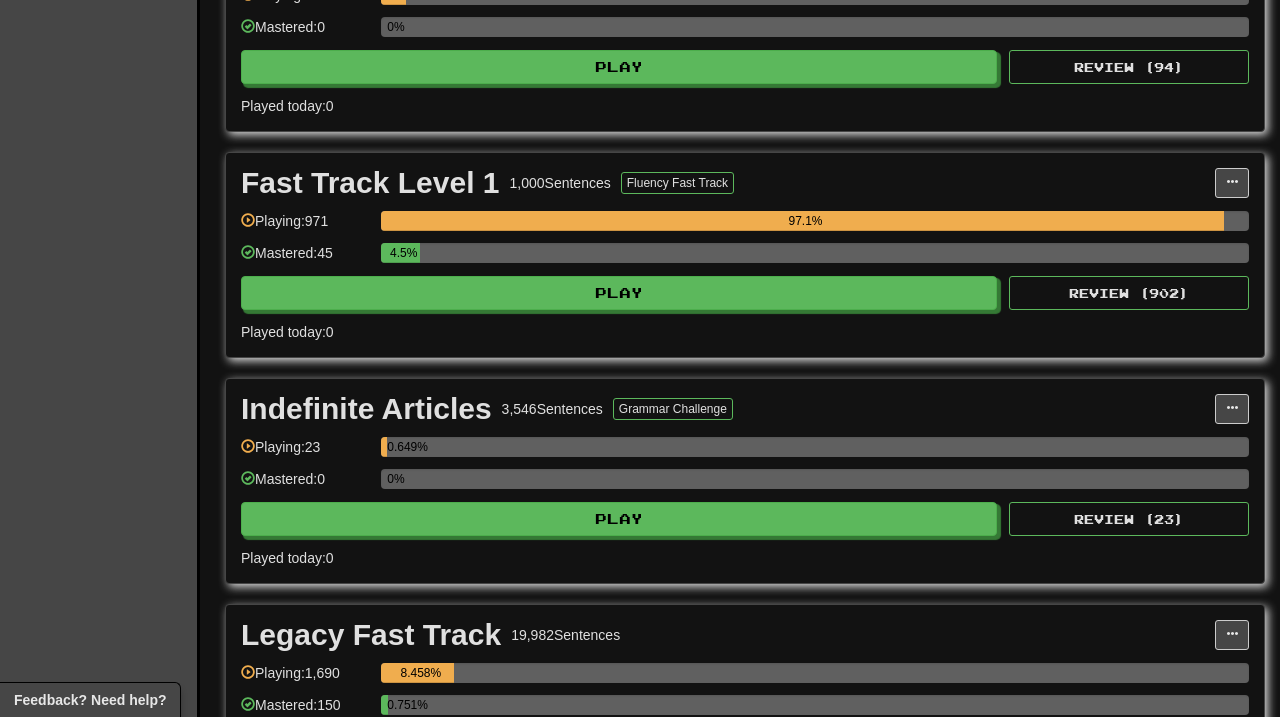 scroll, scrollTop: 946, scrollLeft: 0, axis: vertical 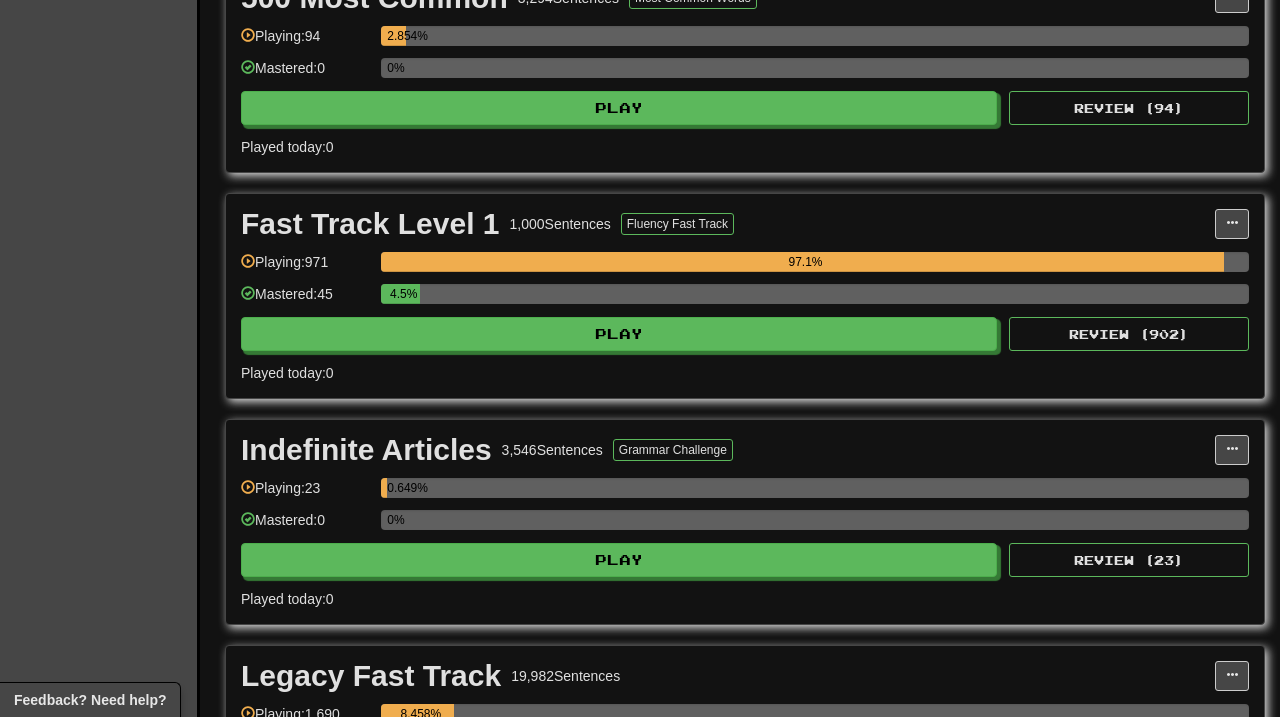 click on "4.5%" at bounding box center (815, 300) 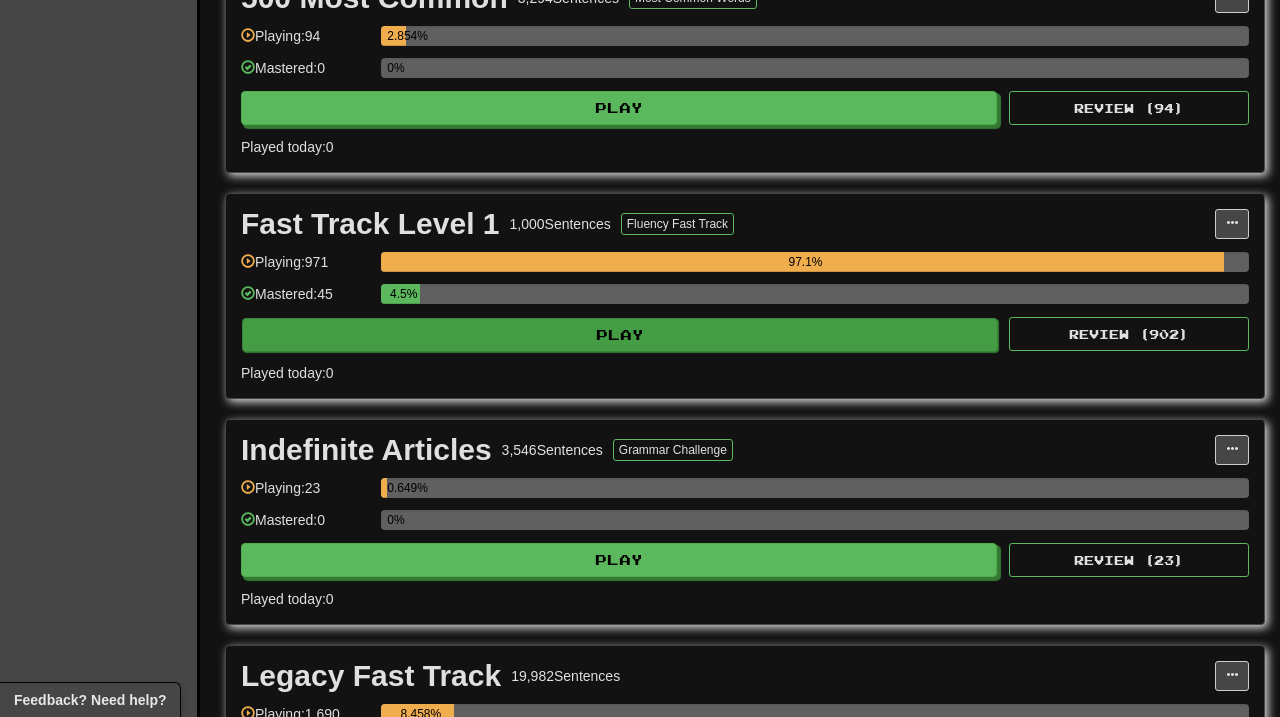 click on "Play" at bounding box center [620, 335] 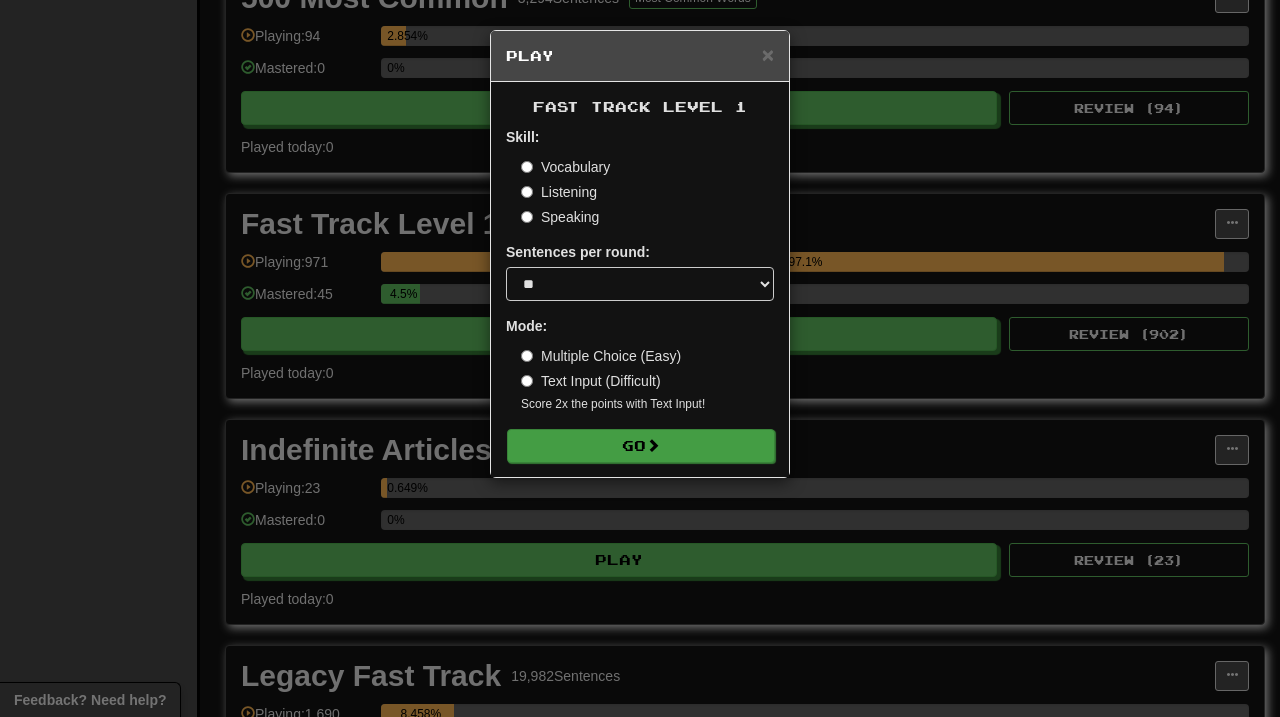 click on "Go" at bounding box center [641, 446] 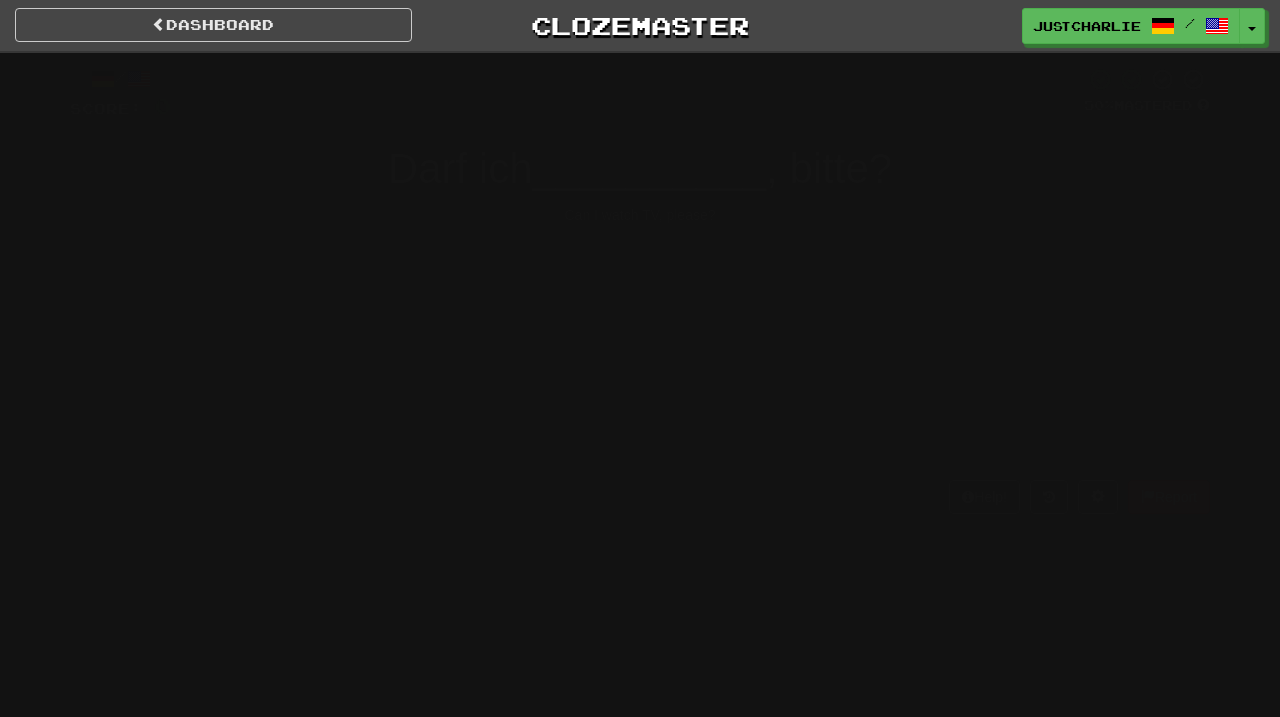 scroll, scrollTop: 0, scrollLeft: 0, axis: both 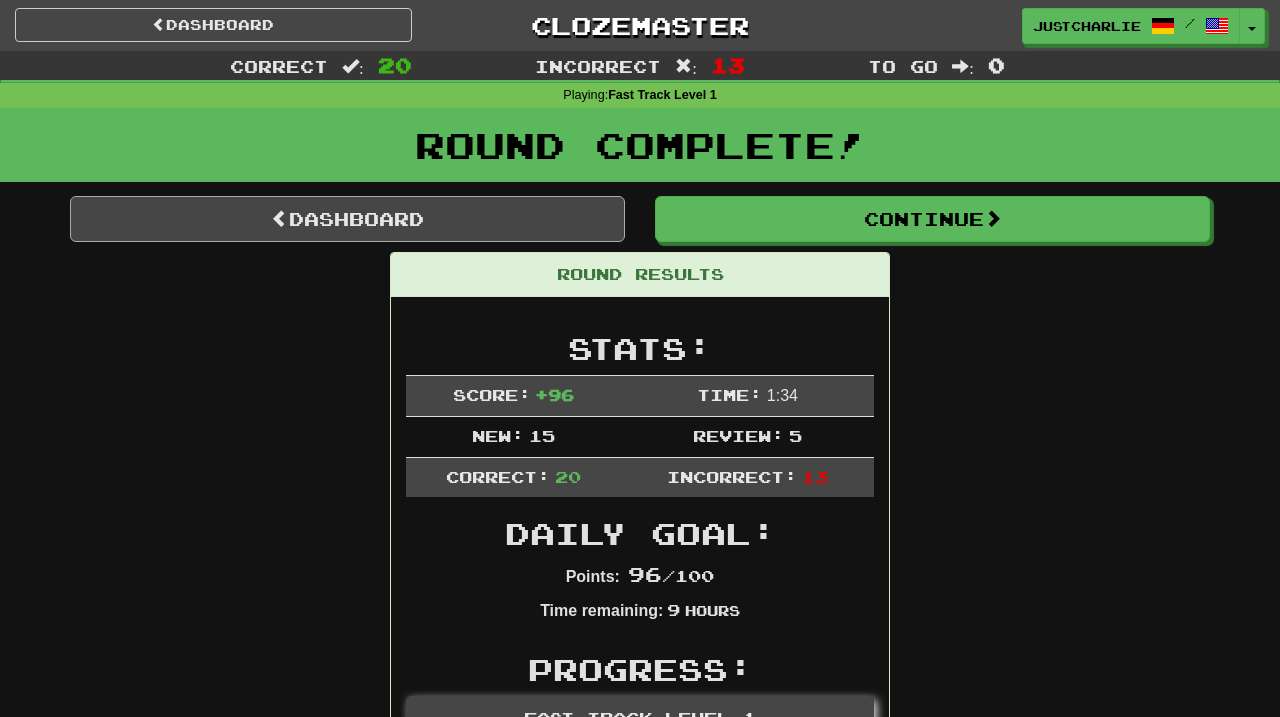 click on "Dashboard" at bounding box center [347, 219] 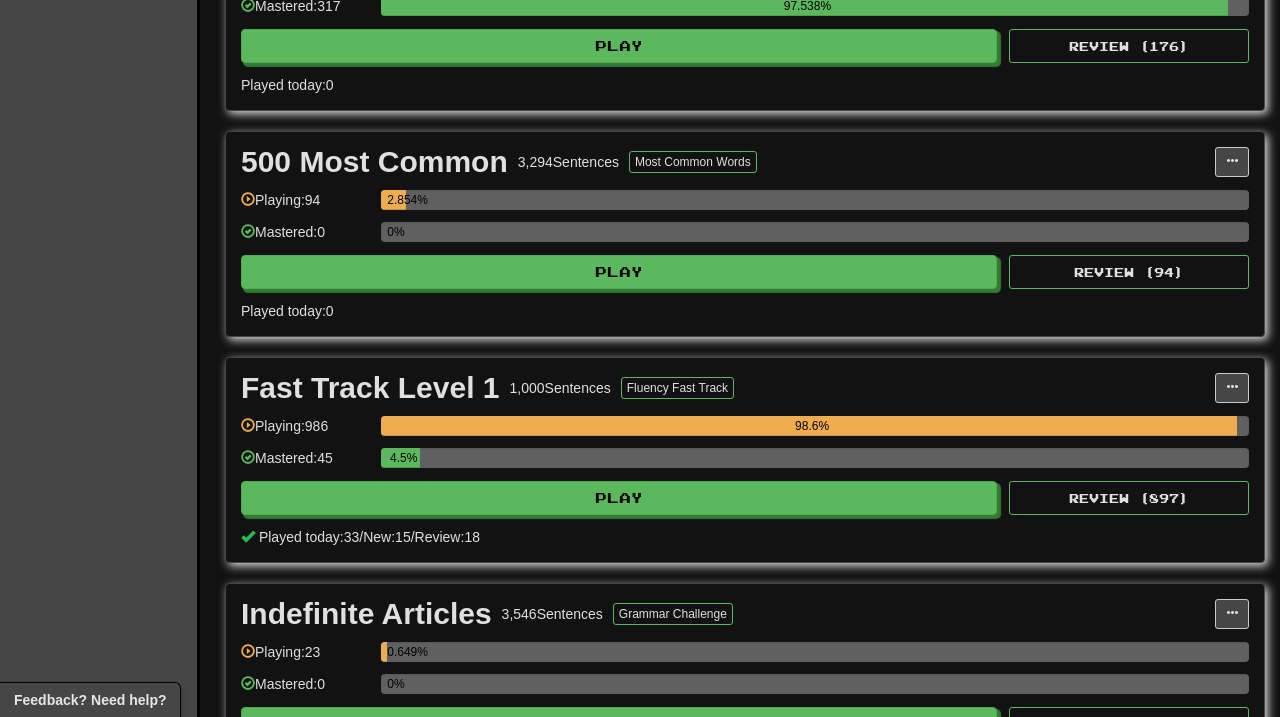 scroll, scrollTop: 857, scrollLeft: 0, axis: vertical 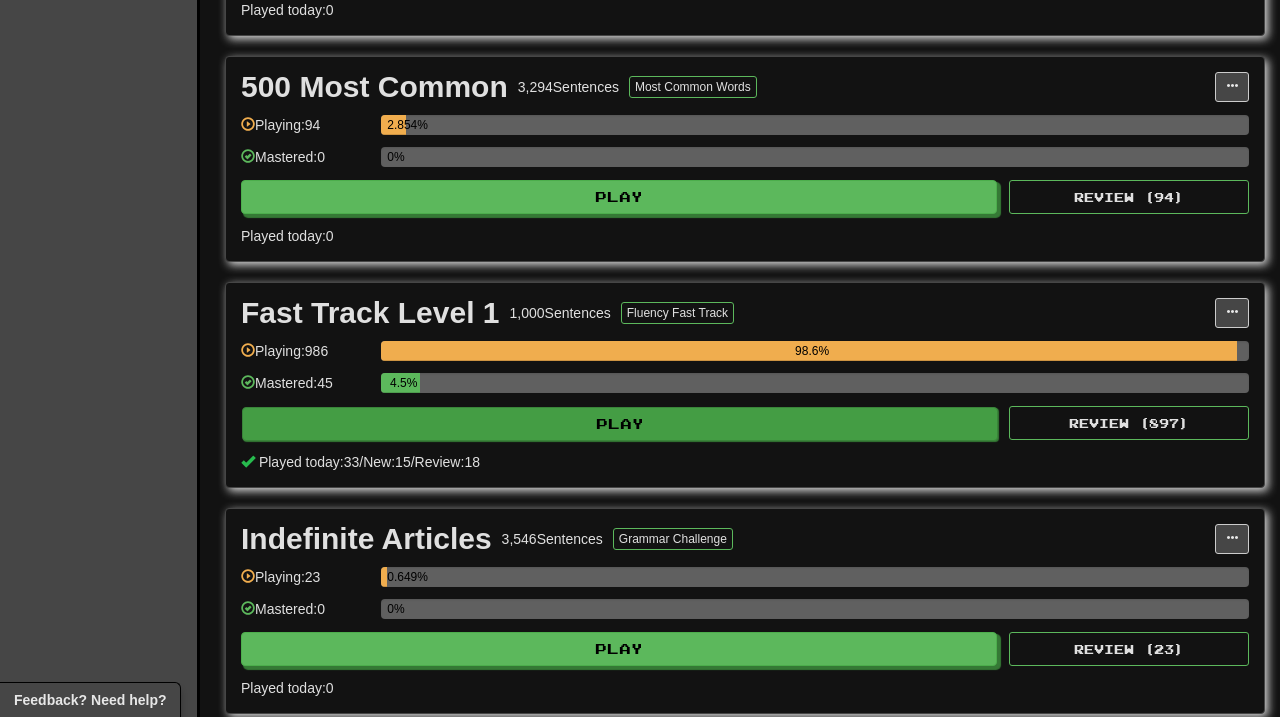 click on "Play" at bounding box center [620, 424] 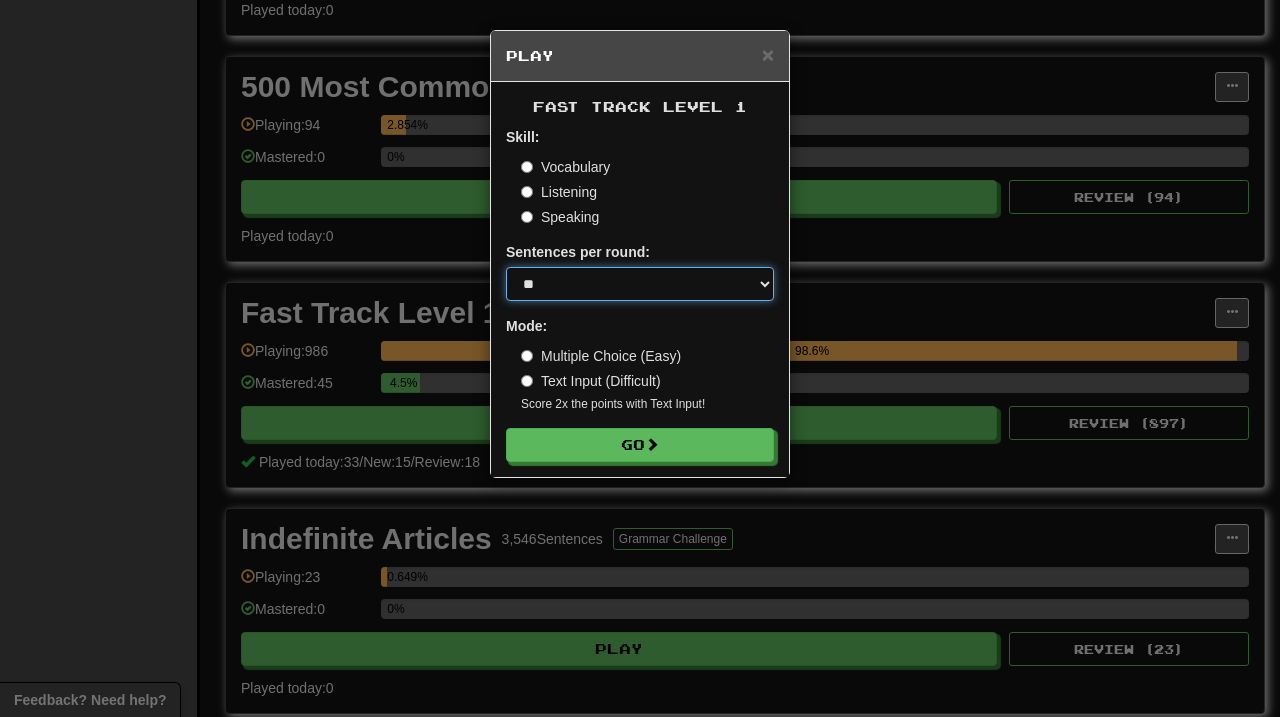 select on "*" 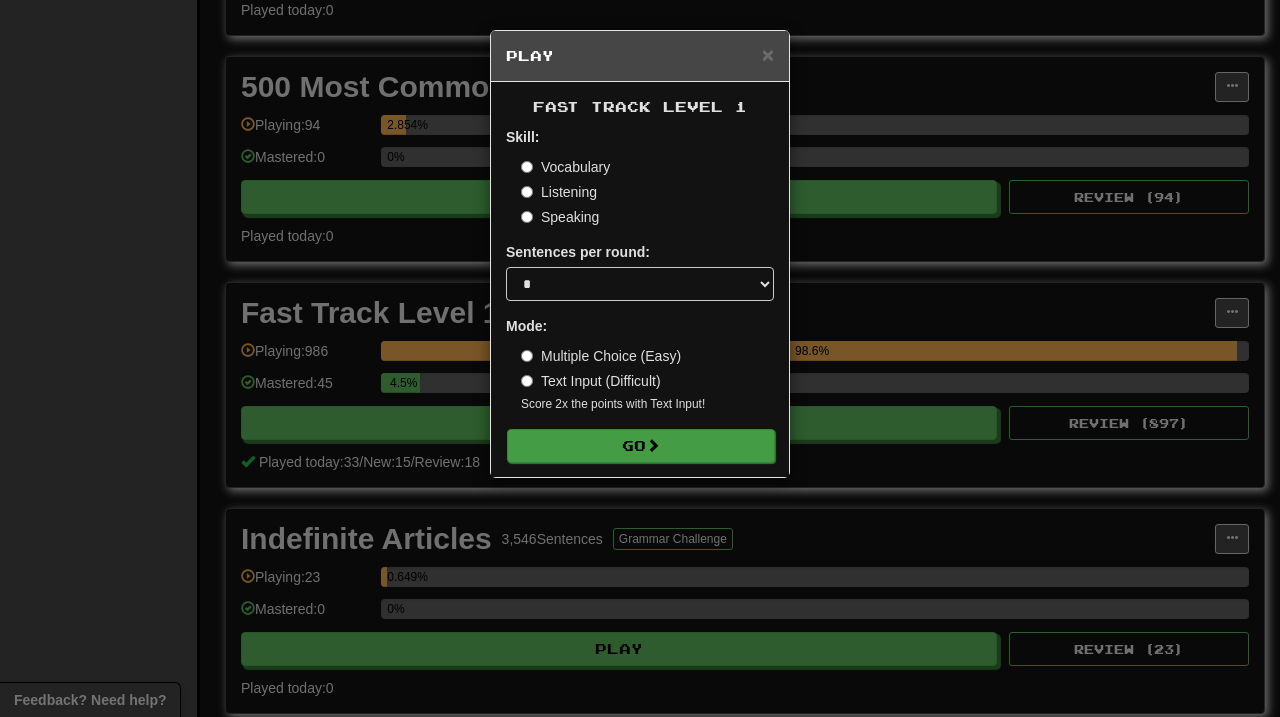 click on "Go" at bounding box center (641, 446) 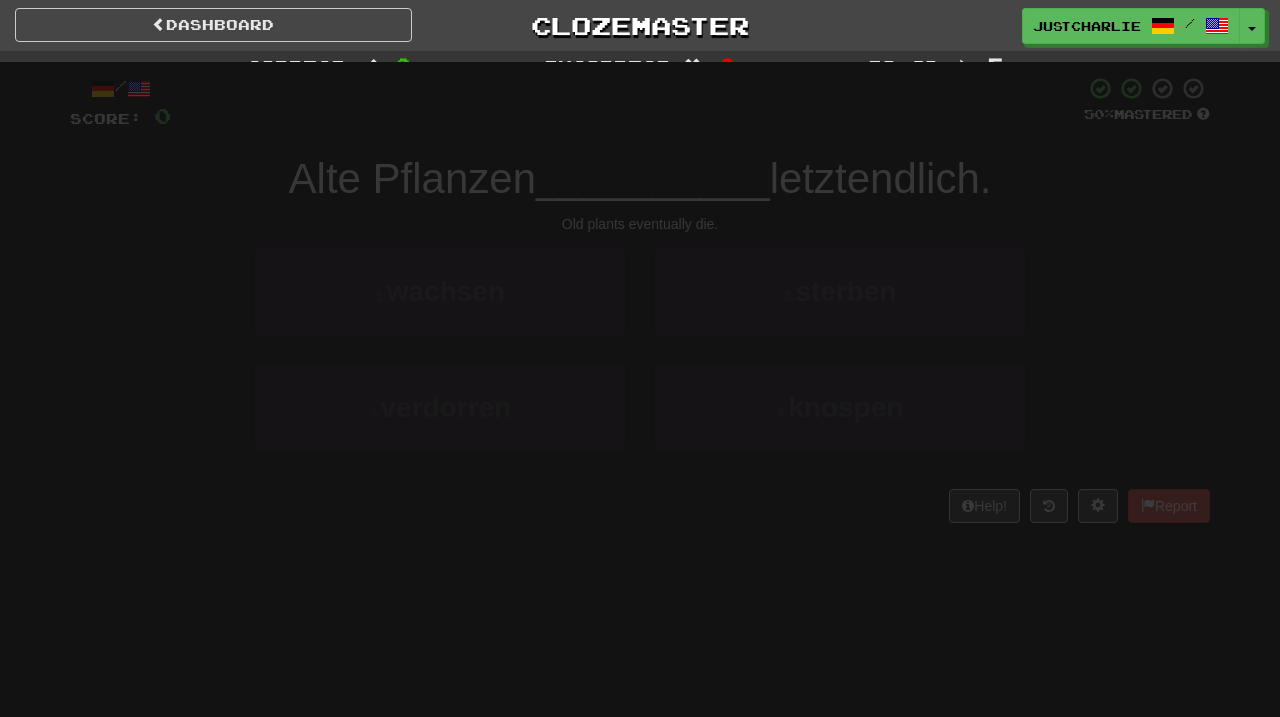 scroll, scrollTop: 0, scrollLeft: 0, axis: both 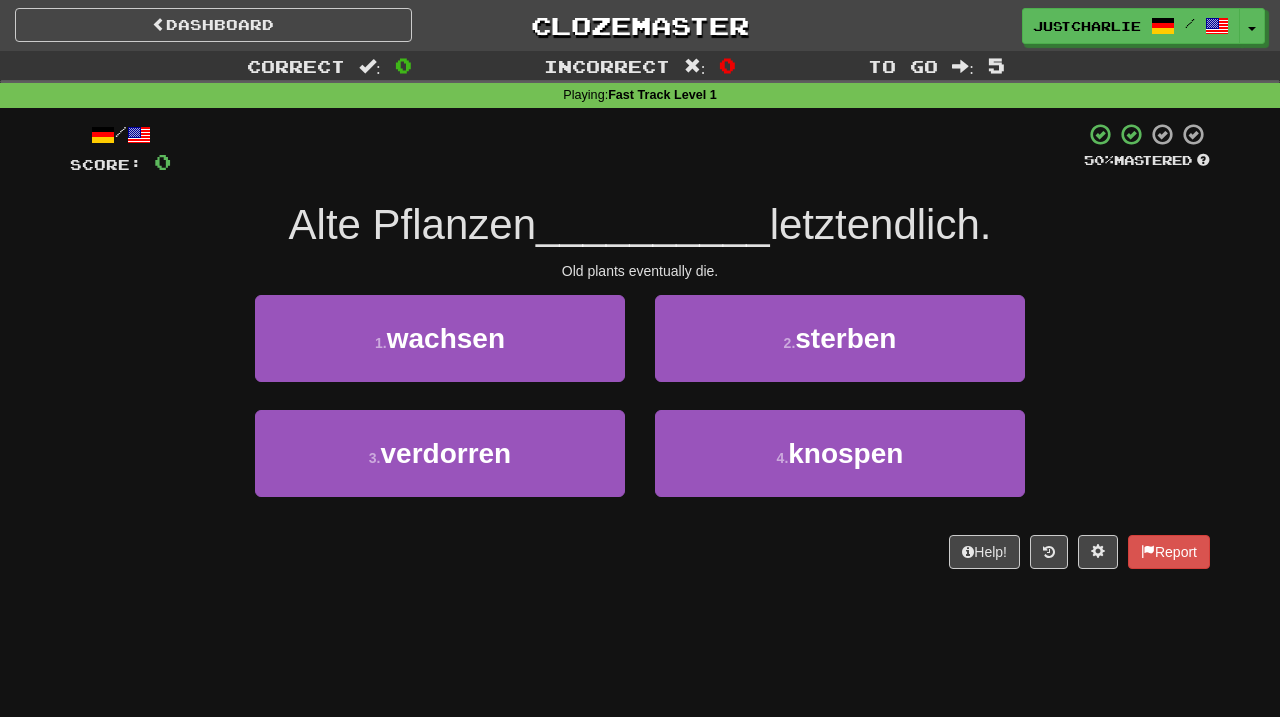 click on "/  Score:   0 50 %  Mastered Alte Pflanzen  __________  letztendlich. Old plants eventually die. 1 .  wachsen 2 .  sterben 3 .  verdorren 4 .  knospen  Help!  Report" at bounding box center (640, 345) 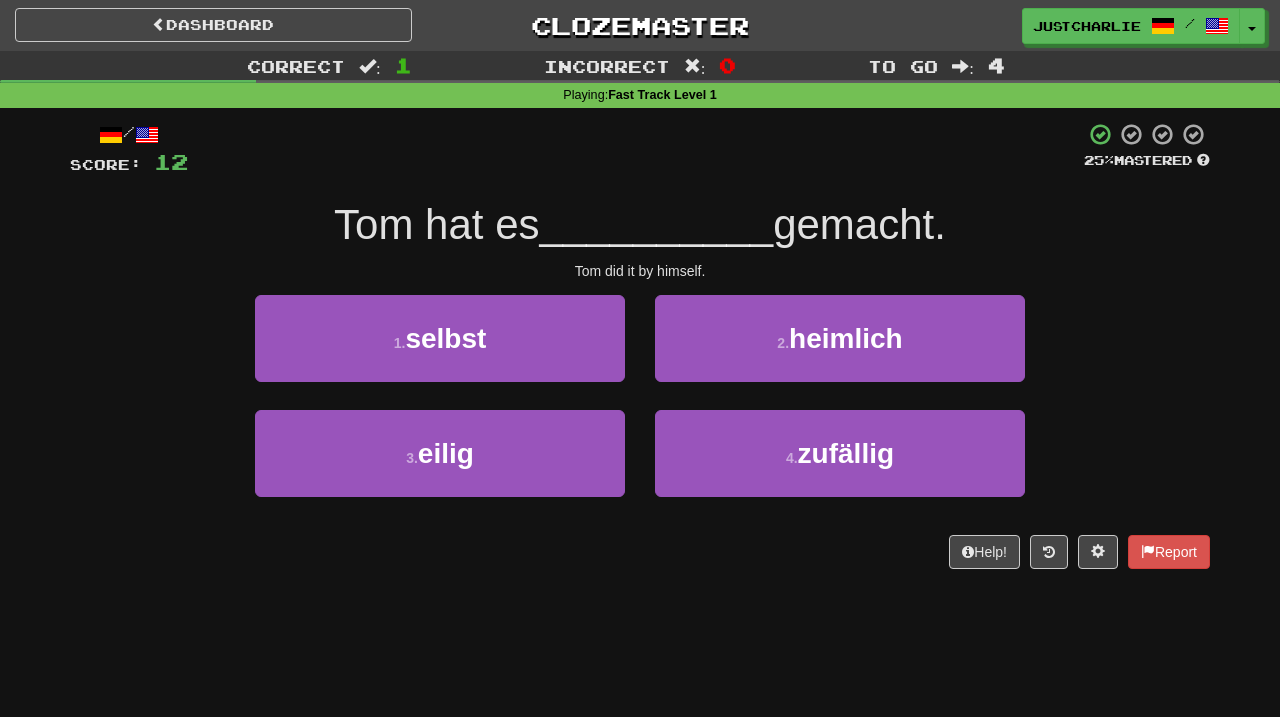 click at bounding box center [636, 149] 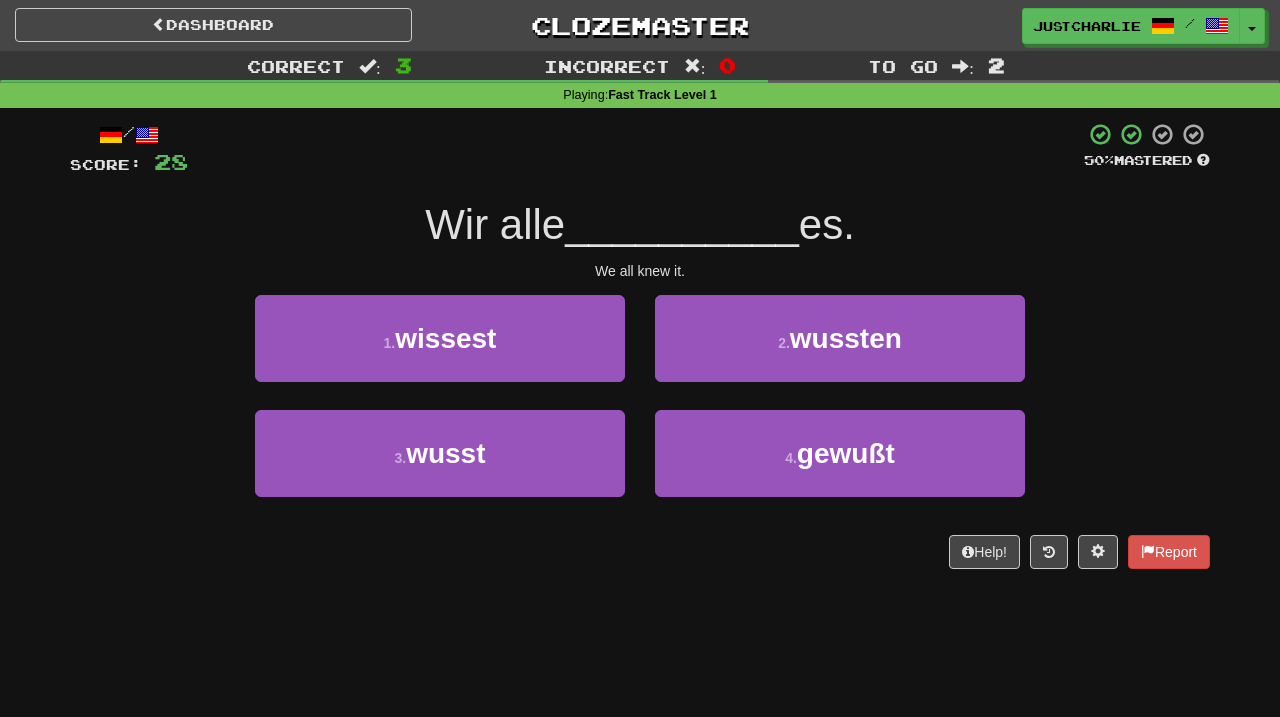 click at bounding box center (636, 149) 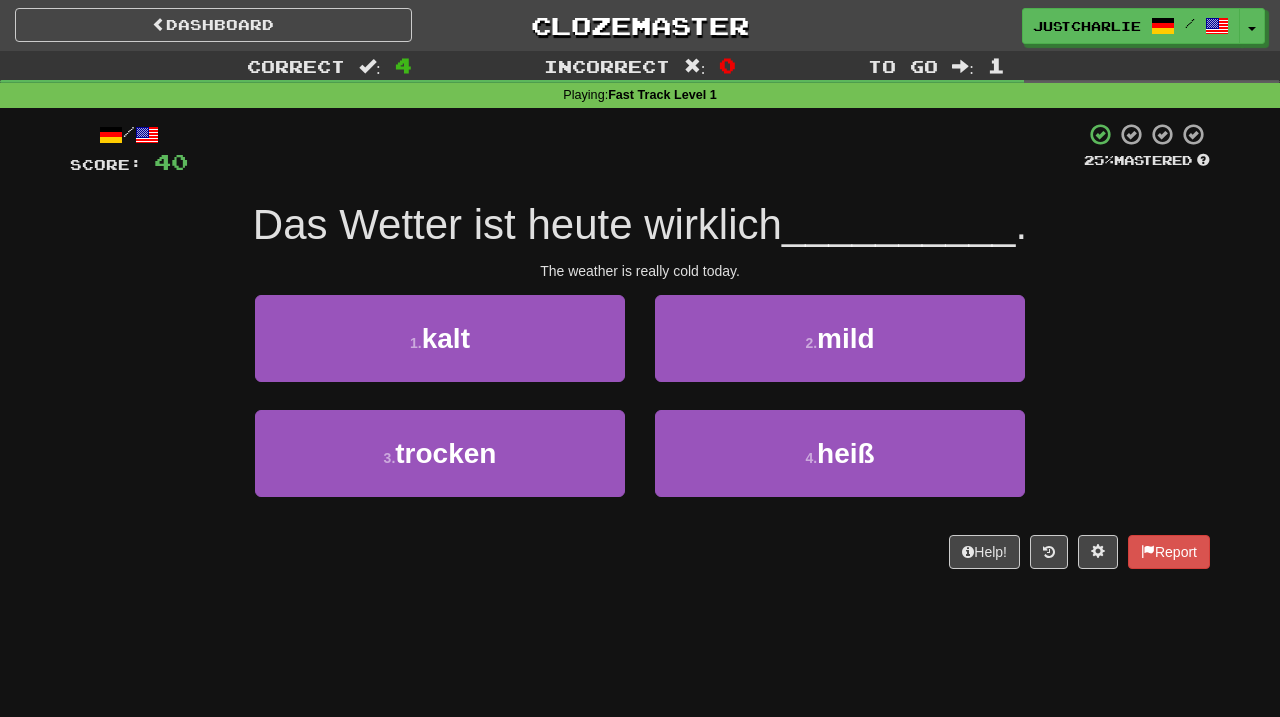 click at bounding box center [636, 149] 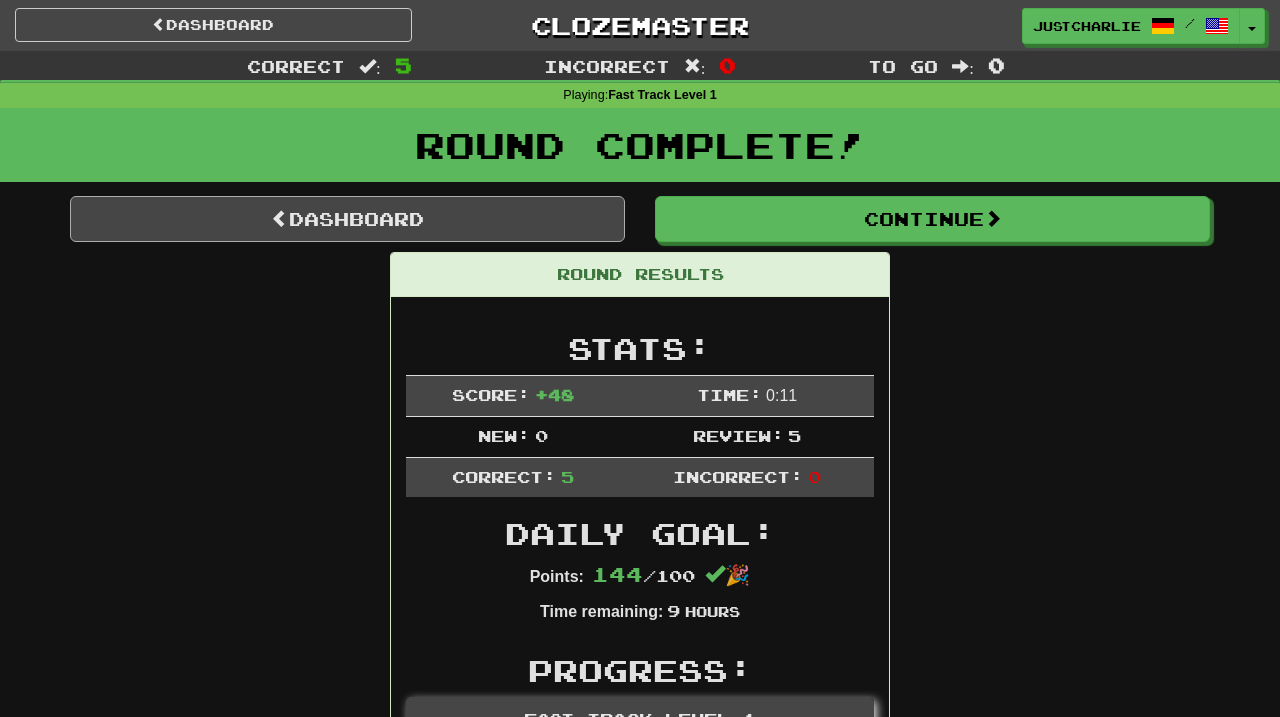 click on "Dashboard" at bounding box center (347, 219) 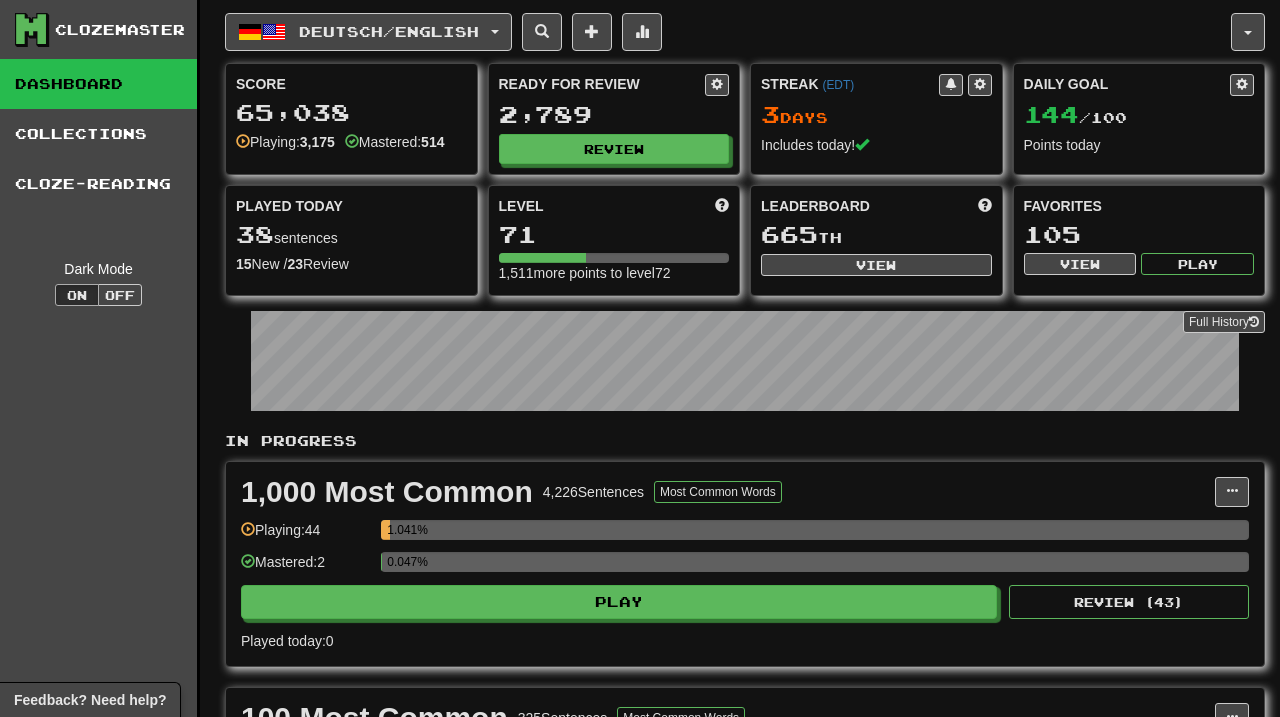 scroll, scrollTop: 0, scrollLeft: 0, axis: both 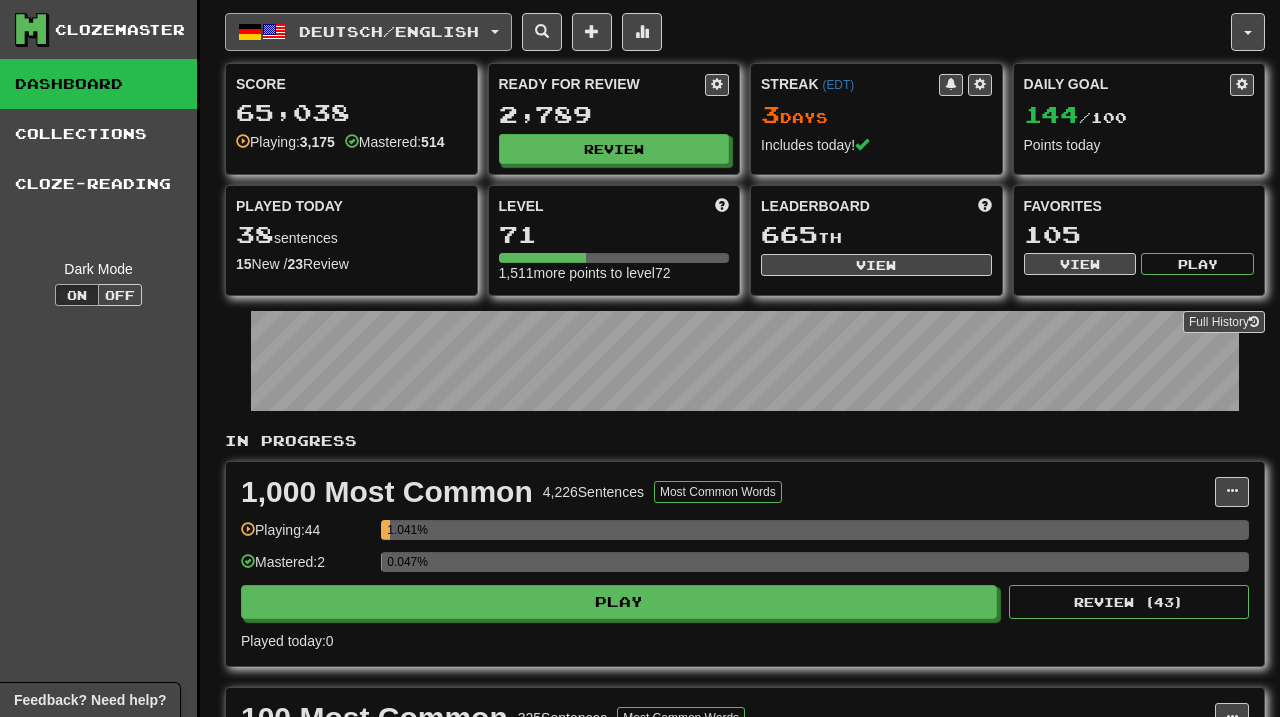 click on "Deutsch  /  English" at bounding box center [368, 32] 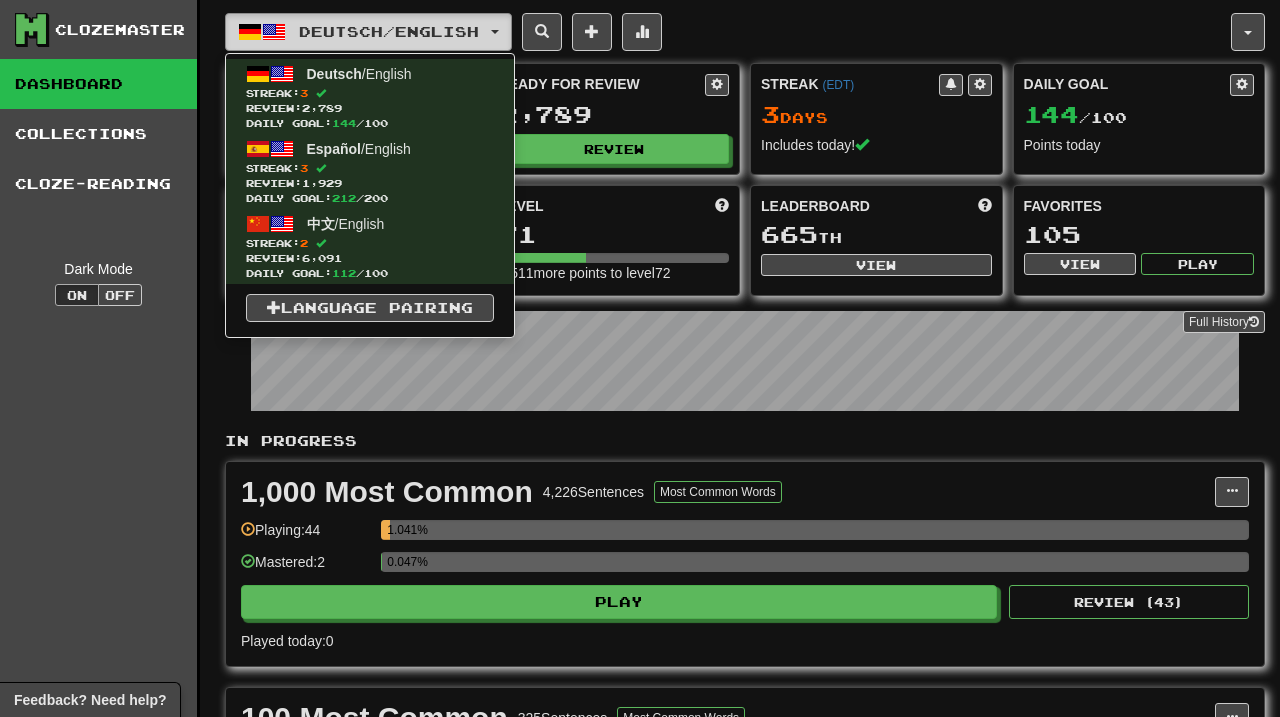 click at bounding box center [495, 32] 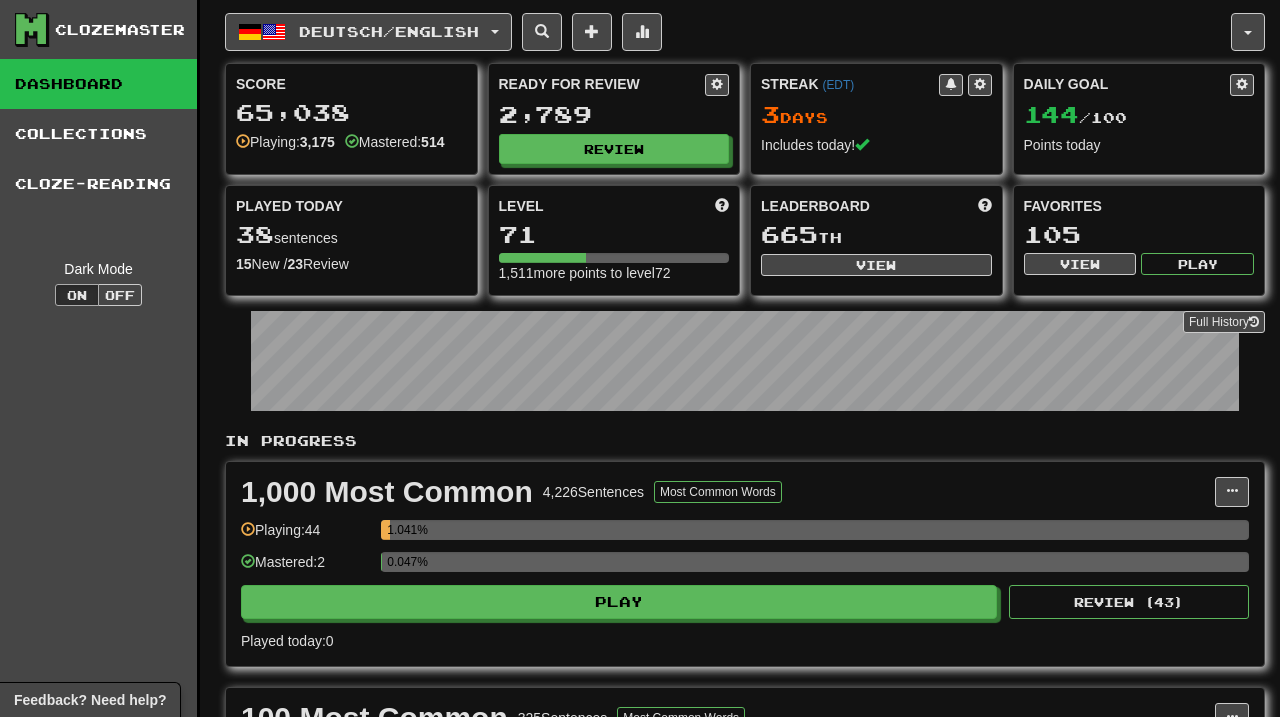 click on "Deutsch  /  English Deutsch  /  English Streak:  3   Review:  2,789 Daily Goal:  144  /  100 Español  /  English Streak:  3   Review:  1,929 Daily Goal:  212  /  200 中文  /  English Streak:  2   Review:  6,091 Daily Goal:  112  /  100  Language Pairing" at bounding box center [728, 32] 